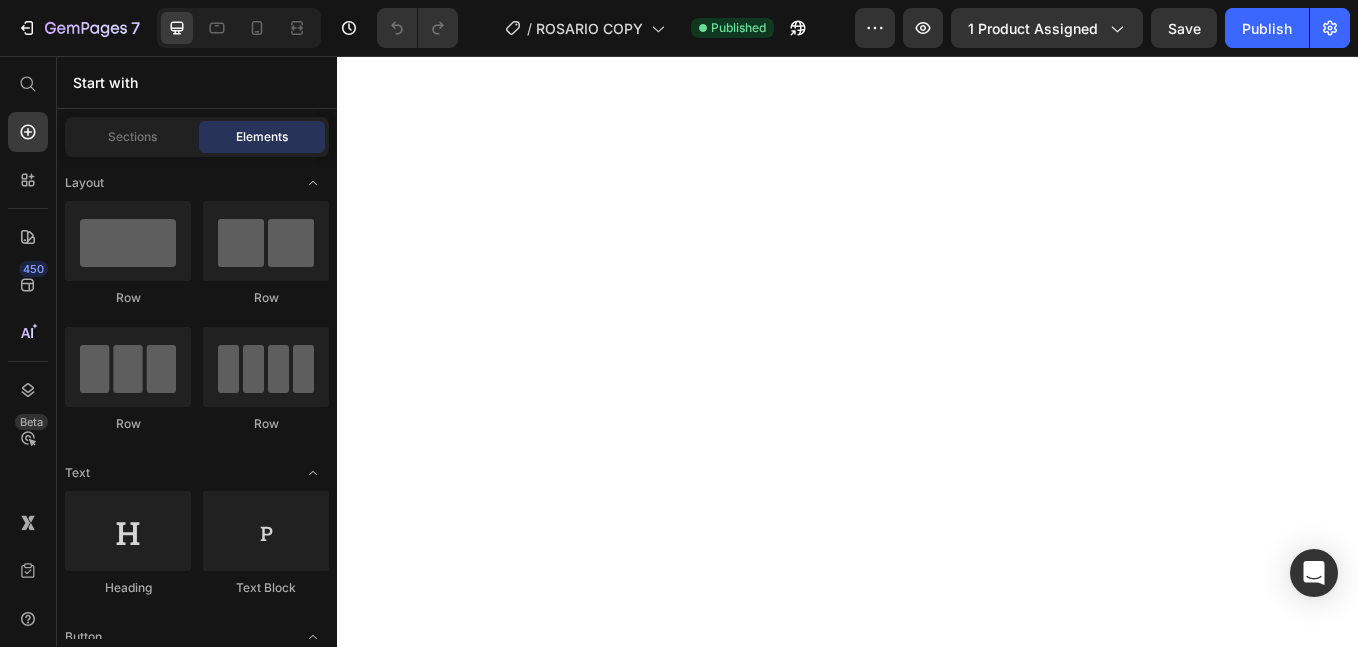 scroll, scrollTop: 0, scrollLeft: 0, axis: both 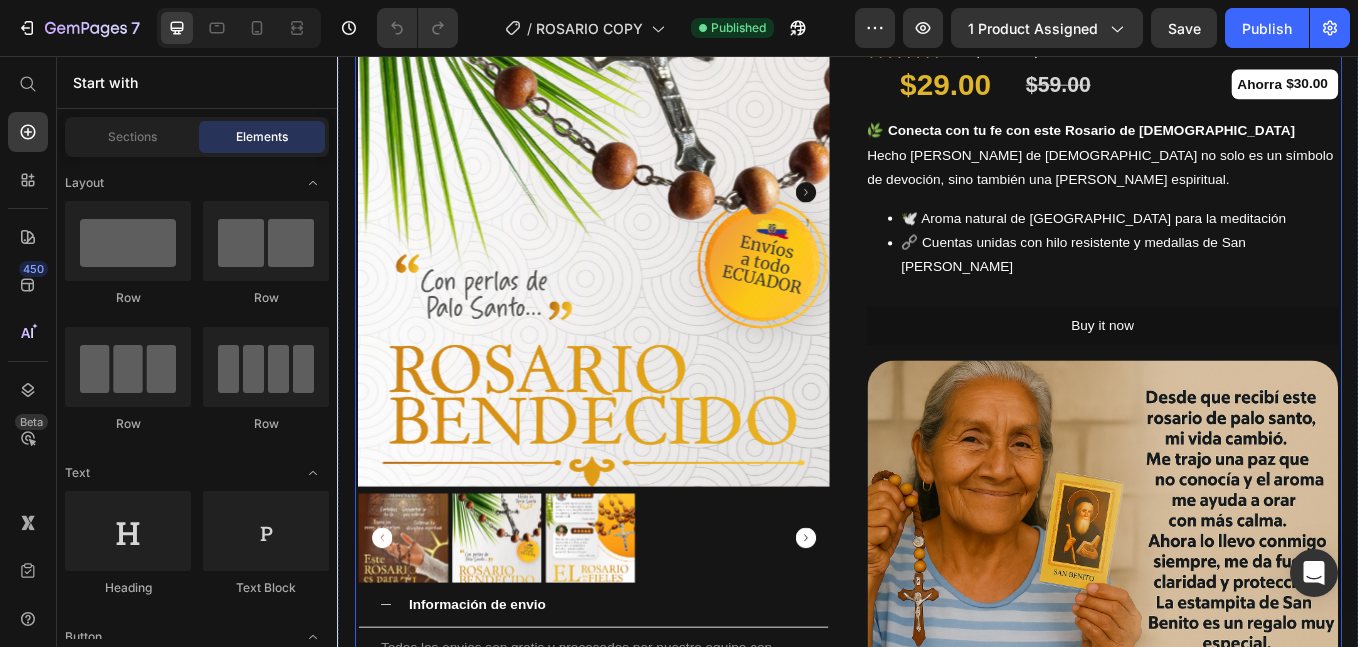 click at bounding box center [1237, 598] 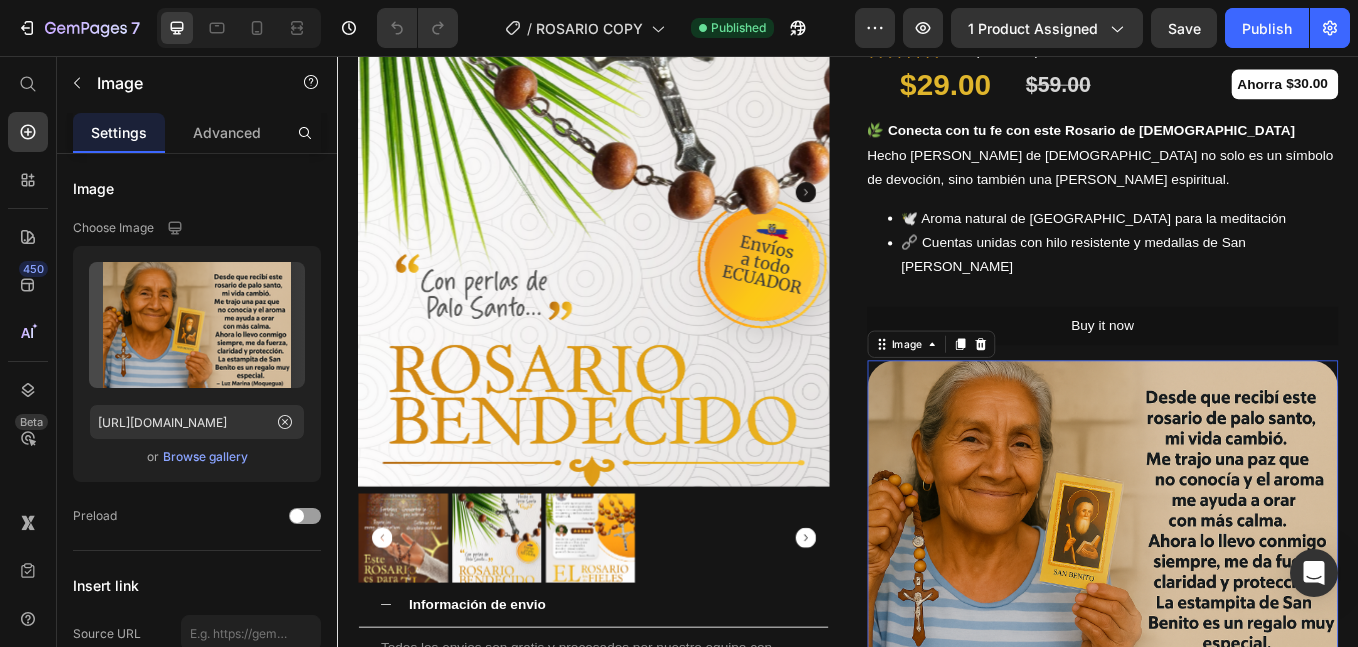 scroll, scrollTop: 500, scrollLeft: 0, axis: vertical 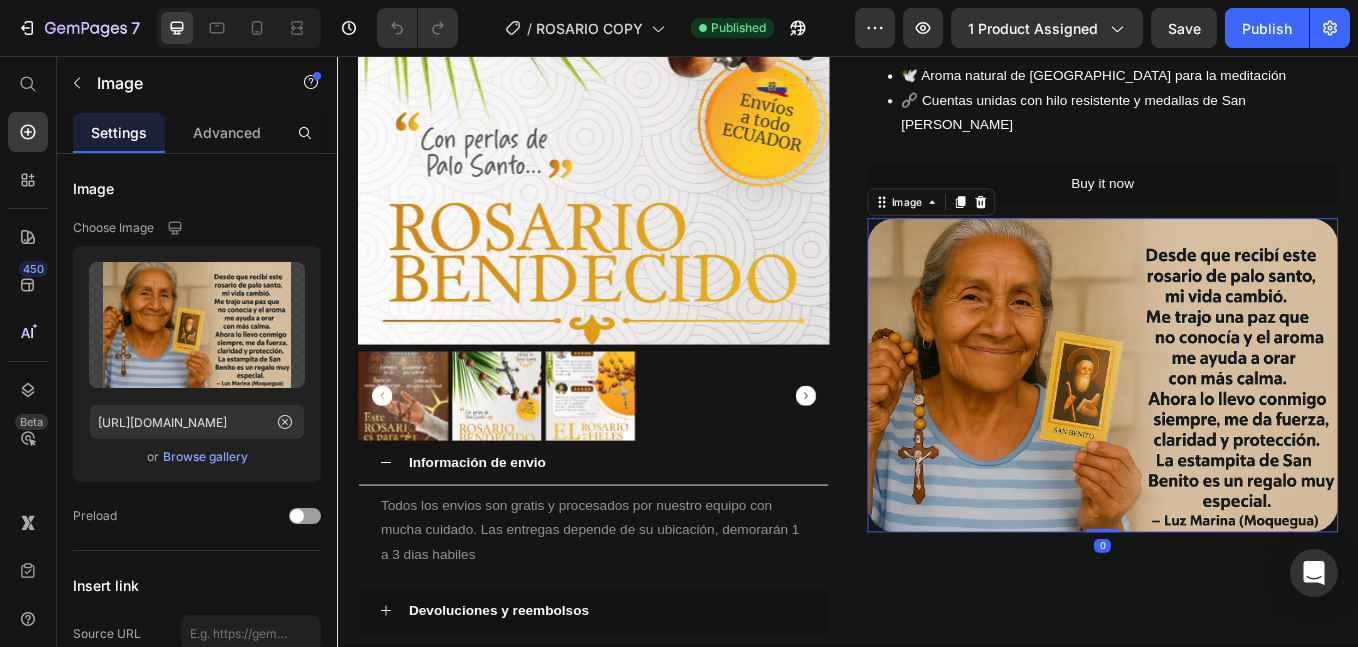 click at bounding box center [1237, 431] 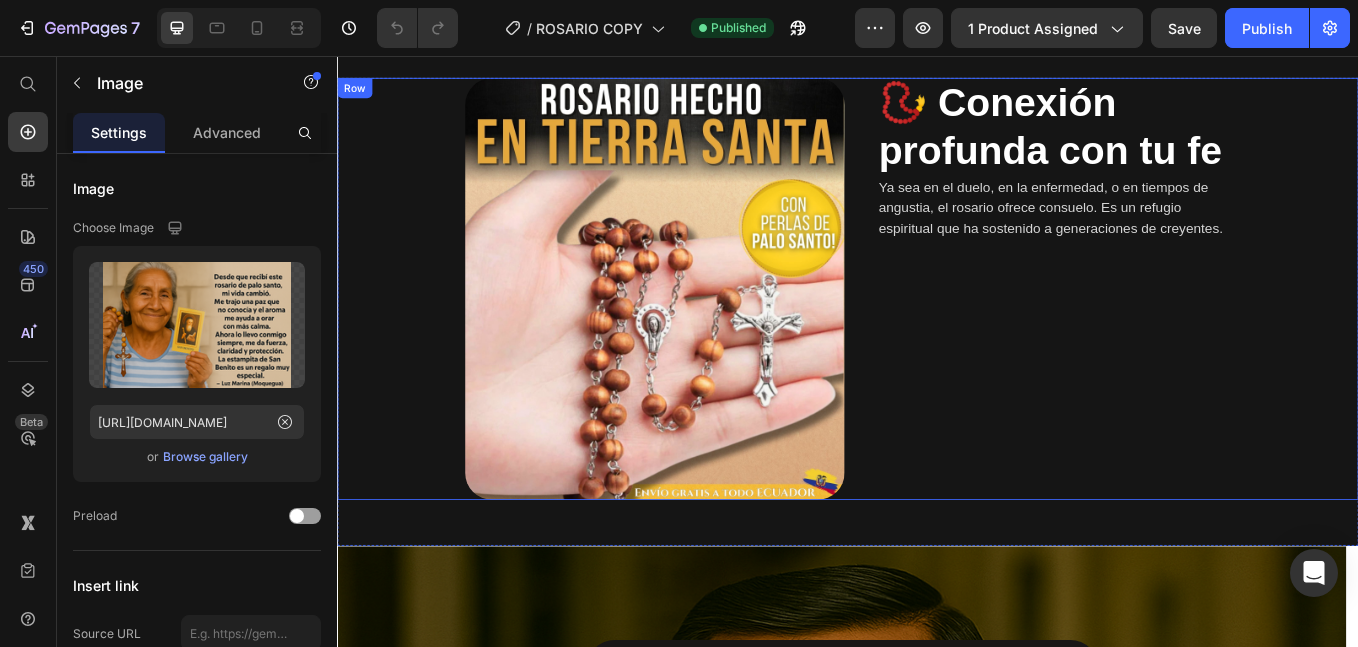 scroll, scrollTop: 1333, scrollLeft: 0, axis: vertical 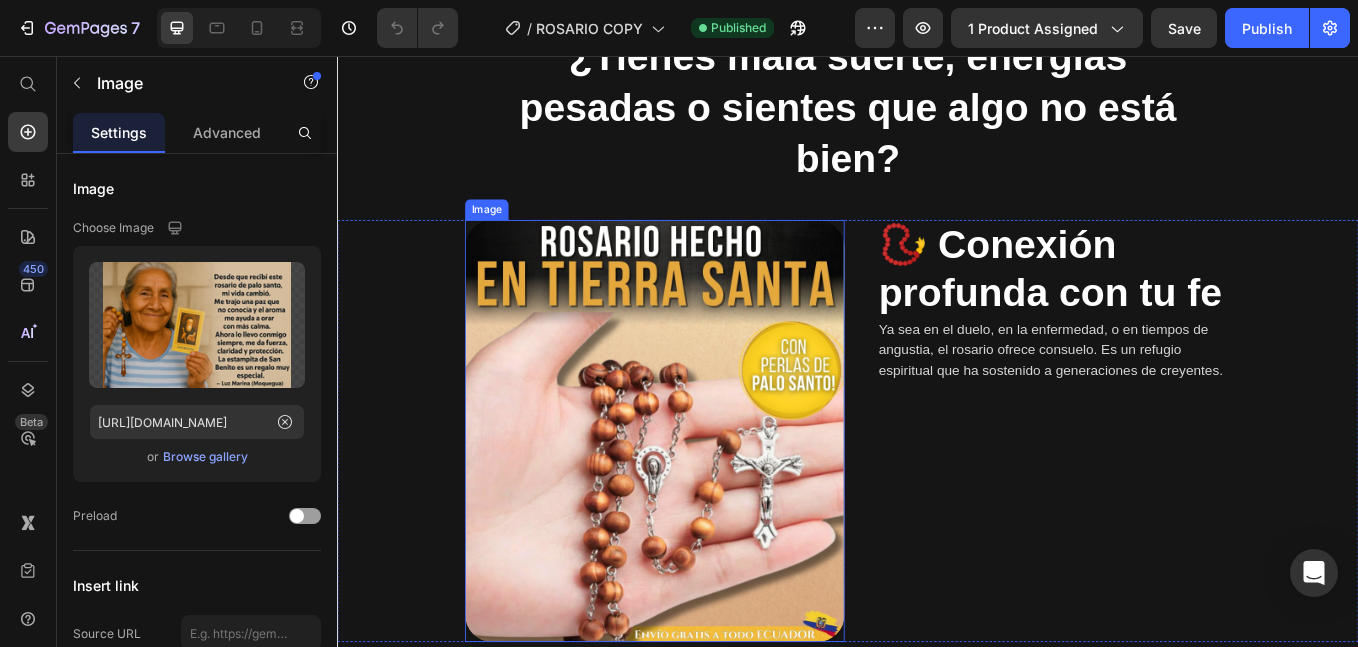 drag, startPoint x: 856, startPoint y: 523, endPoint x: 875, endPoint y: 517, distance: 19.924858 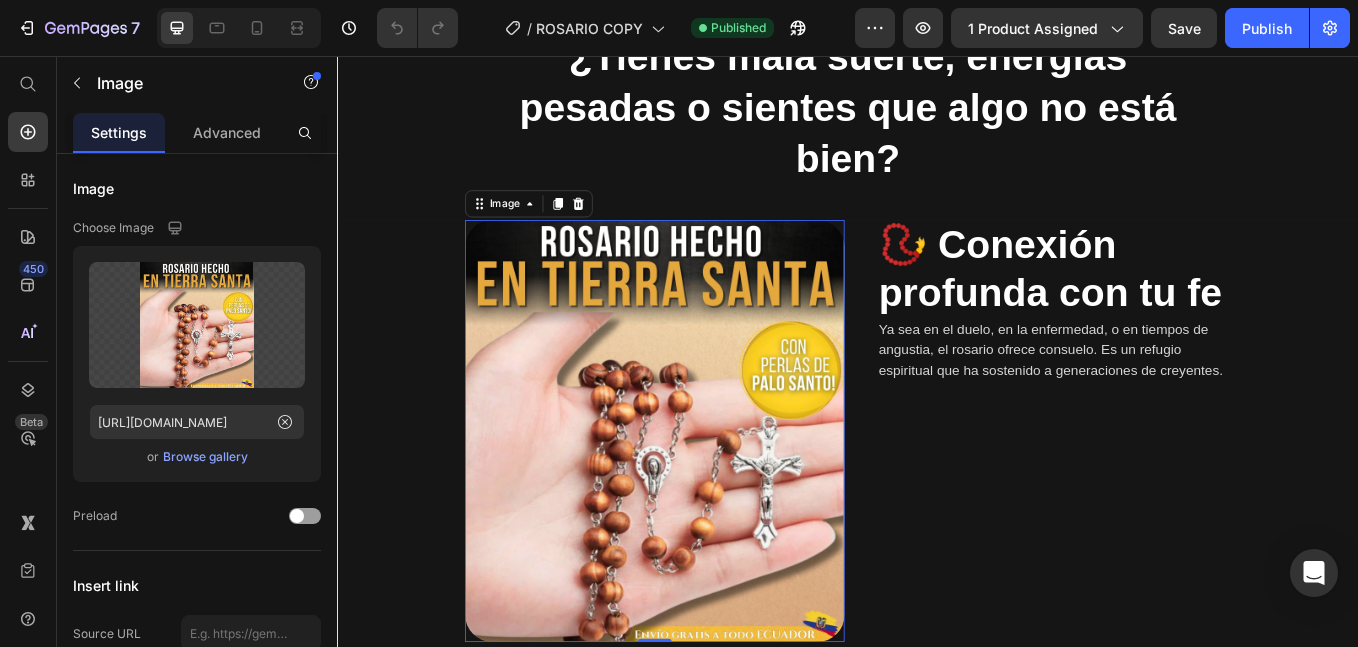 click at bounding box center [710, 497] 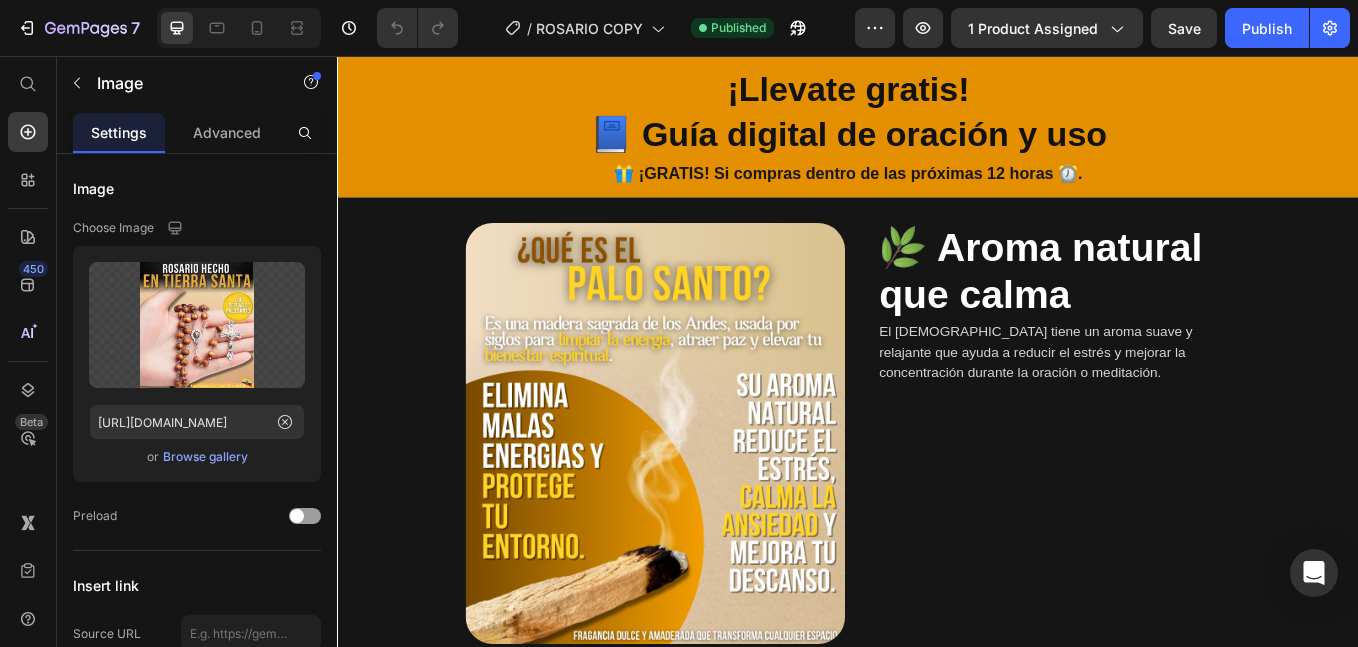scroll, scrollTop: 3167, scrollLeft: 0, axis: vertical 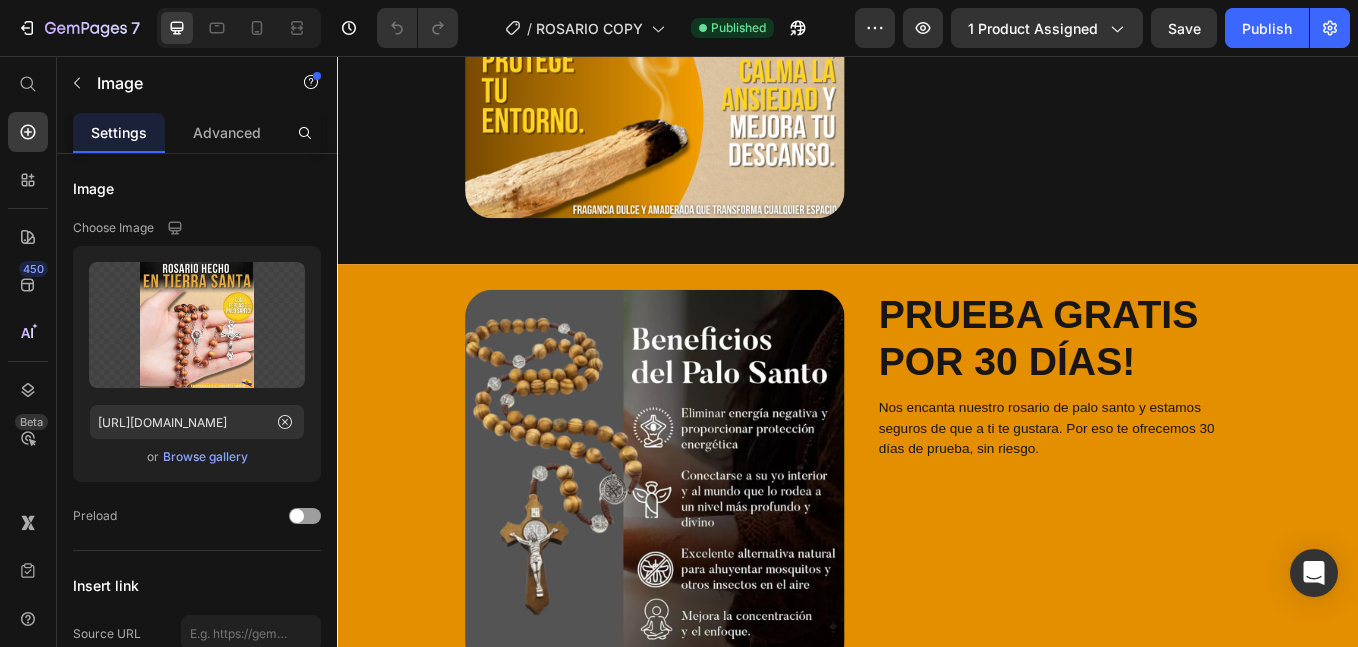 click at bounding box center [710, 554] 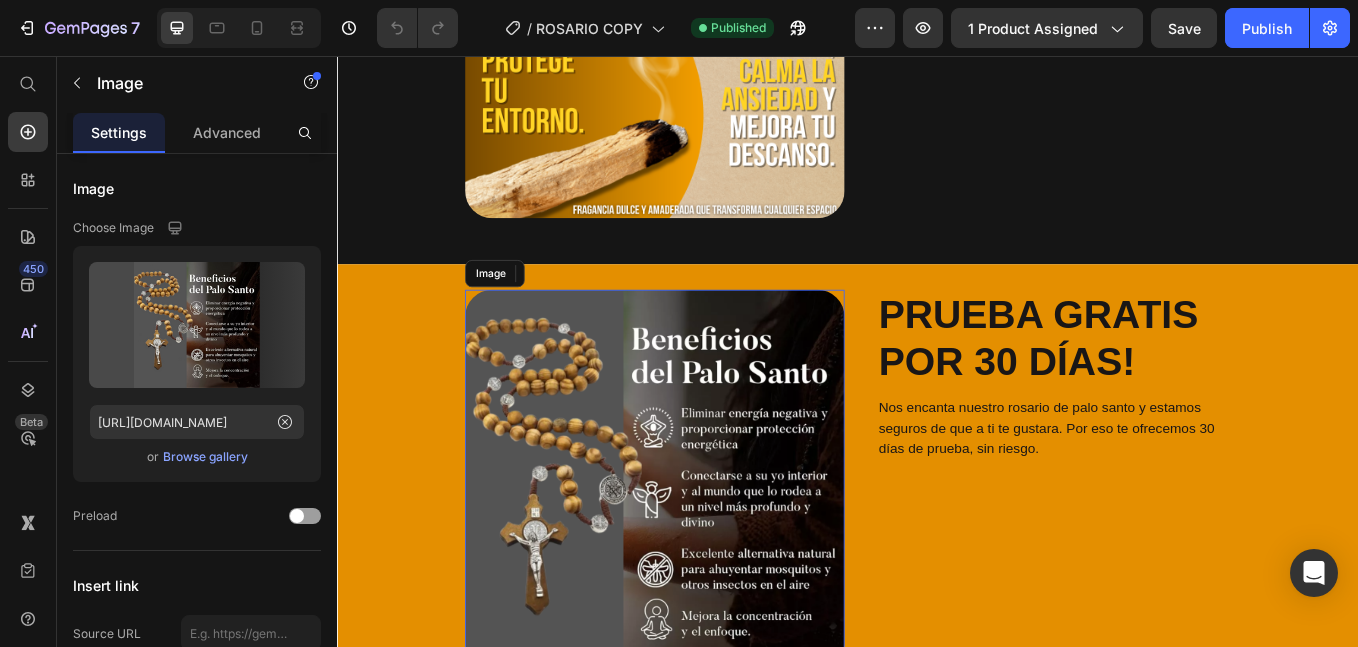 scroll, scrollTop: 3333, scrollLeft: 0, axis: vertical 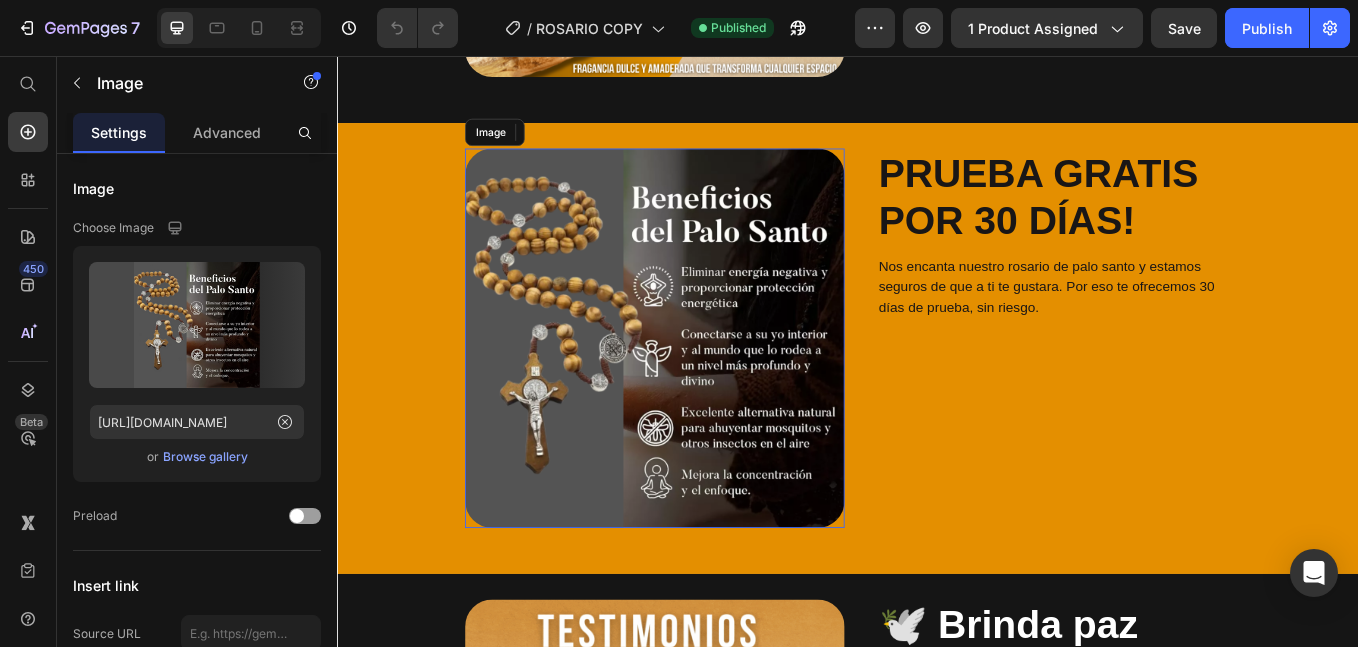click at bounding box center [710, 388] 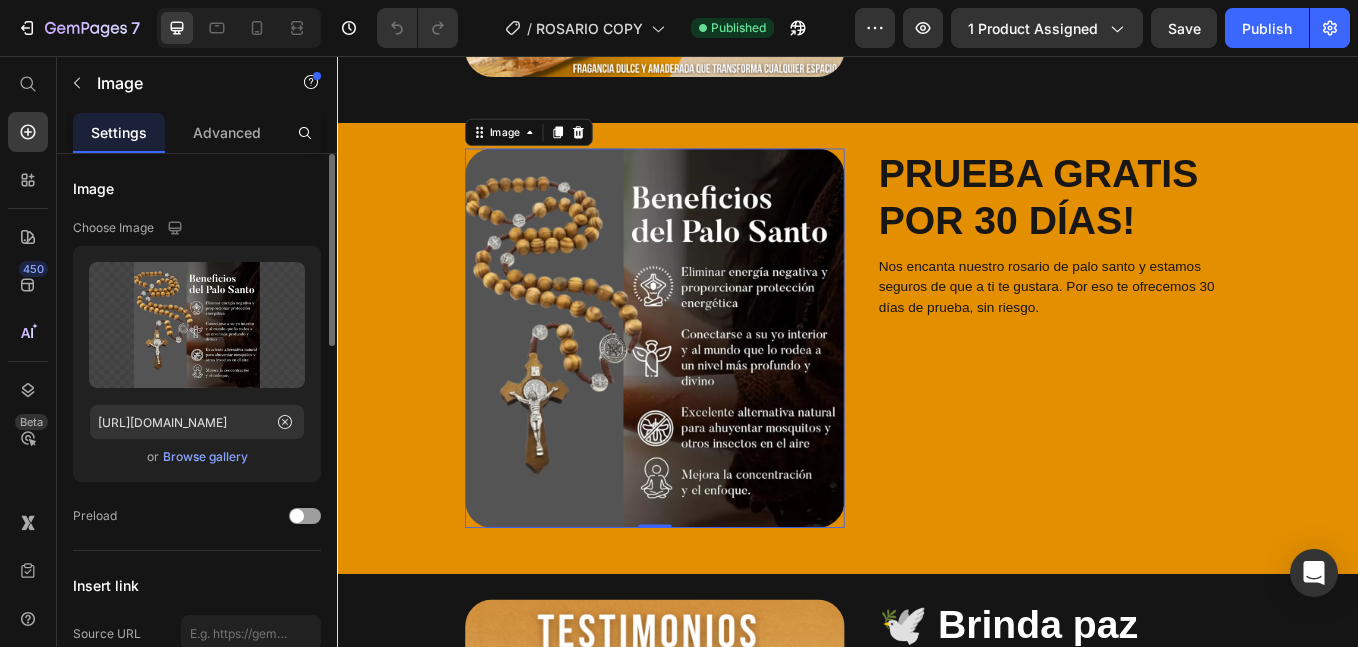 click on "Browse gallery" at bounding box center [205, 457] 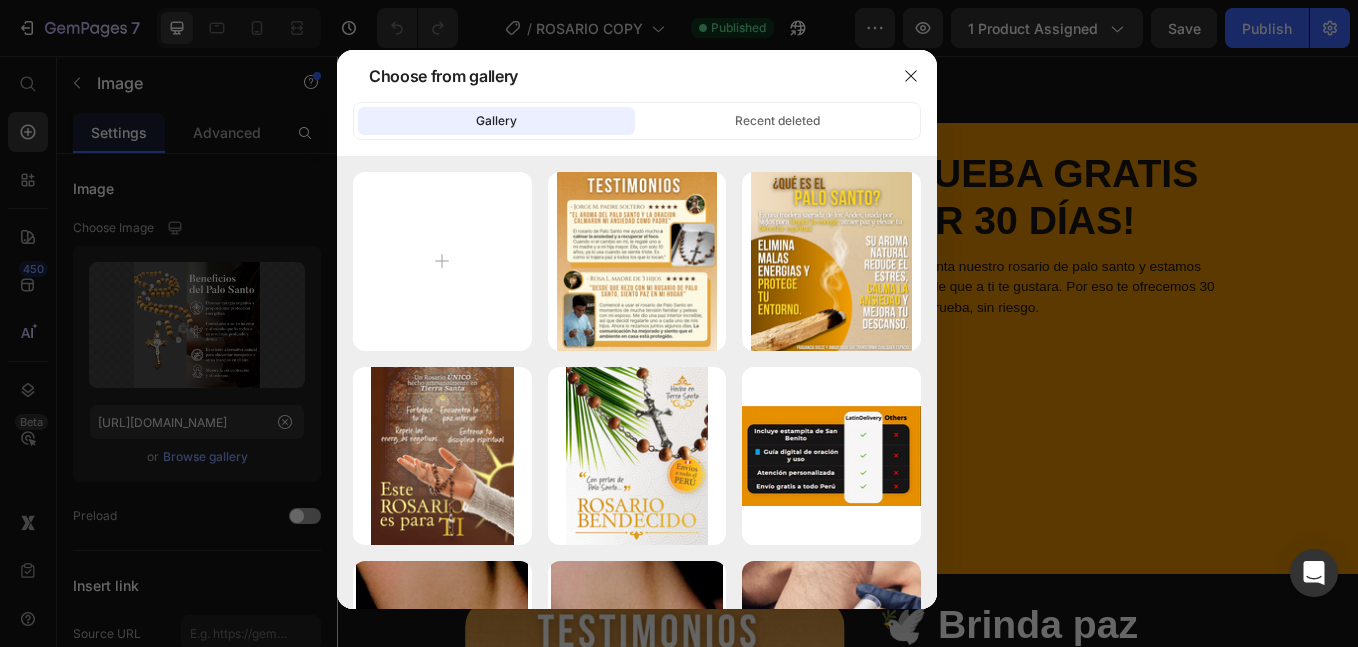 type on "C:\fakepath\1.png" 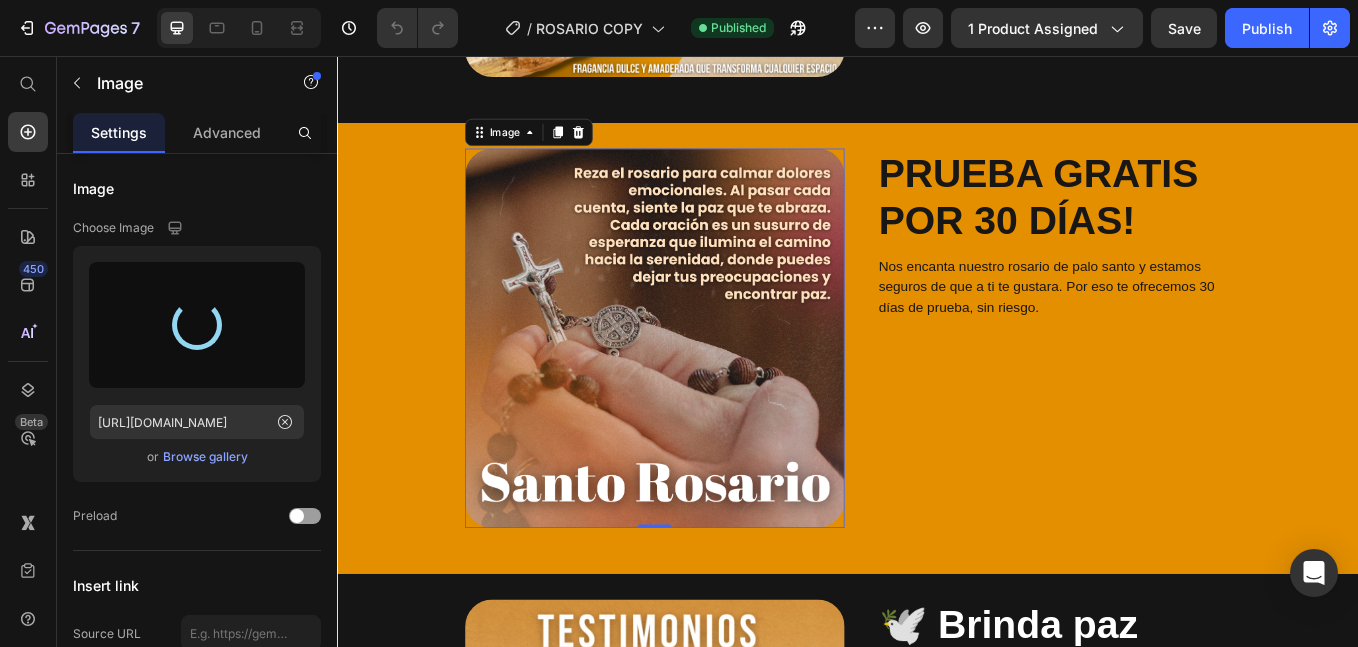 type on "https://cdn.shopify.com/s/files/1/0673/0494/7850/files/gempages_539191068483126058-e2b2d5ce-1693-4946-9c2a-10df655268e8.png" 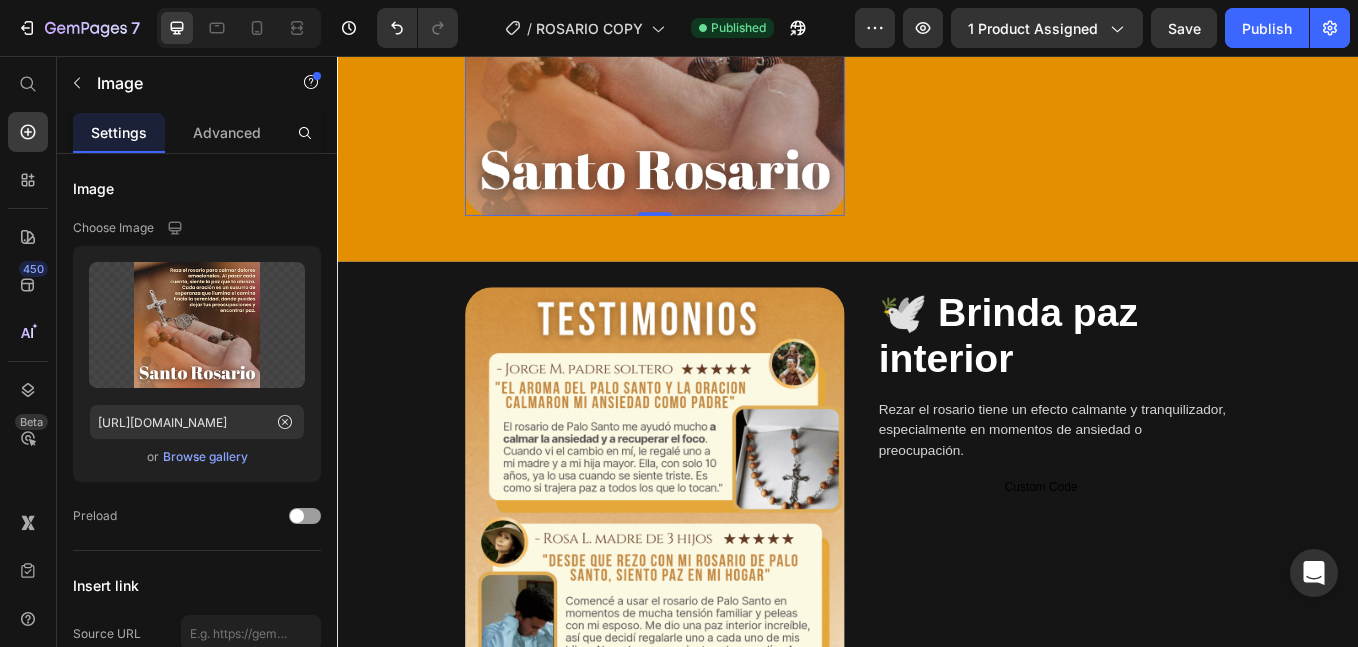 scroll, scrollTop: 3833, scrollLeft: 0, axis: vertical 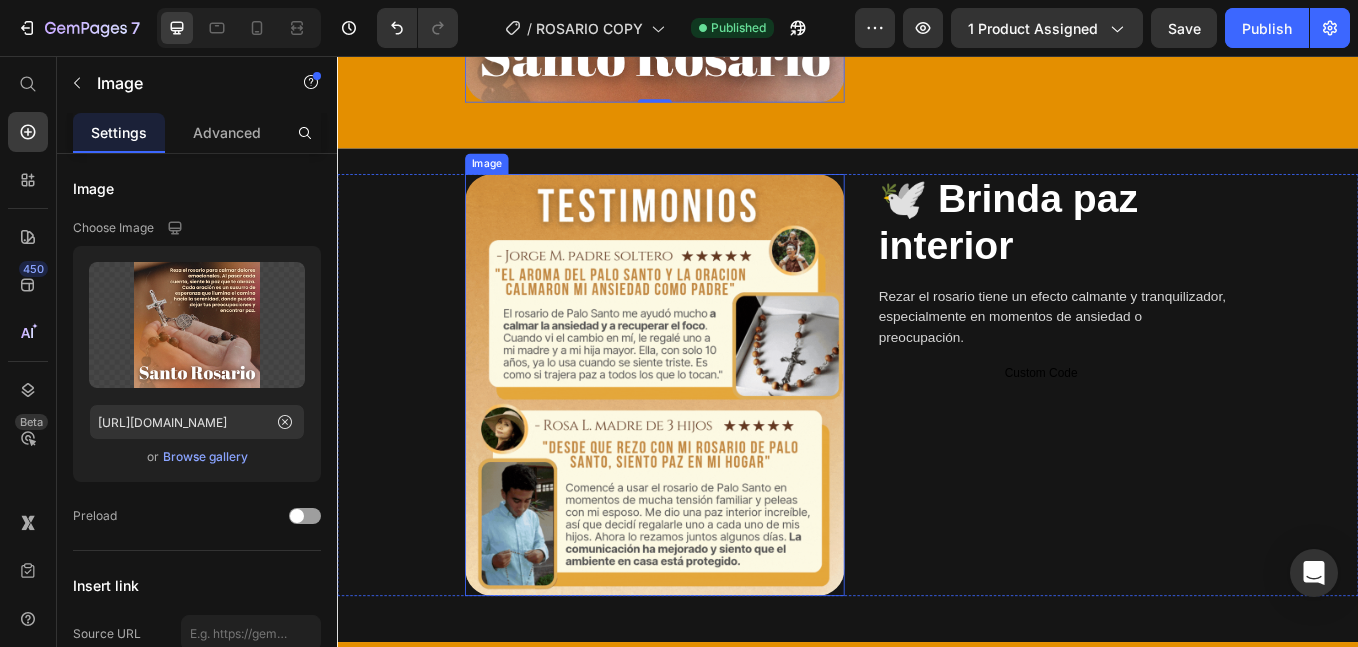 click at bounding box center [710, 443] 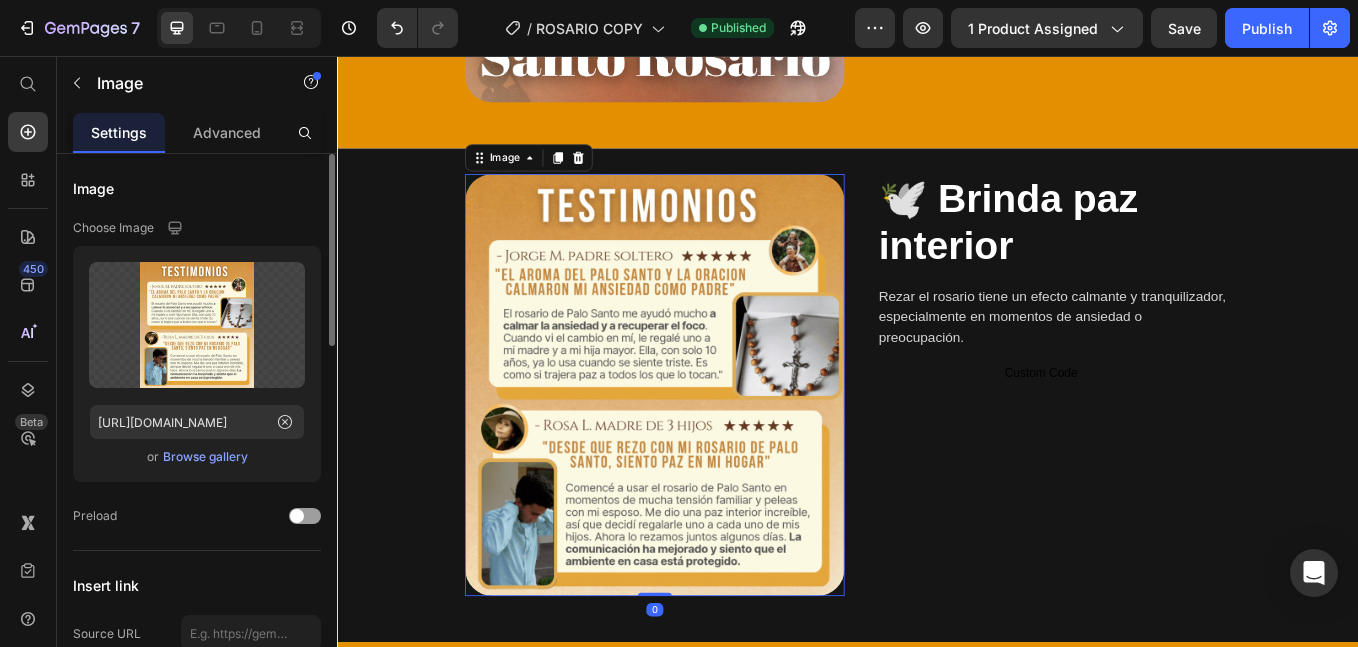 click on "Browse gallery" at bounding box center [205, 457] 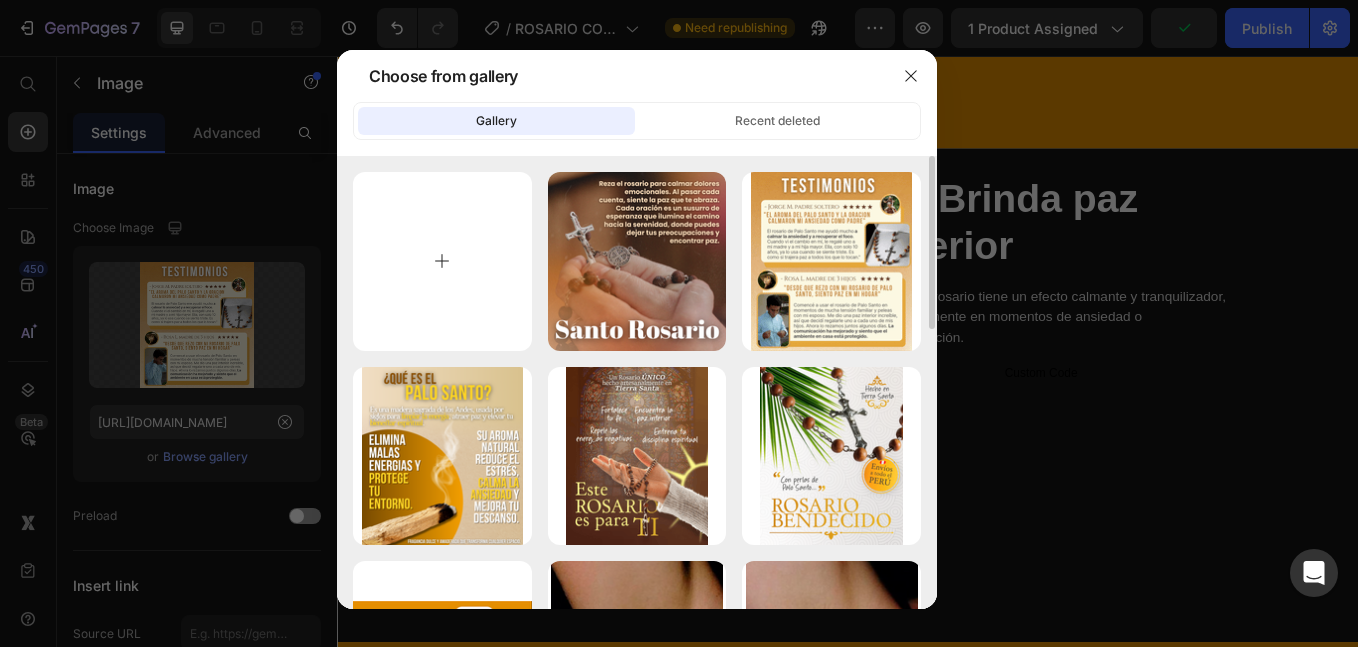 type on "C:\fakepath\3.png" 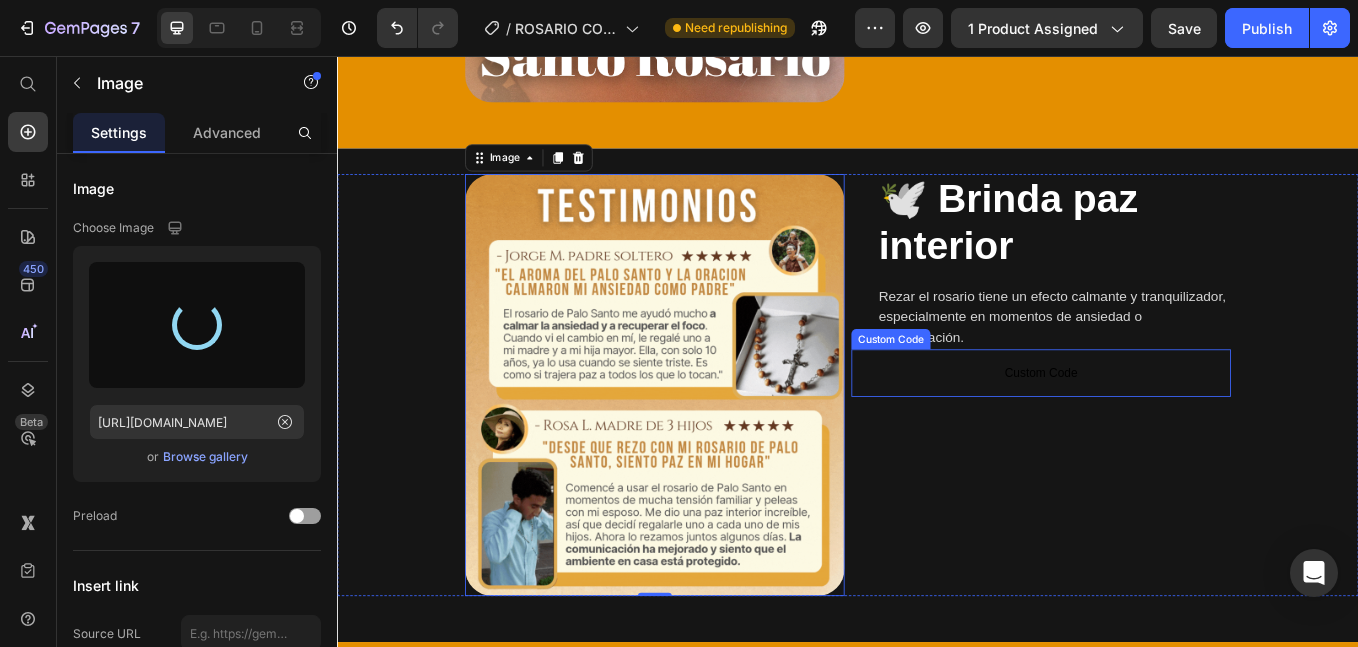 type on "https://cdn.shopify.com/s/files/1/0673/0494/7850/files/gempages_539191068483126058-645f0f02-25f4-4e7a-896b-cec06615c490.png" 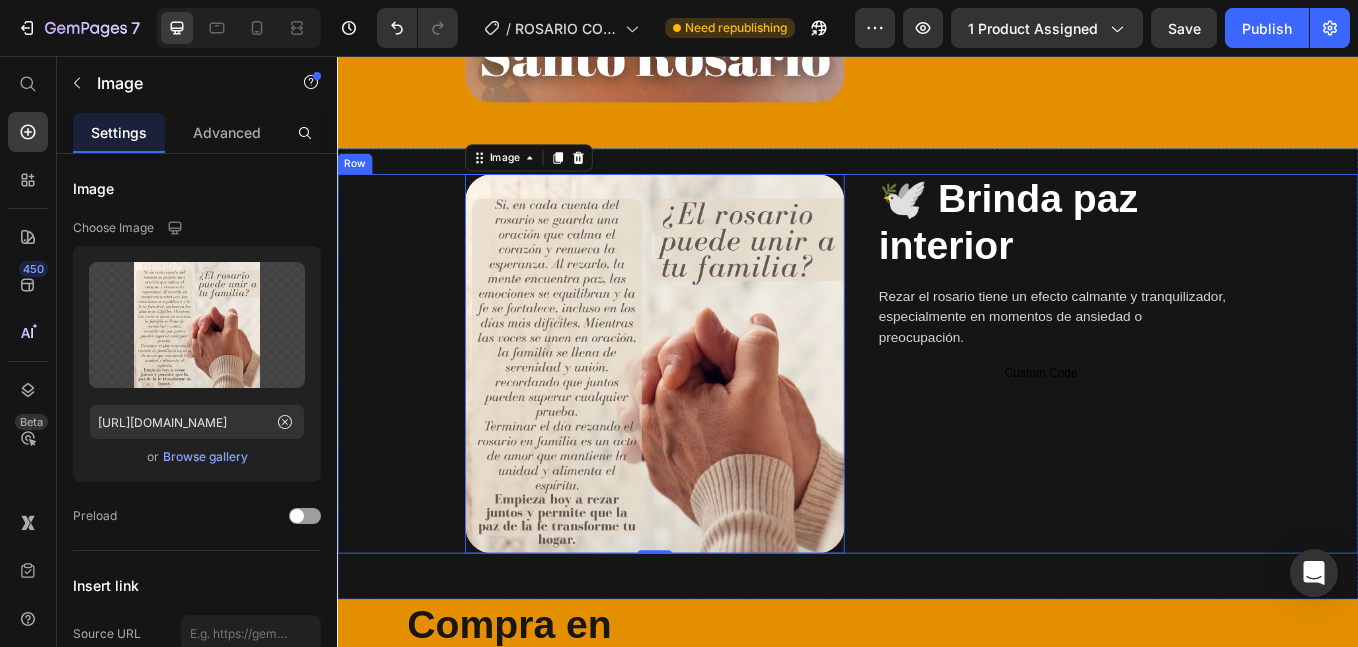 click on "🕊️ Brinda paz interior Heading Rezar el rosario tiene un efecto calmante y tranquilizador, especialmente en momentos de ansiedad o preocupación. Text Block
Custom Code
Custom Code" at bounding box center [1164, 418] 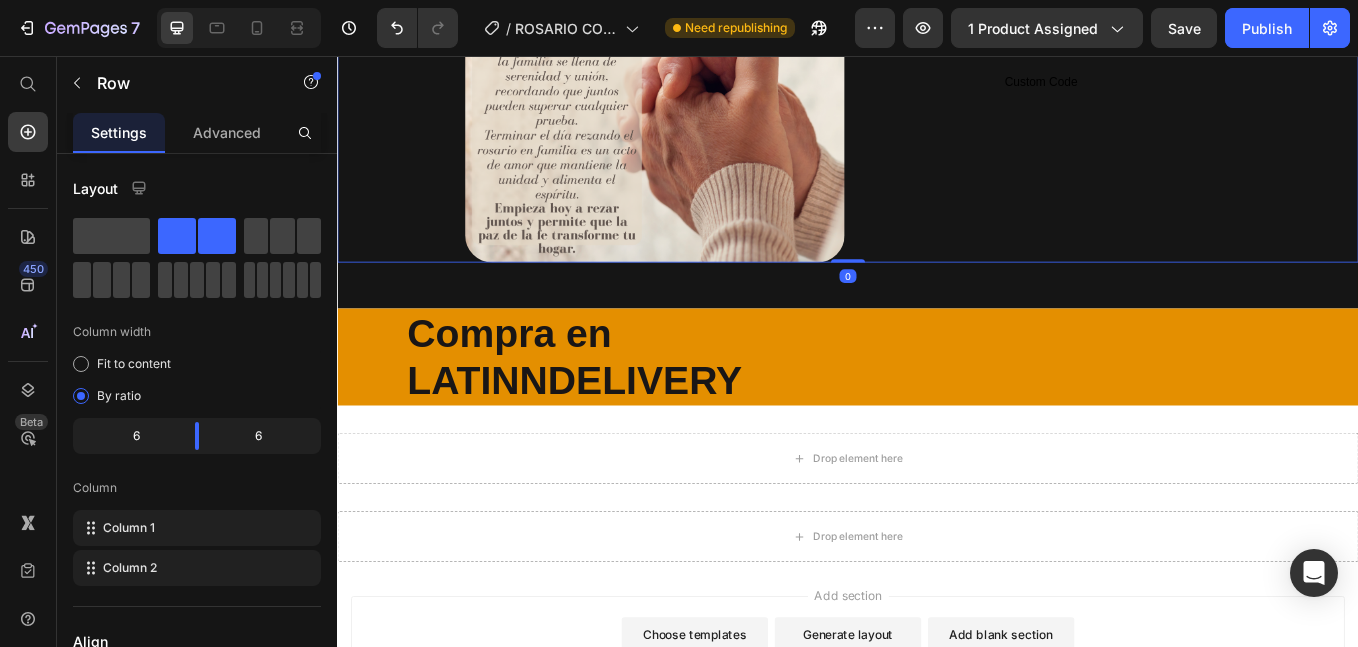 scroll, scrollTop: 4333, scrollLeft: 0, axis: vertical 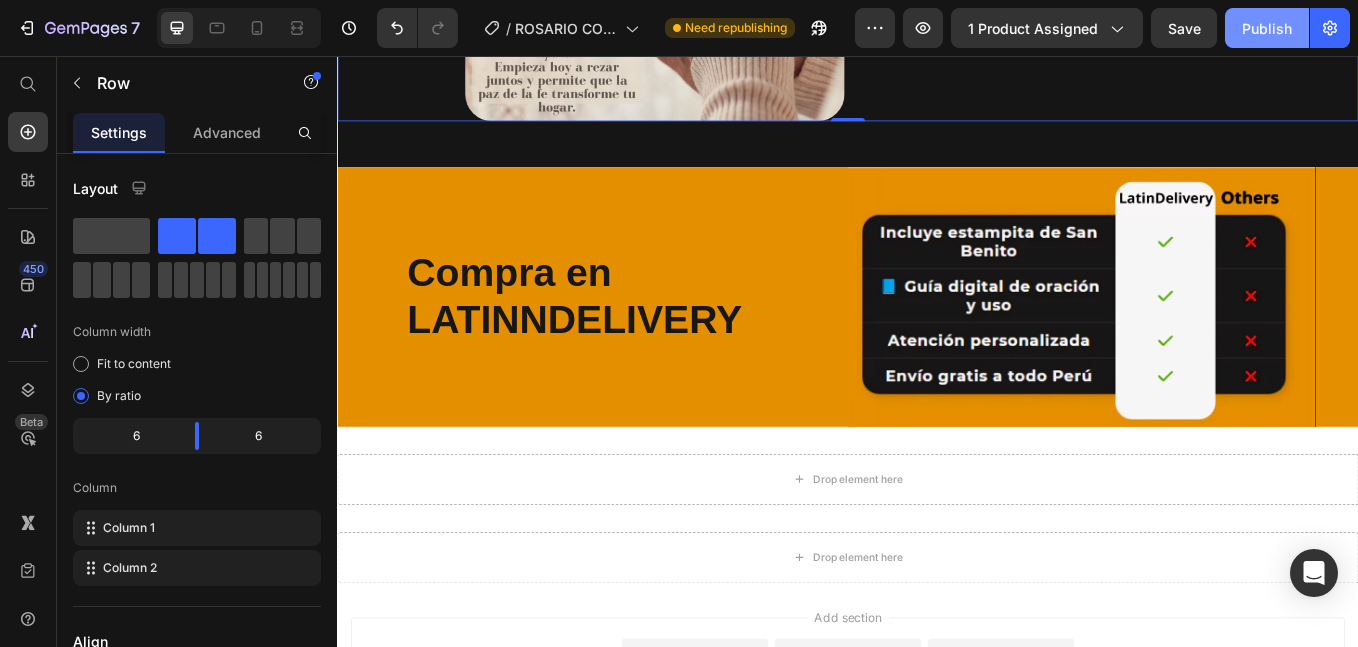 click on "Publish" at bounding box center [1267, 28] 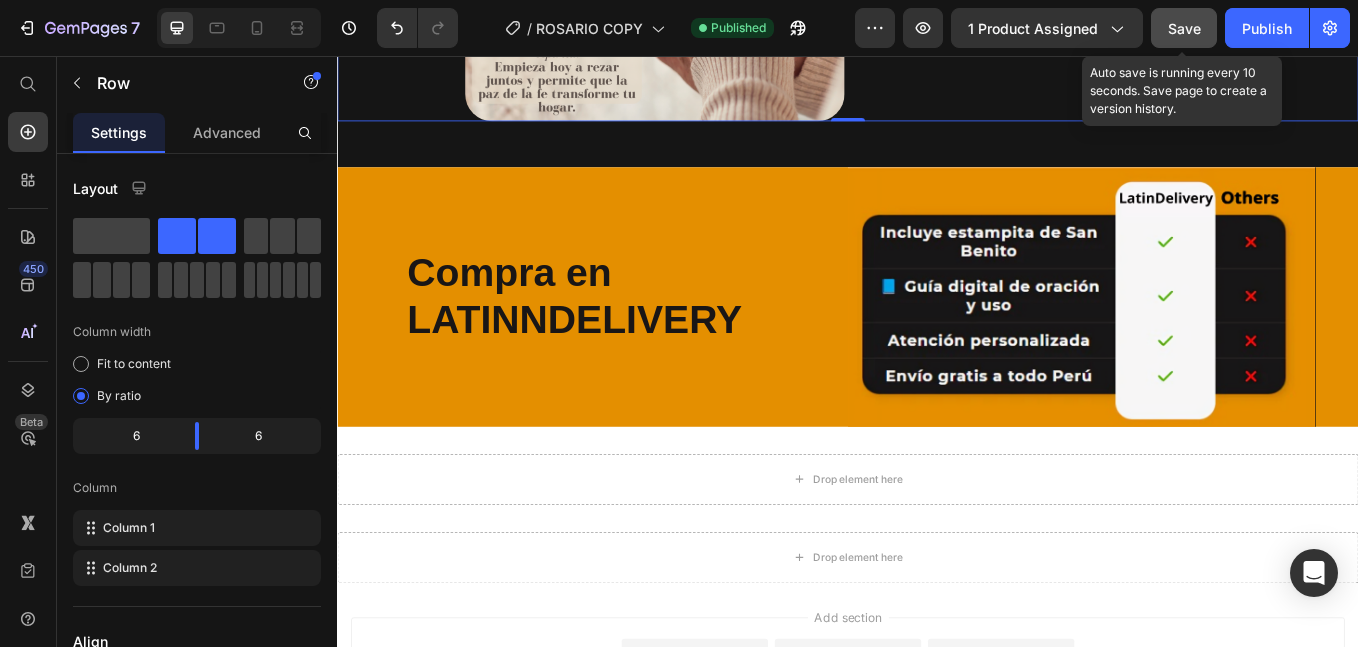 drag, startPoint x: 1177, startPoint y: 26, endPoint x: 304, endPoint y: 203, distance: 890.7626 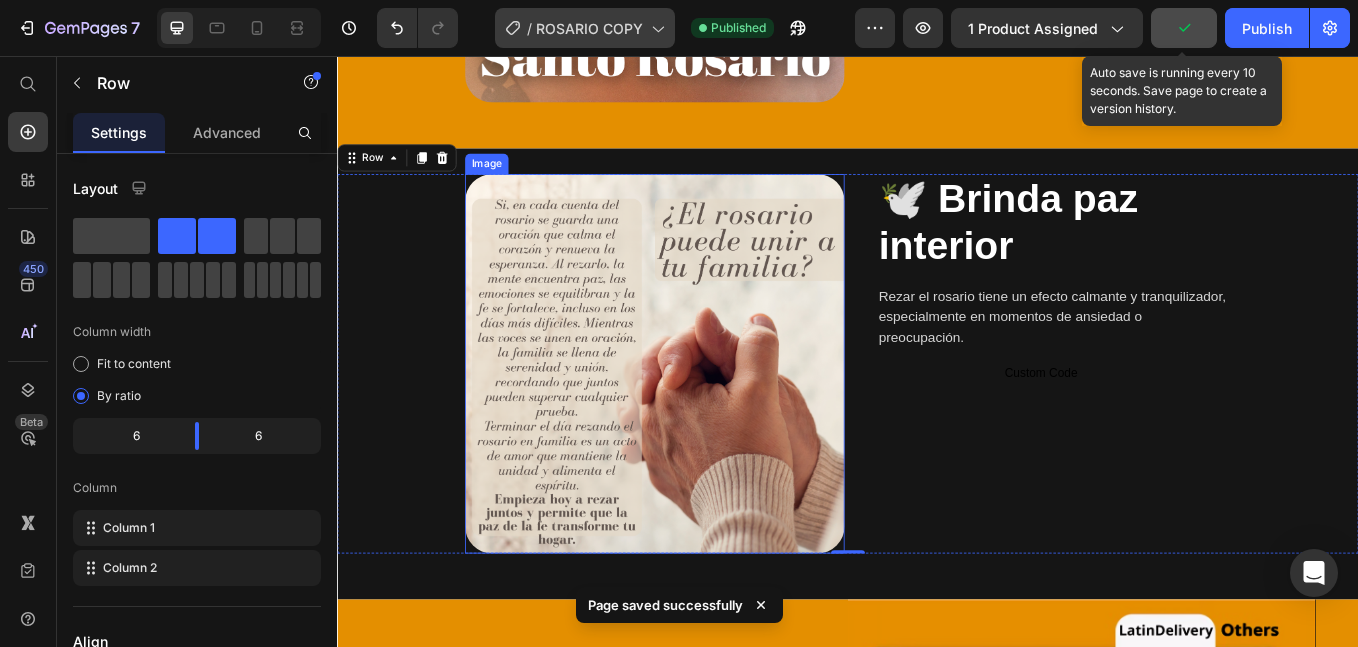 scroll, scrollTop: 3167, scrollLeft: 0, axis: vertical 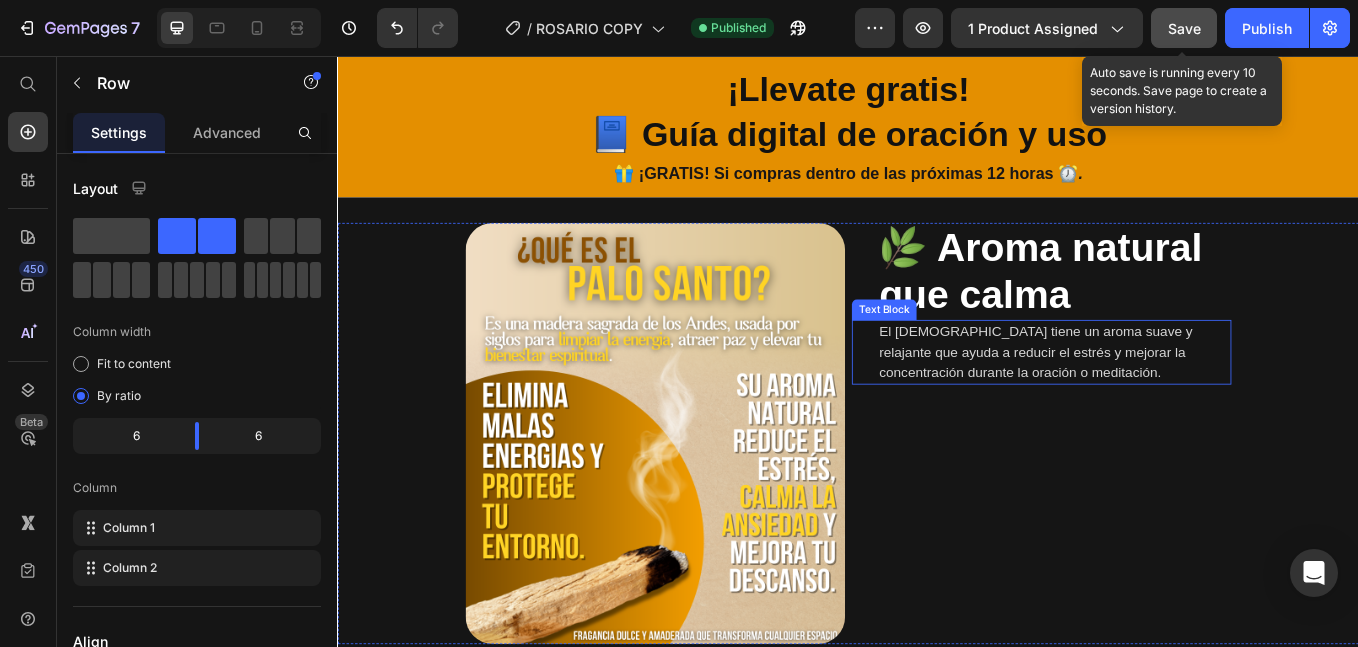 click on "El [DEMOGRAPHIC_DATA] tiene un aroma suave y relajante que ayuda a reducir el estrés y mejorar la concentración durante la oración o meditación." at bounding box center [1179, 404] 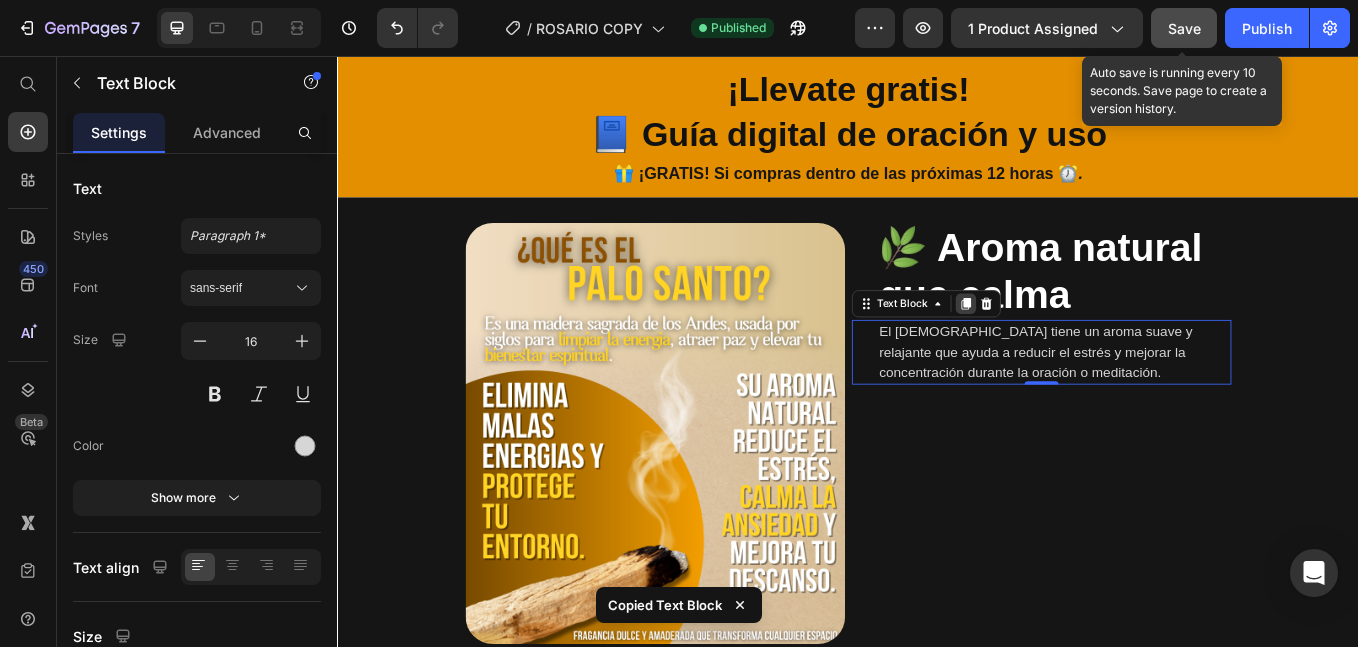 click 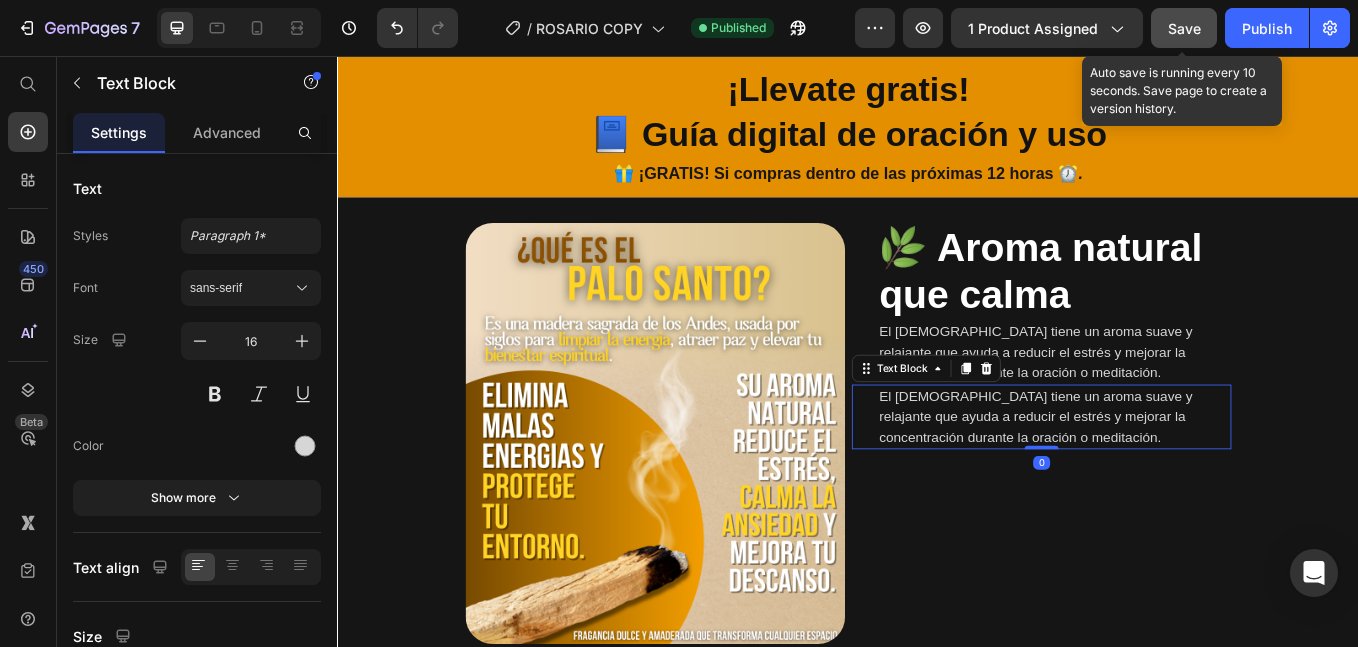 click on "El [DEMOGRAPHIC_DATA] tiene un aroma suave y relajante que ayuda a reducir el estrés y mejorar la concentración durante la oración o meditación." at bounding box center [1179, 480] 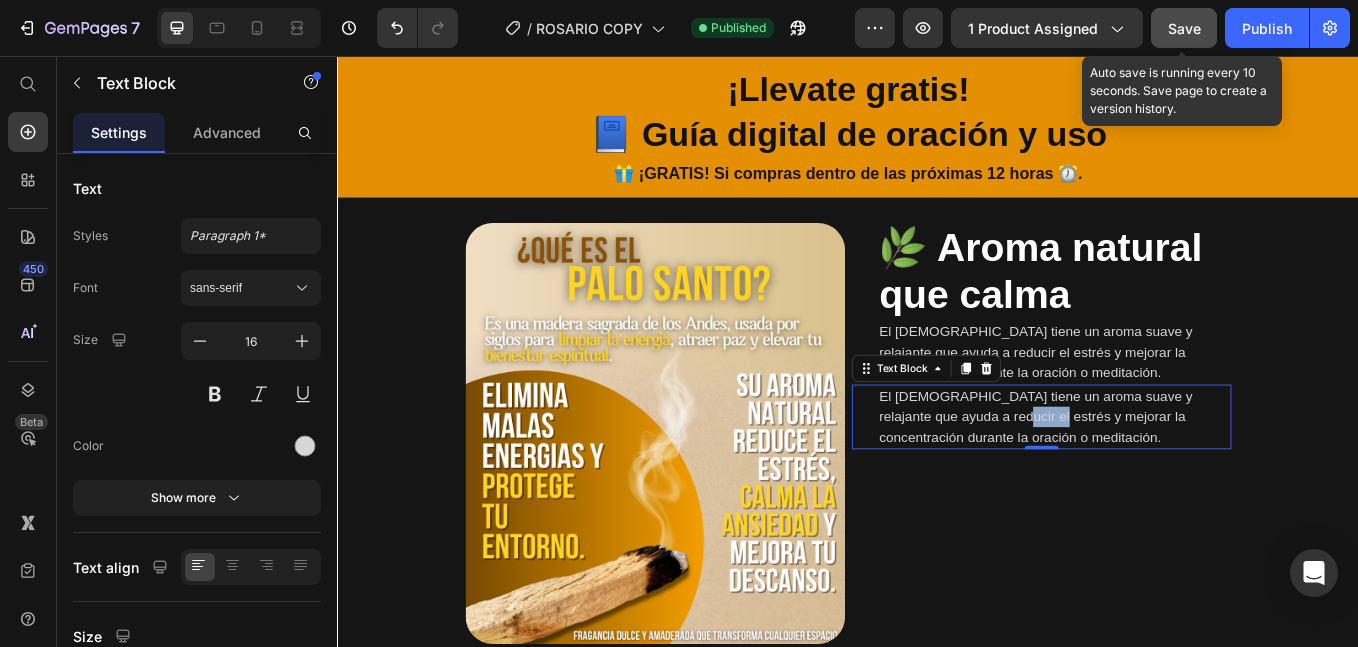 click on "El [DEMOGRAPHIC_DATA] tiene un aroma suave y relajante que ayuda a reducir el estrés y mejorar la concentración durante la oración o meditación." at bounding box center (1179, 480) 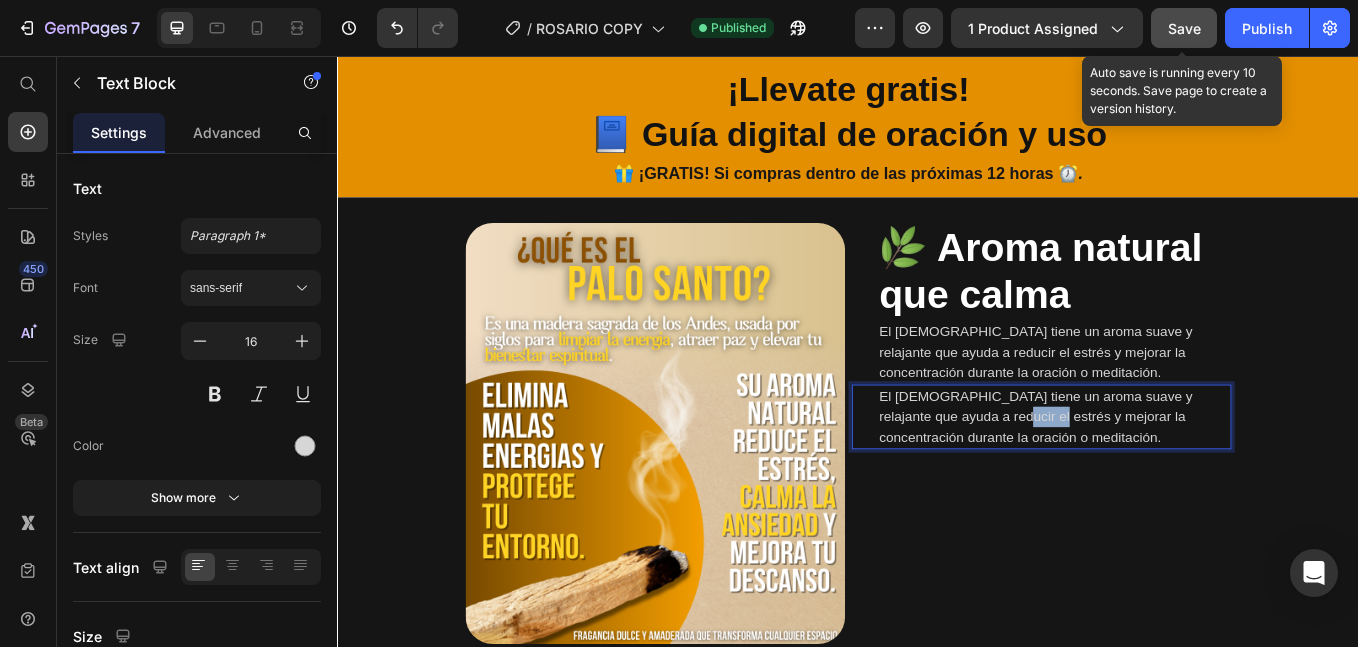click on "El [DEMOGRAPHIC_DATA] tiene un aroma suave y relajante que ayuda a reducir el estrés y mejorar la concentración durante la oración o meditación." at bounding box center [1179, 480] 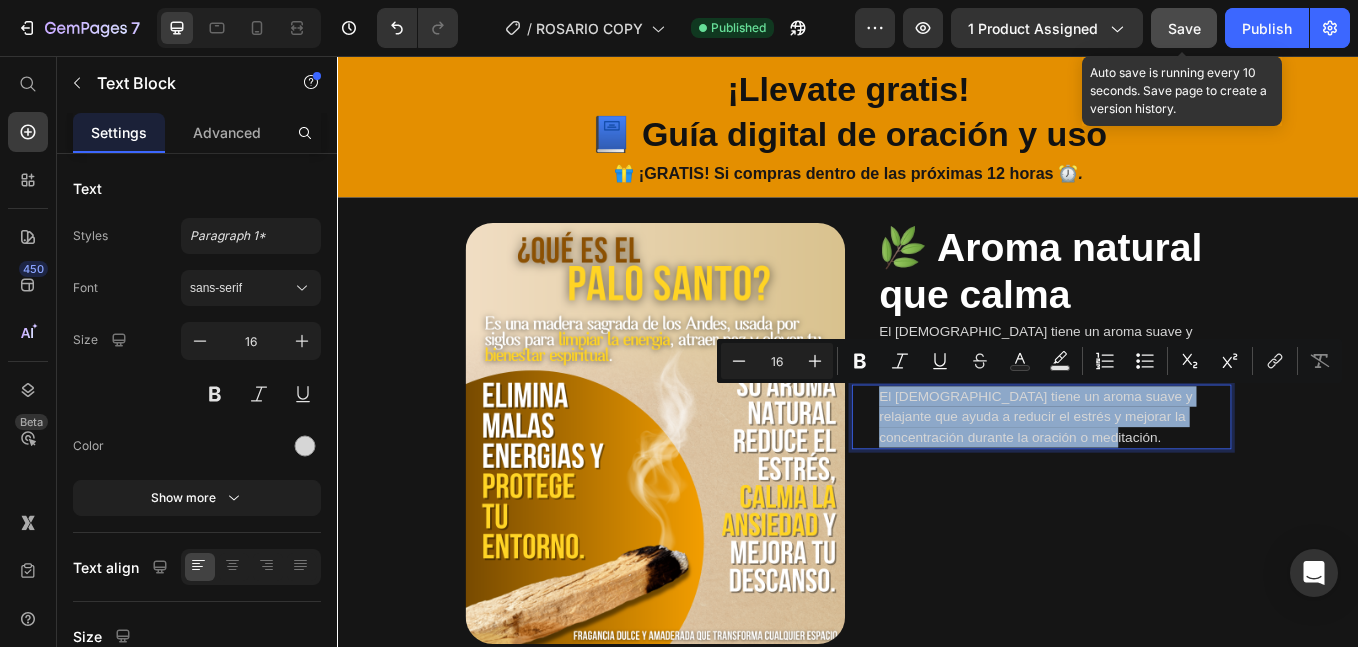 copy on "El [DEMOGRAPHIC_DATA] tiene un aroma suave y relajante que ayuda a reducir el estrés y mejorar la concentración durante la oración o meditación." 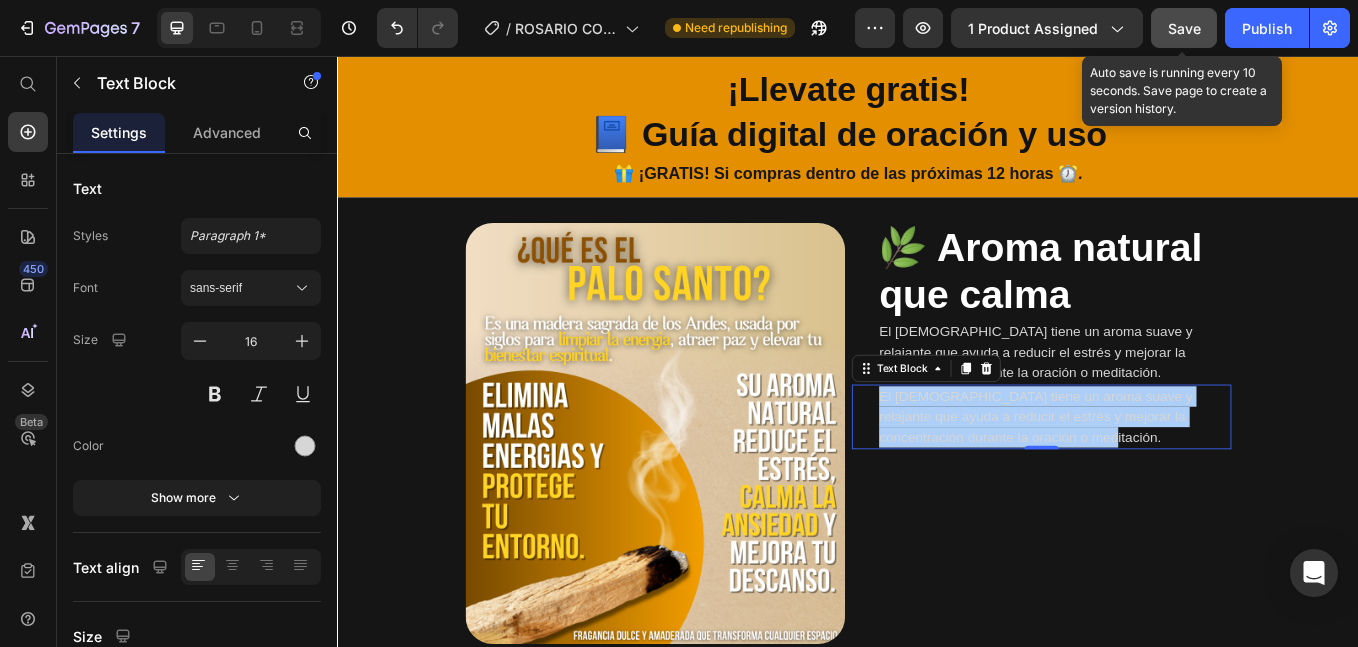 click on "Save" 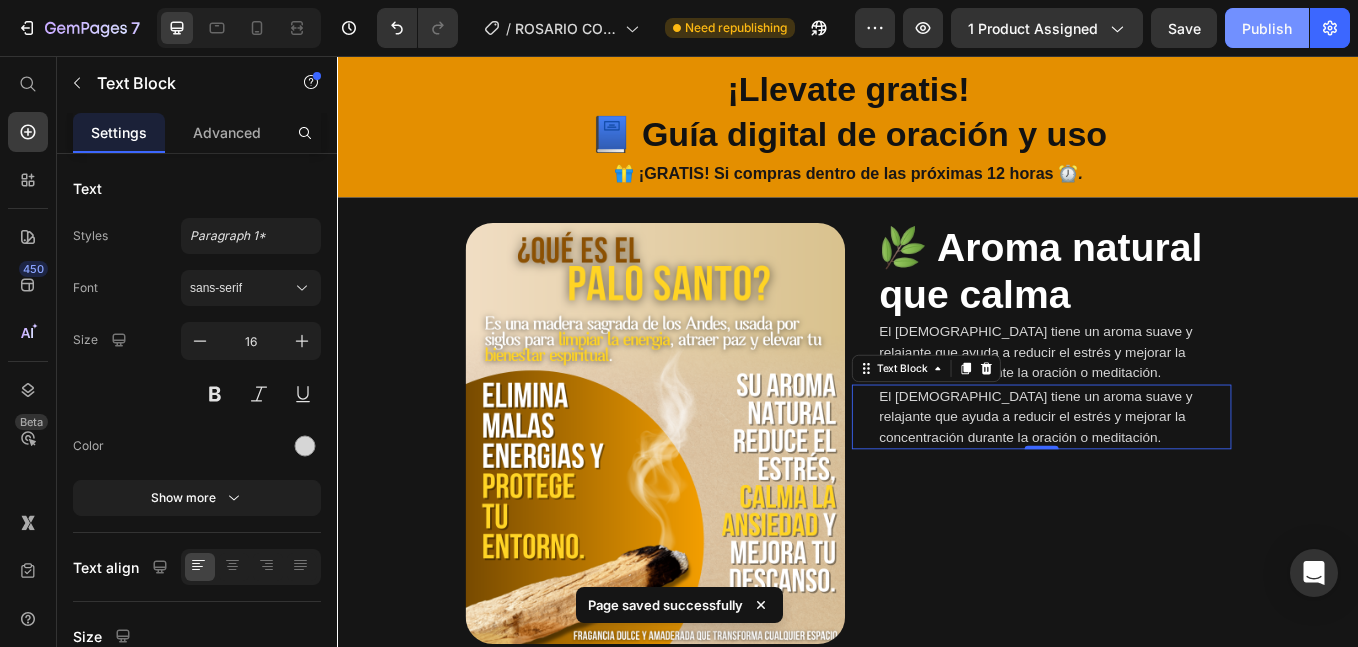 click on "Publish" at bounding box center [1267, 28] 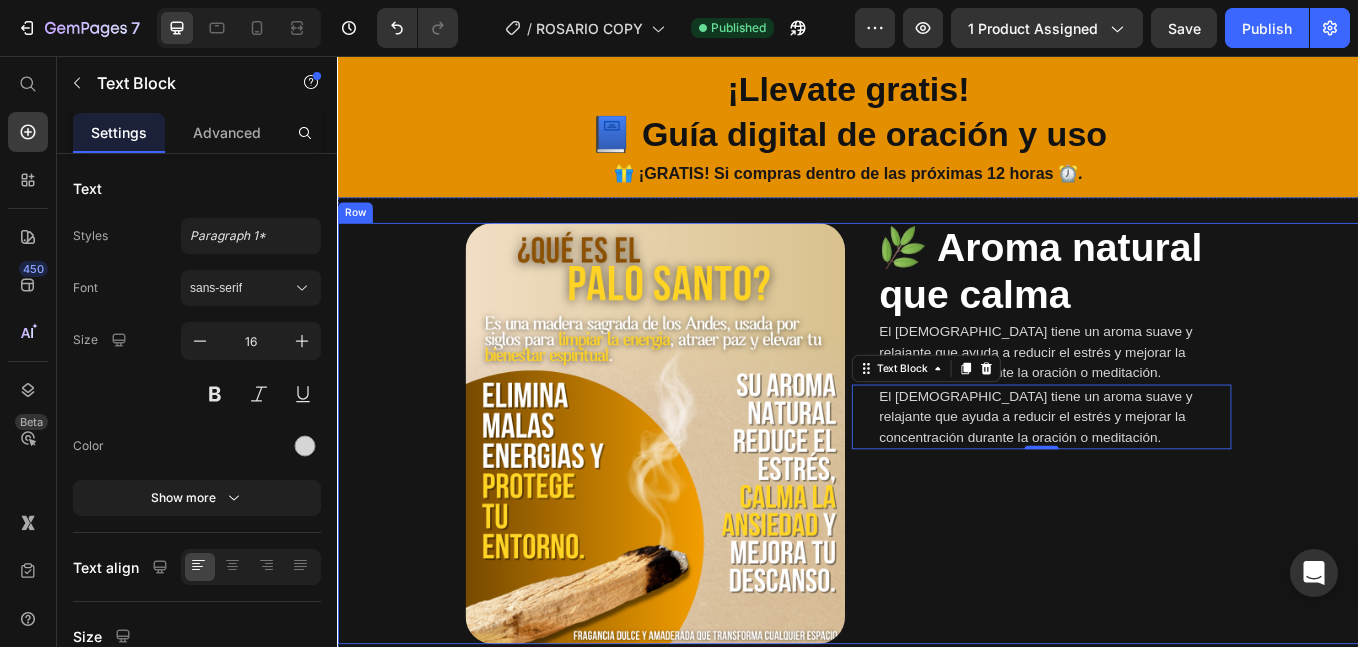 drag, startPoint x: 1126, startPoint y: 542, endPoint x: 1083, endPoint y: 513, distance: 51.86521 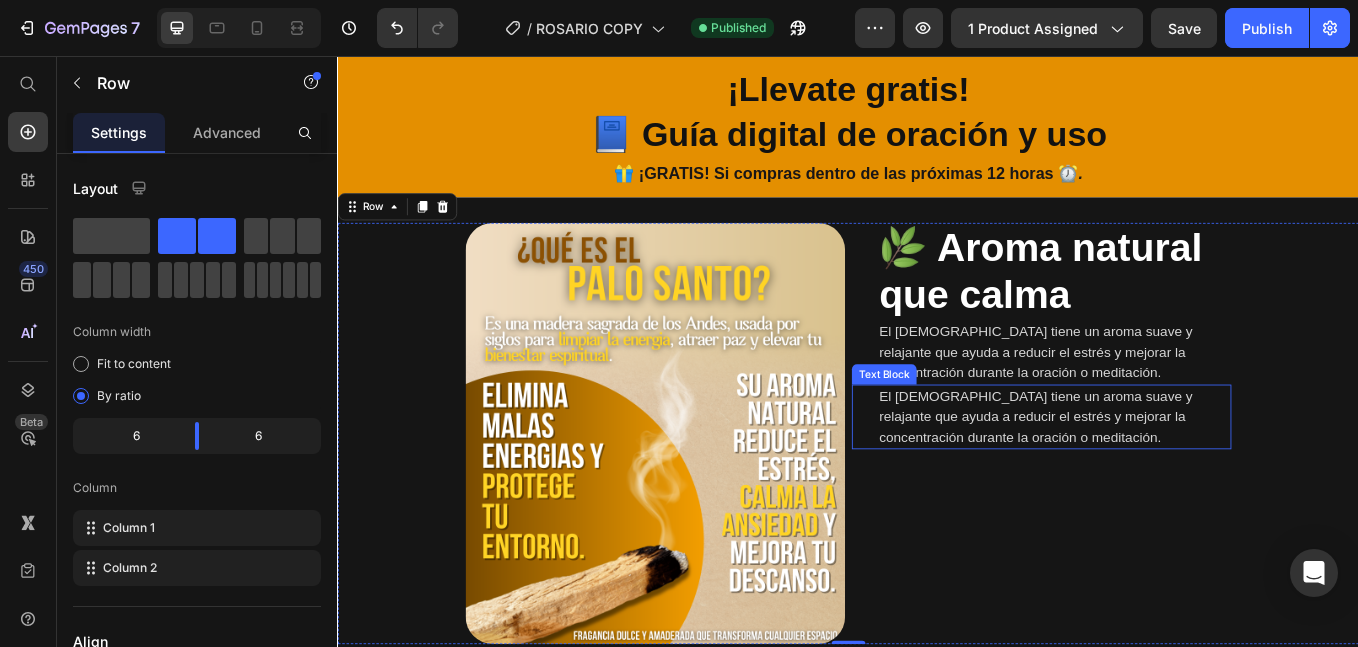 click on "El [DEMOGRAPHIC_DATA] tiene un aroma suave y relajante que ayuda a reducir el estrés y mejorar la concentración durante la oración o meditación." at bounding box center (1179, 480) 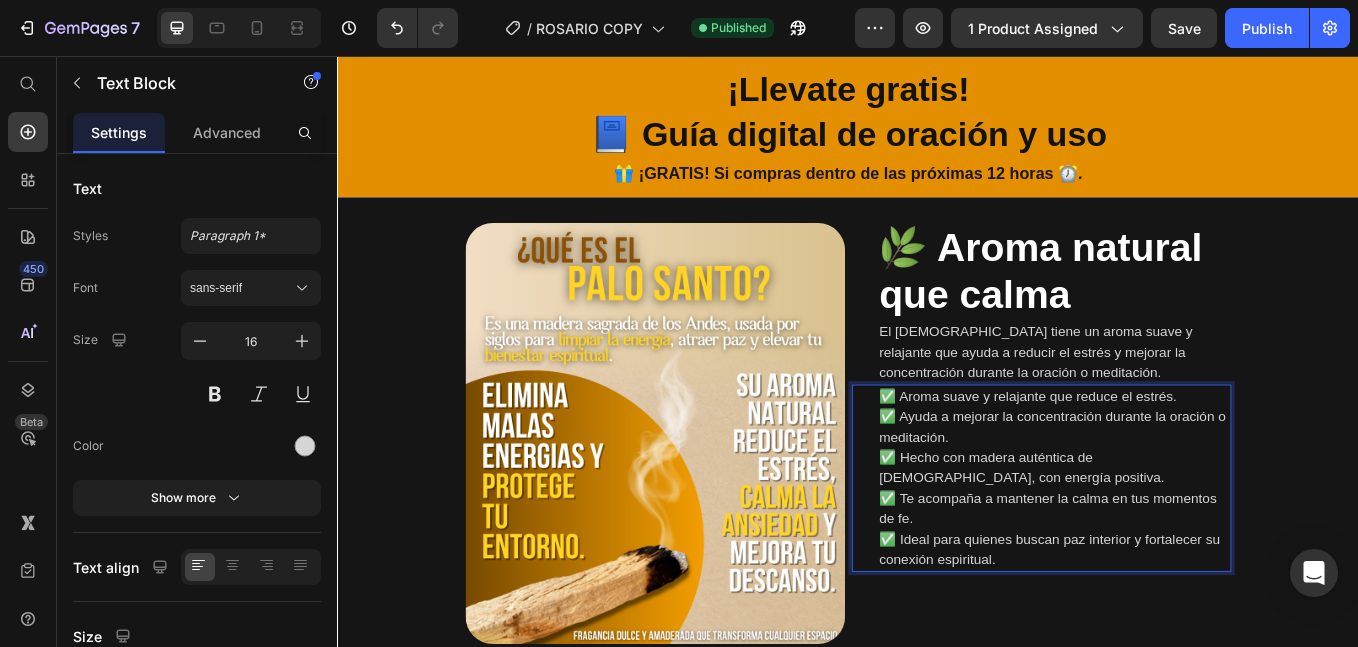 scroll, scrollTop: 29, scrollLeft: 0, axis: vertical 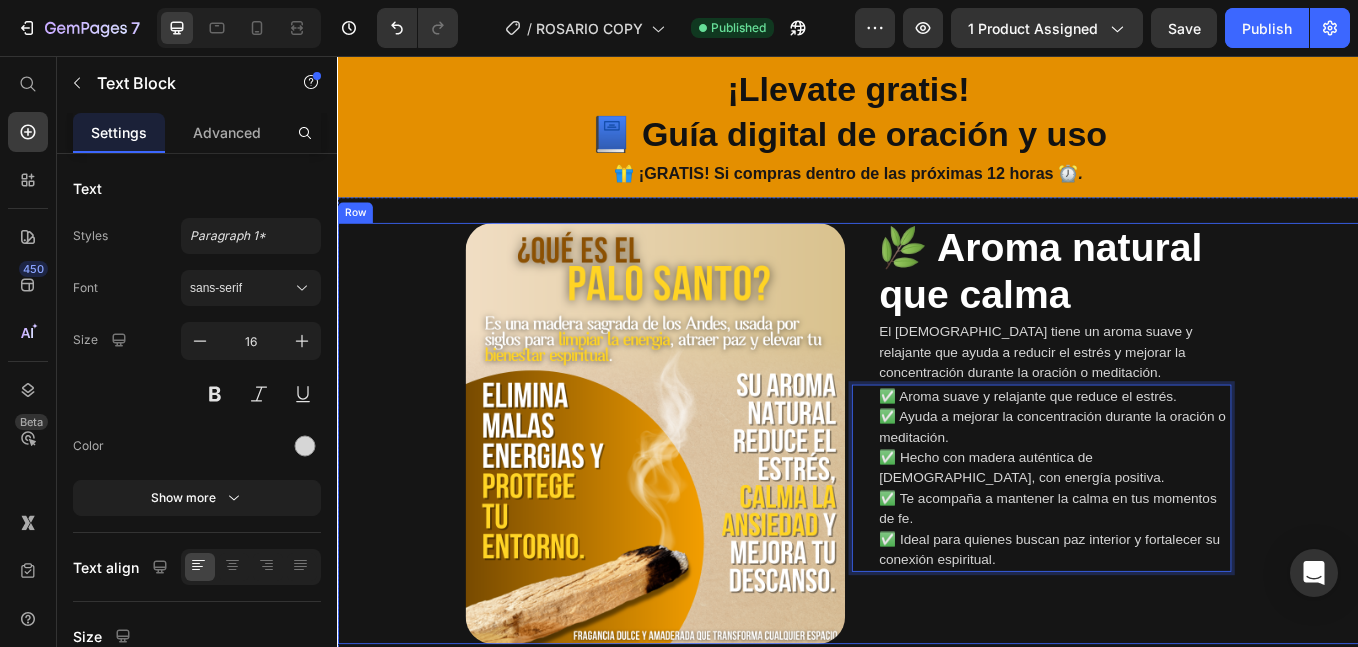 click on "Image 🌿 Aroma natural que calma Heading El palo santo tiene un aroma suave y relajante que ayuda a reducir el estrés y mejorar la concentración durante la oración o meditación. Text Block ✅ Aroma suave y relajante que reduce el estrés. ✅ Ayuda a mejorar la concentración durante la oración o meditación. ✅ Hecho con madera auténtica de palo santo, con energía positiva. ✅ Te acompaña a mantener la calma en tus momentos de fe. ✅ Ideal para quienes buscan paz interior y fortalecer su conexión espiritual. Text Block   0 Row" at bounding box center (937, 500) 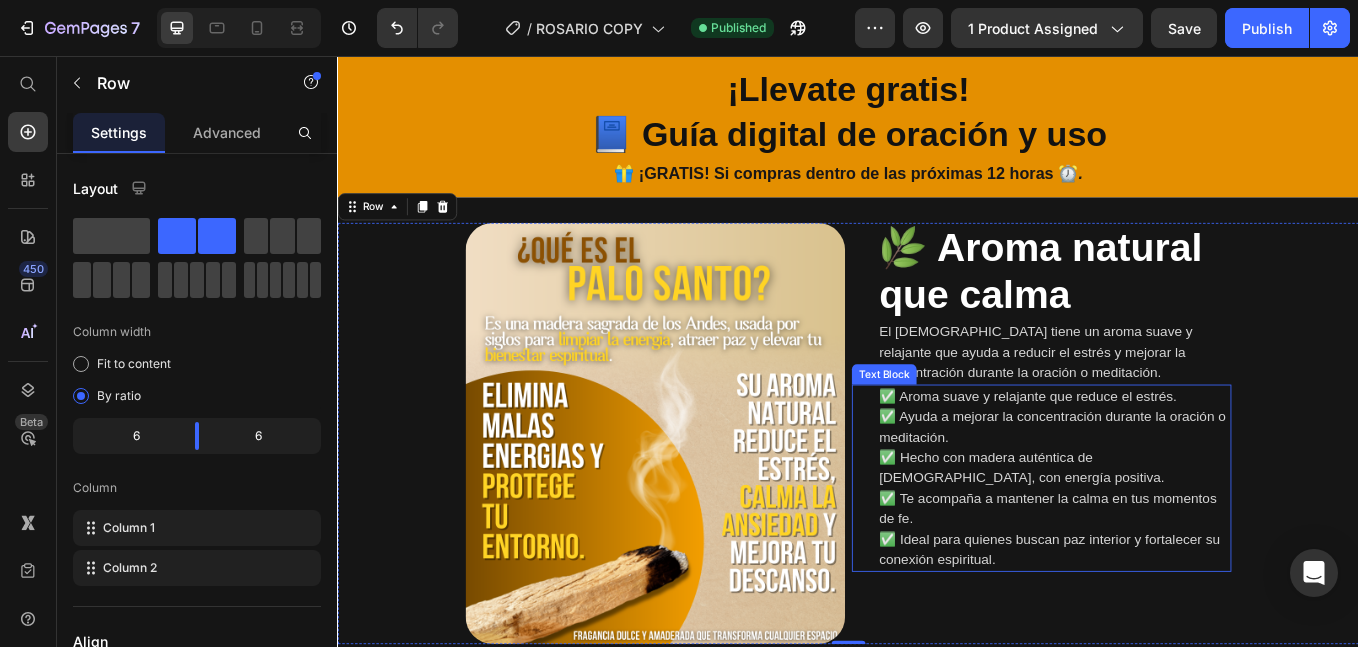 scroll, scrollTop: 2833, scrollLeft: 0, axis: vertical 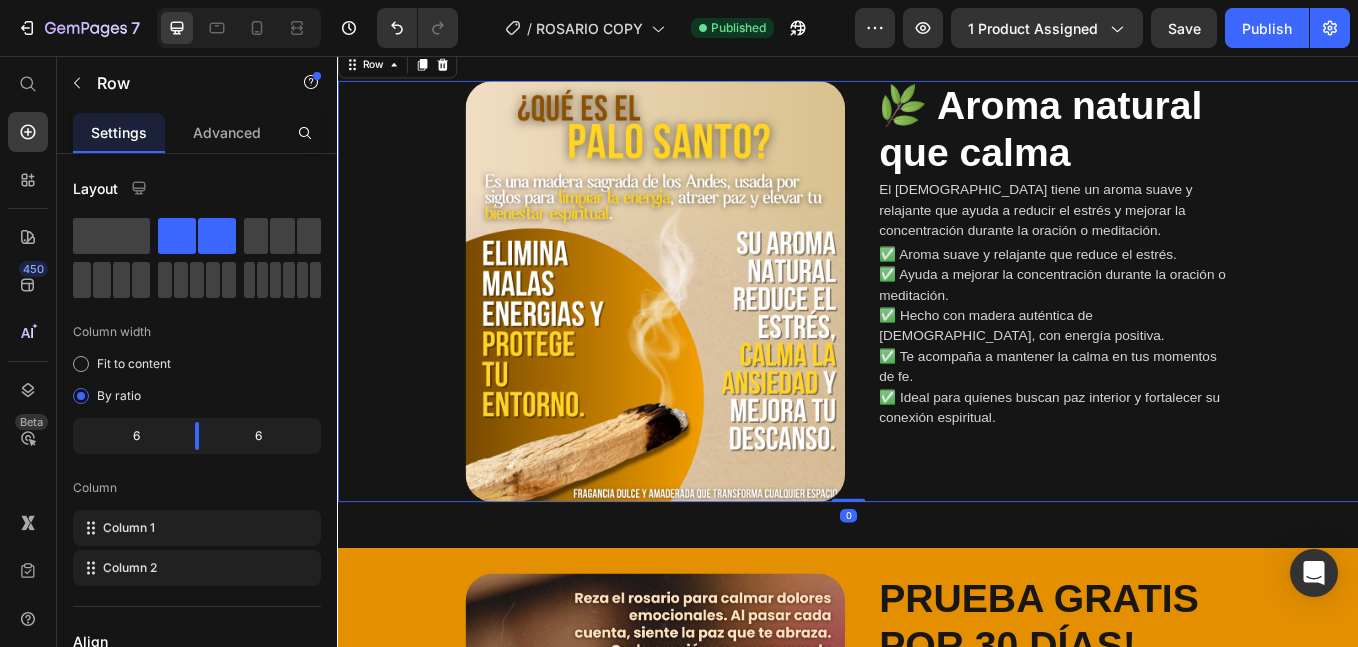 click on "🌿 Aroma natural que calma Heading El palo santo tiene un aroma suave y relajante que ayuda a reducir el estrés y mejorar la concentración durante la oración o meditación. Text Block ✅ Aroma suave y relajante que reduce el estrés. ✅ Ayuda a mejorar la concentración durante la oración o meditación. ✅ Hecho con madera auténtica de palo santo, con energía positiva. ✅ Te acompaña a mantener la calma en tus momentos de fe. ✅ Ideal para quienes buscan paz interior y fortalecer su conexión espiritual. Text Block" at bounding box center [1164, 334] 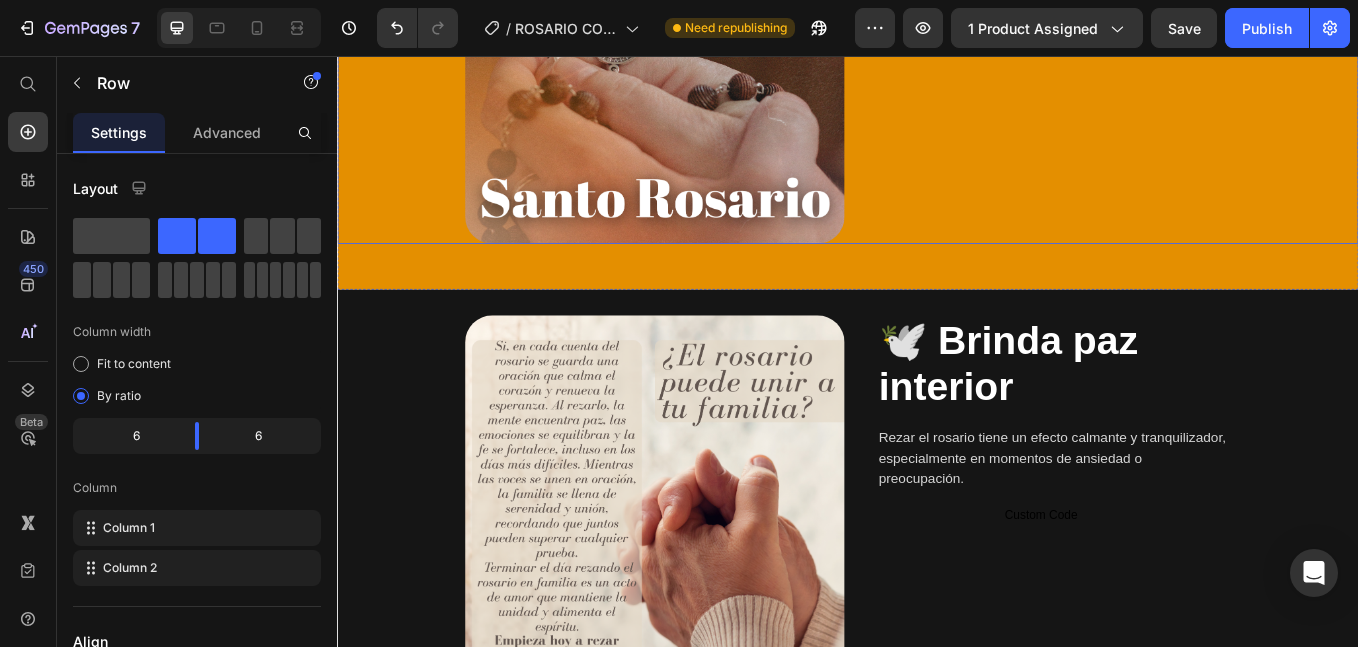 scroll, scrollTop: 3333, scrollLeft: 0, axis: vertical 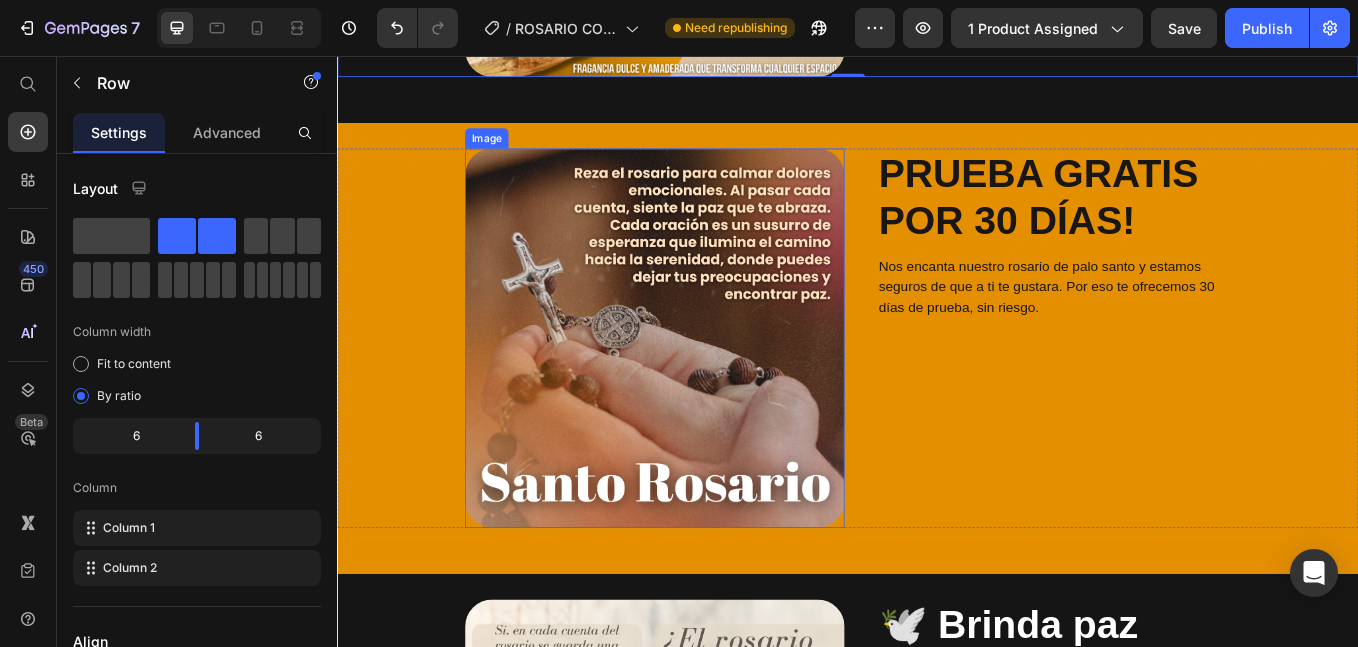click on "Nos encanta nuestro rosario de palo santo y estamos seguros de que a ti te gustara. Por eso te ofrecemos 30 días de prueba, sin riesgo." at bounding box center (1179, 328) 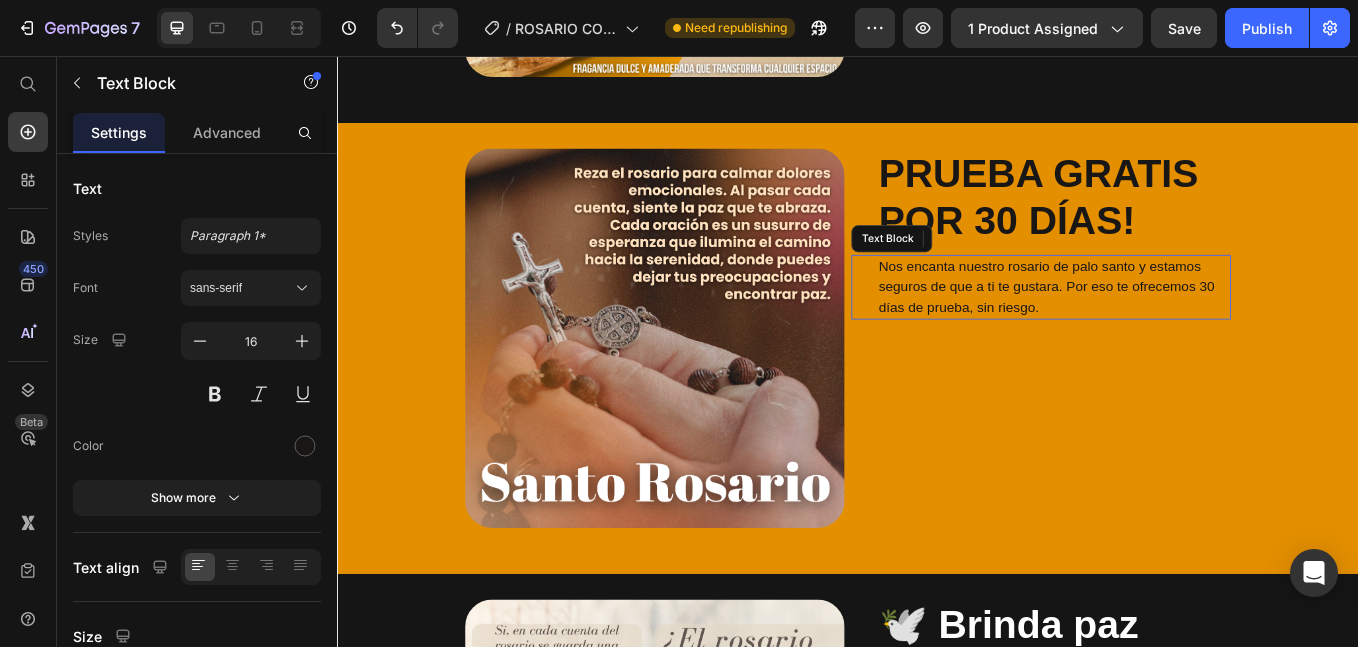 click on "Nos encanta nuestro rosario de palo santo y estamos seguros de que a ti te gustara. Por eso te ofrecemos 30 días de prueba, sin riesgo." at bounding box center [1179, 328] 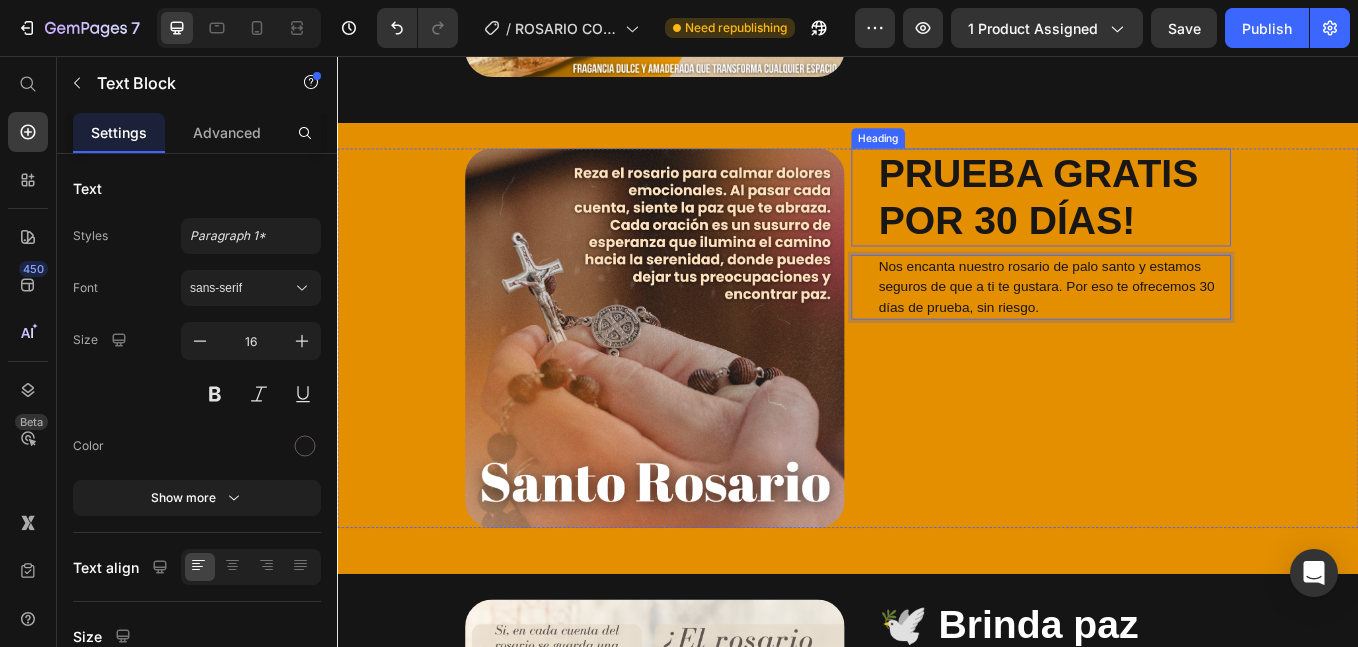 click on "PRUEBA GRATIS POR 30 DÍAS!" at bounding box center [1161, 221] 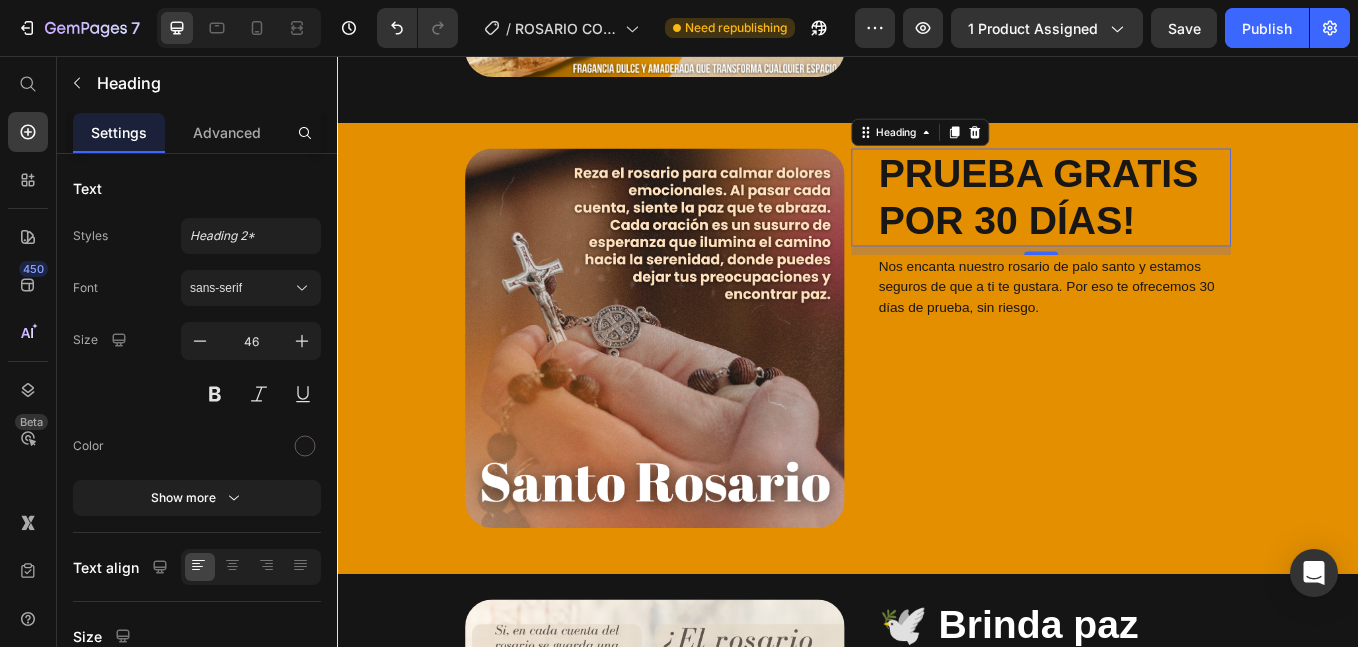 click on "PRUEBA GRATIS POR 30 DÍAS!" at bounding box center [1161, 221] 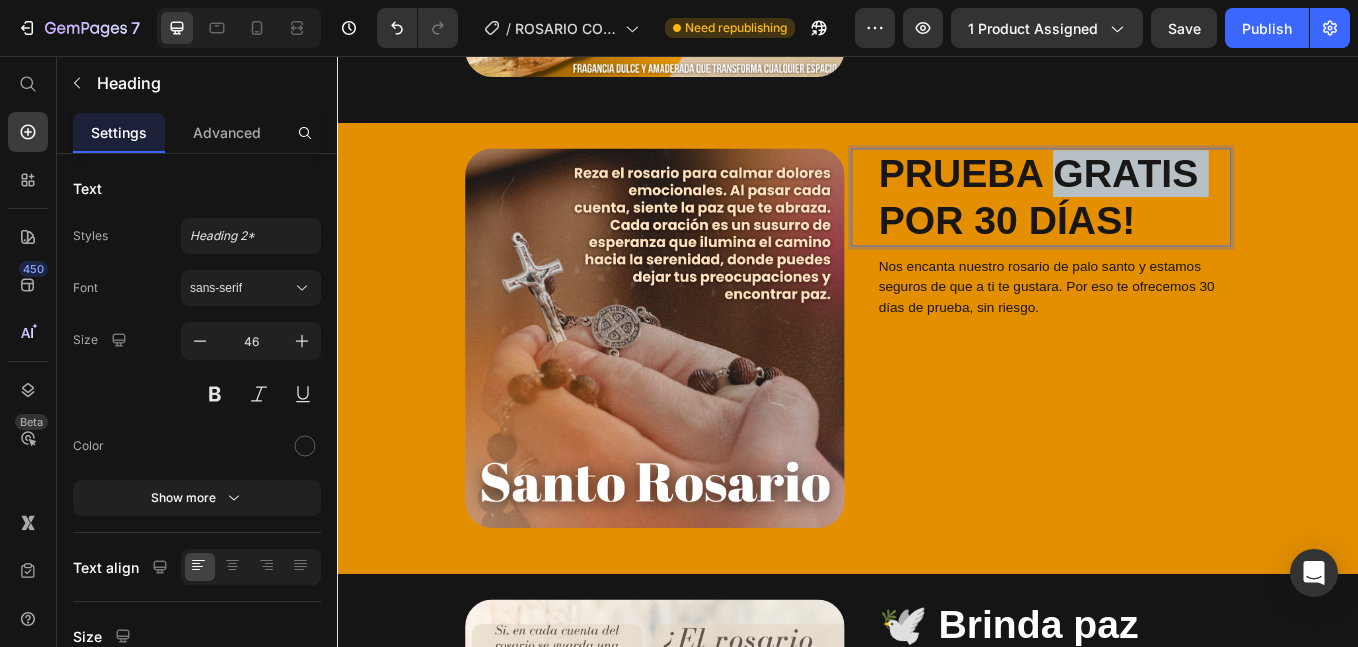 click on "PRUEBA GRATIS POR 30 DÍAS!" at bounding box center (1161, 221) 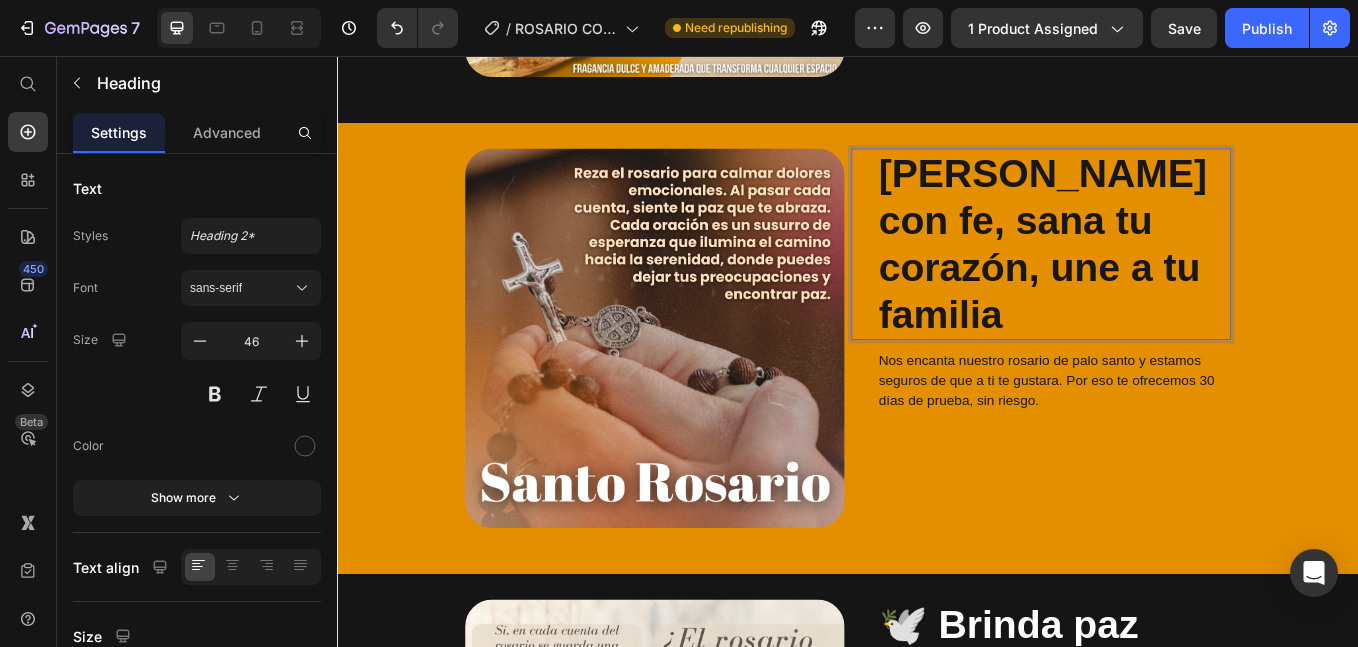 click on "Reza con fe, sana tu corazón, une a tu familia" at bounding box center [1179, 277] 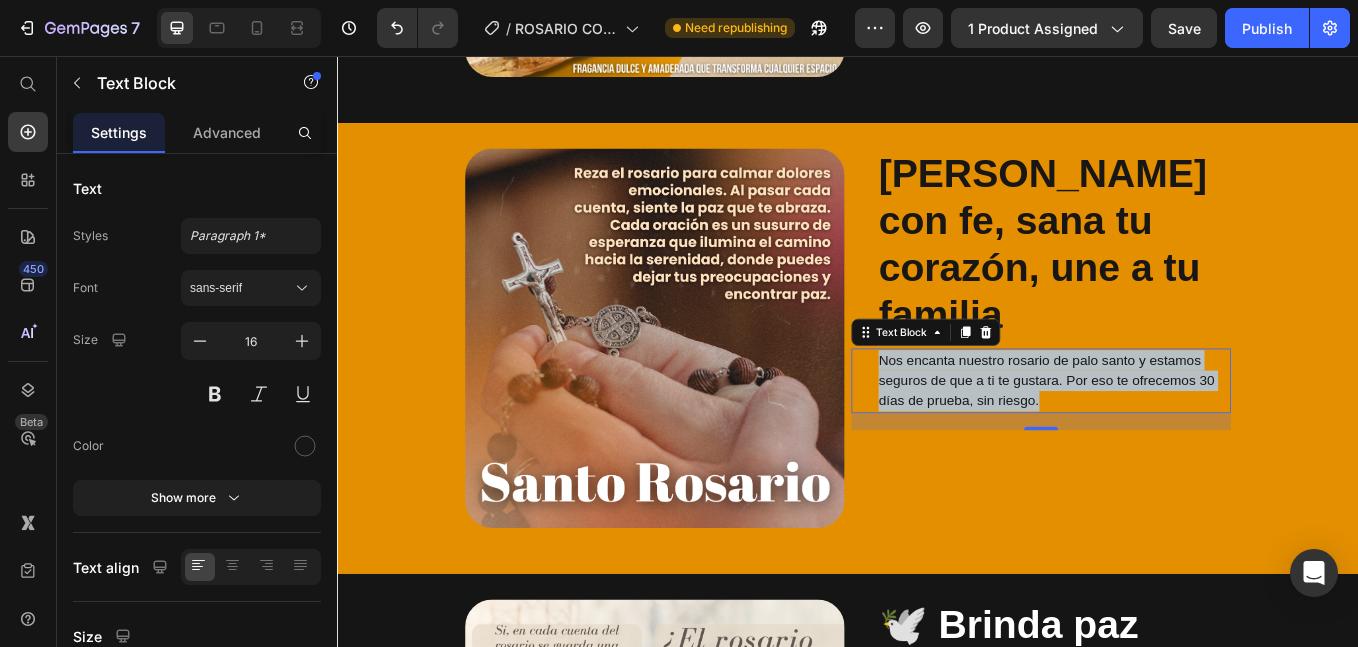 click on "Nos encanta nuestro rosario de palo santo y estamos seguros de que a ti te gustara. Por eso te ofrecemos 30 días de prueba, sin riesgo." at bounding box center [1179, 438] 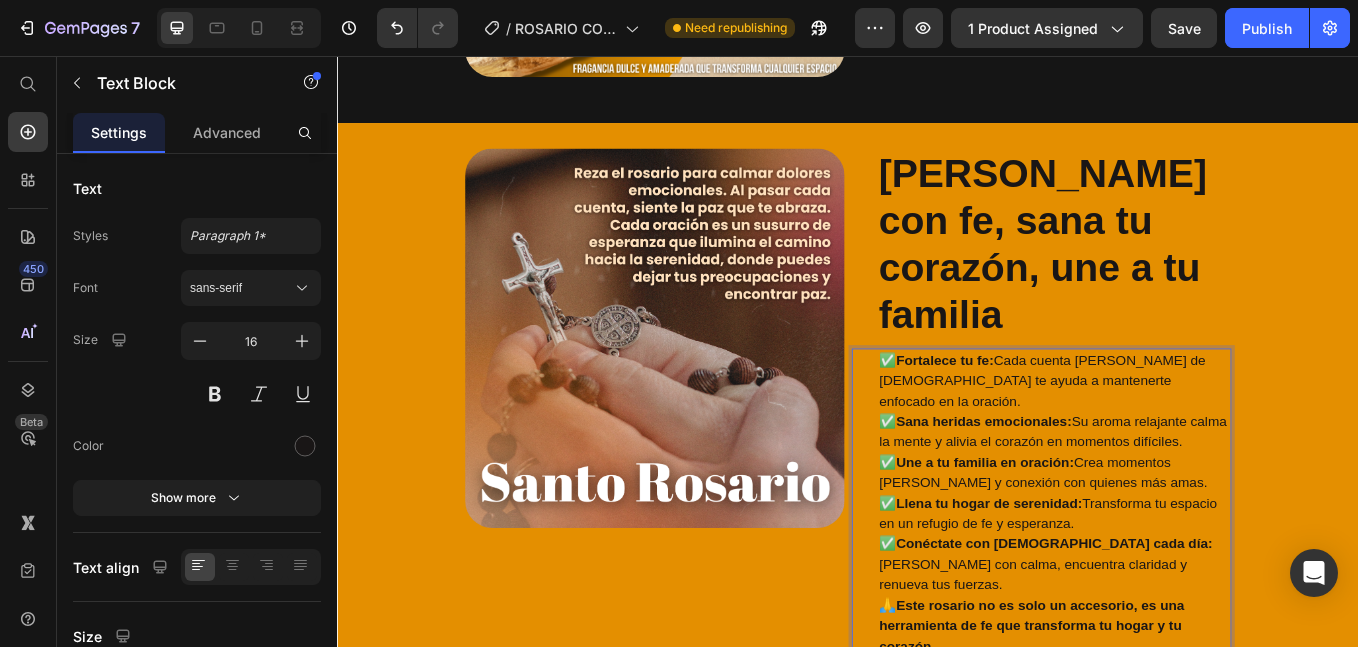 scroll, scrollTop: 20, scrollLeft: 0, axis: vertical 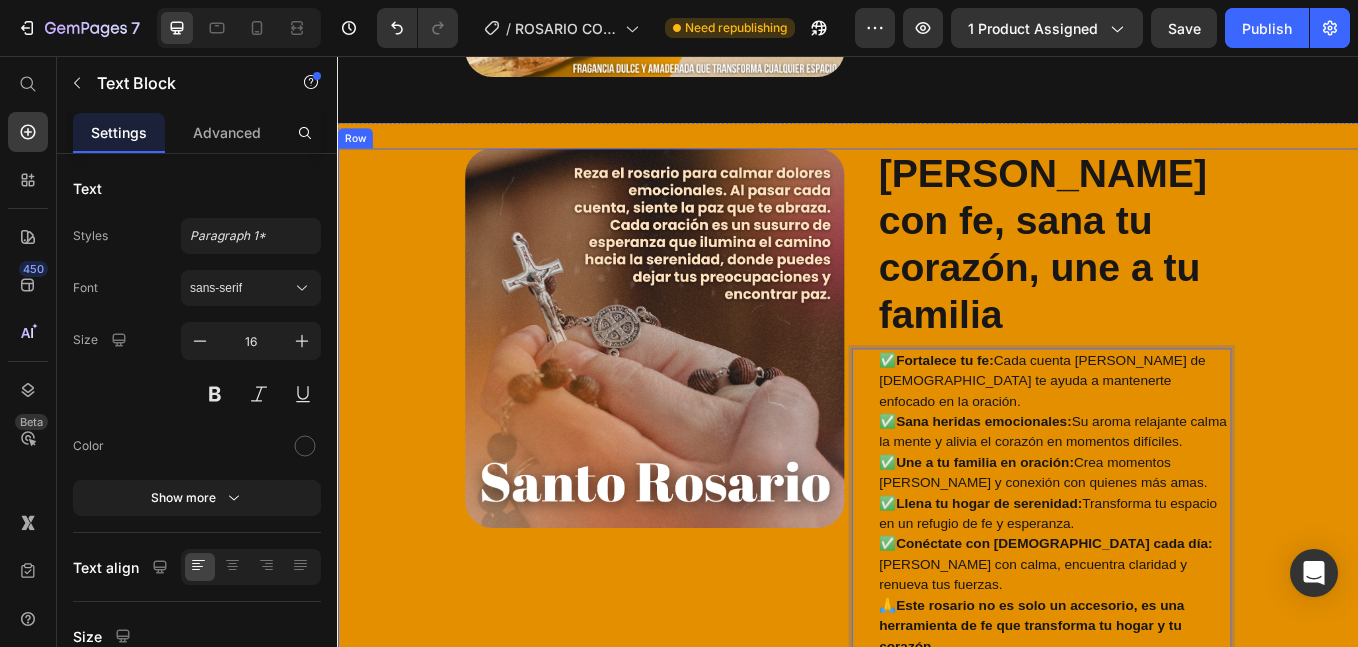 click on "Image ⁠⁠⁠⁠⁠⁠⁠ Reza con fe, sana tu corazón, une a tu familia Heading ✅  Fortalece tu fe:  Cada cuenta del rosario de palo santo te ayuda a mantenerte enfocado en la oración. ✅  Sana heridas emocionales:  Su aroma relajante calma la mente y alivia el corazón en momentos difíciles. ✅  Une a tu familia en oración:  Crea momentos de paz y conexión con quienes más amas. ✅  Llena tu hogar de serenidad:  Transforma tu espacio en un refugio de fe y esperanza. ✅  Conéctate con Dios cada día:  Reza con calma, encuentra claridad y renueva tus fuerzas. 🙏  Este rosario no es solo un accesorio, es una herramienta de fe que transforma tu hogar y tu corazón. Text Block   20 Row" at bounding box center [937, 474] 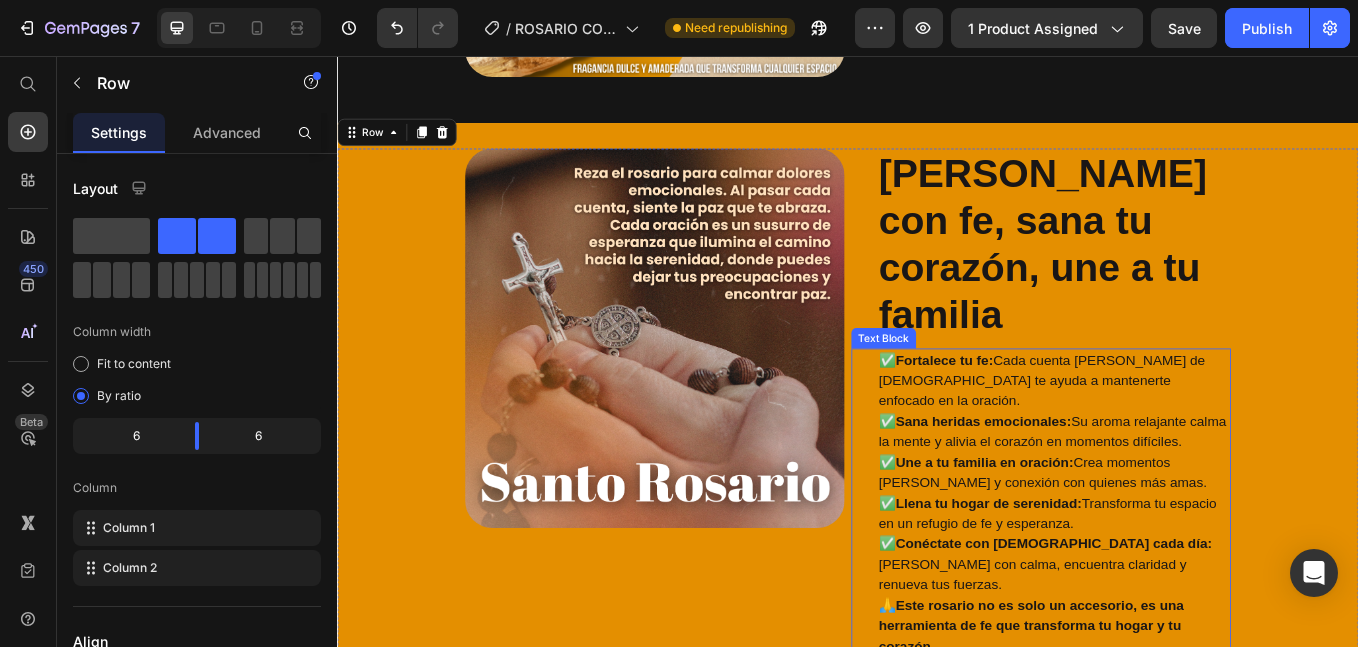 scroll, scrollTop: 0, scrollLeft: 0, axis: both 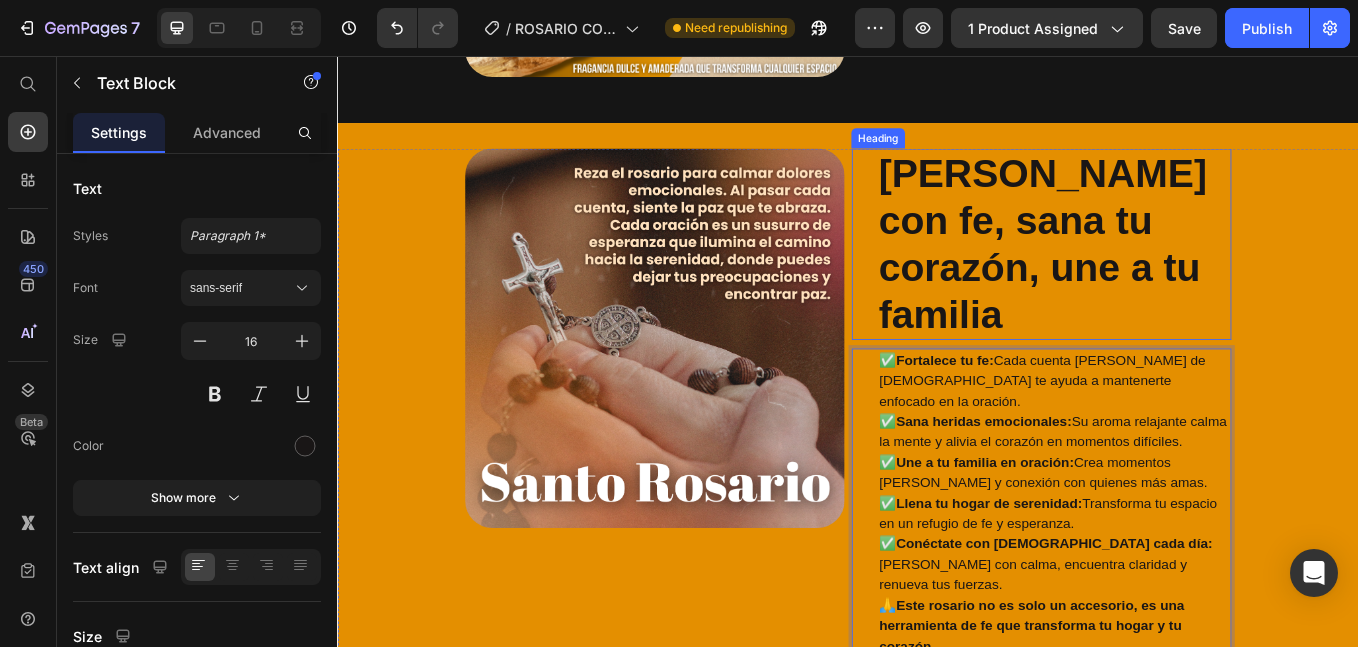 click on "Reza con fe, sana tu corazón, une a tu familia" at bounding box center [1166, 277] 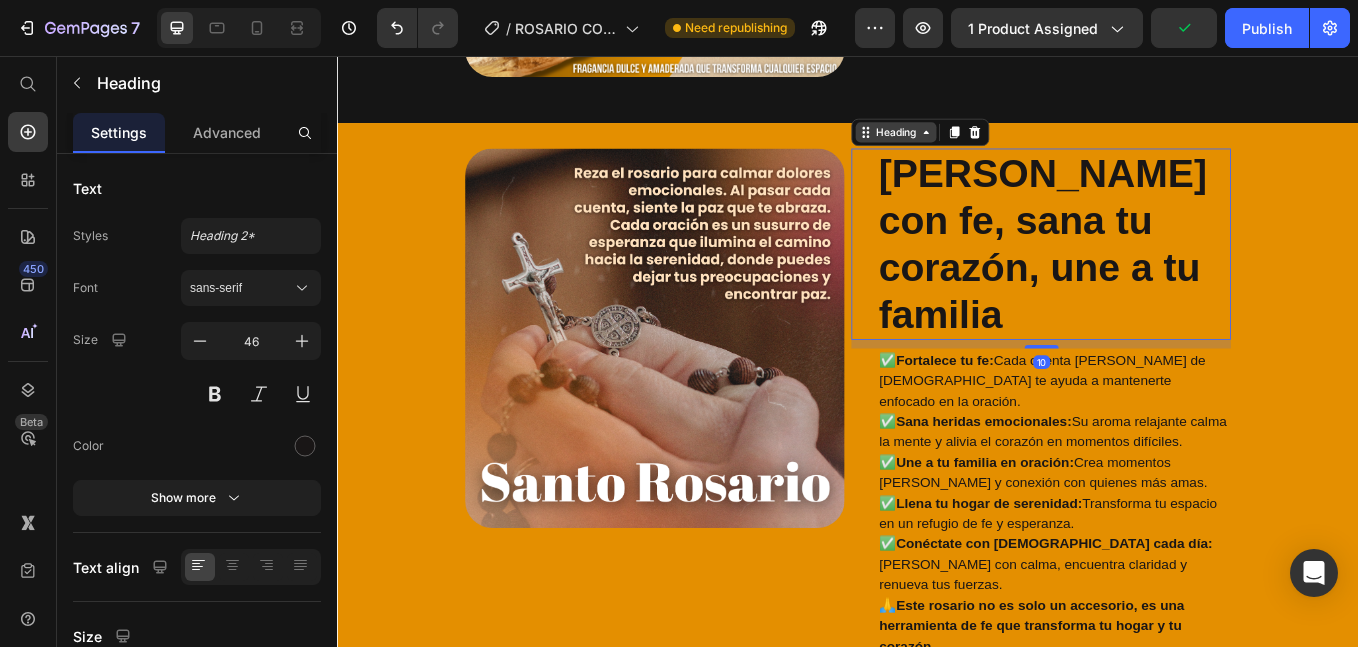 click on "Heading" at bounding box center [993, 146] 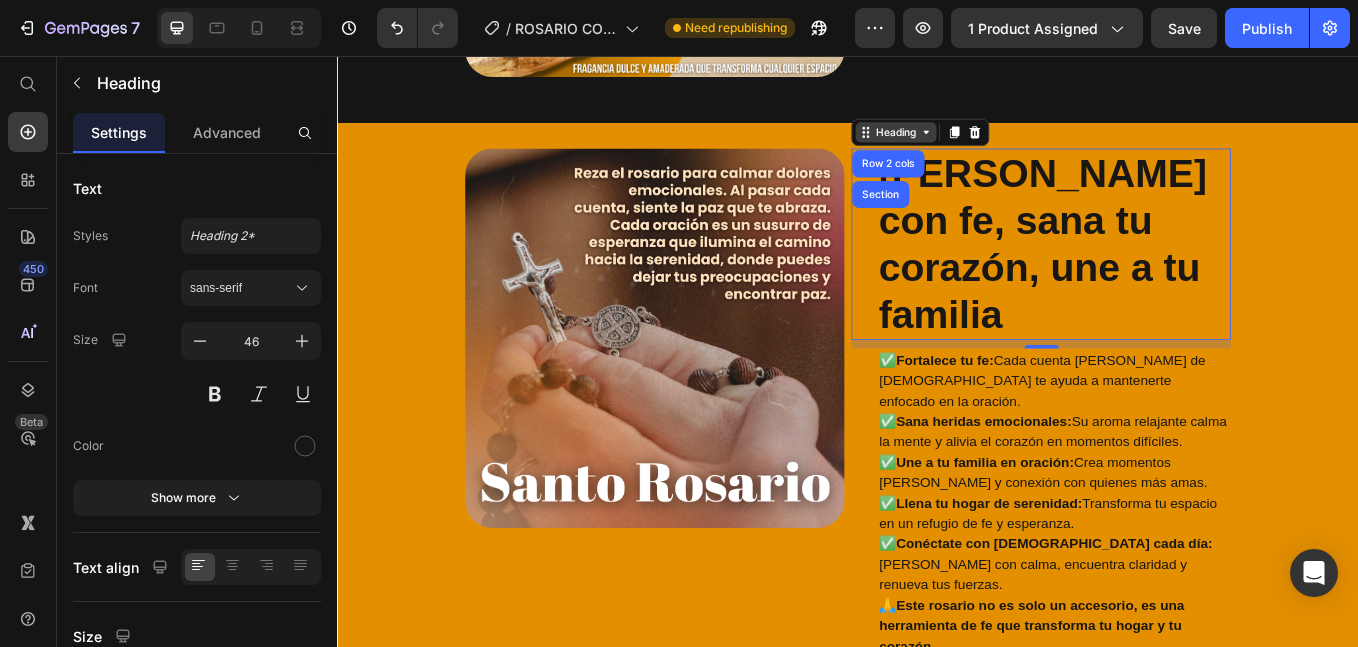 click on "Heading" at bounding box center (993, 146) 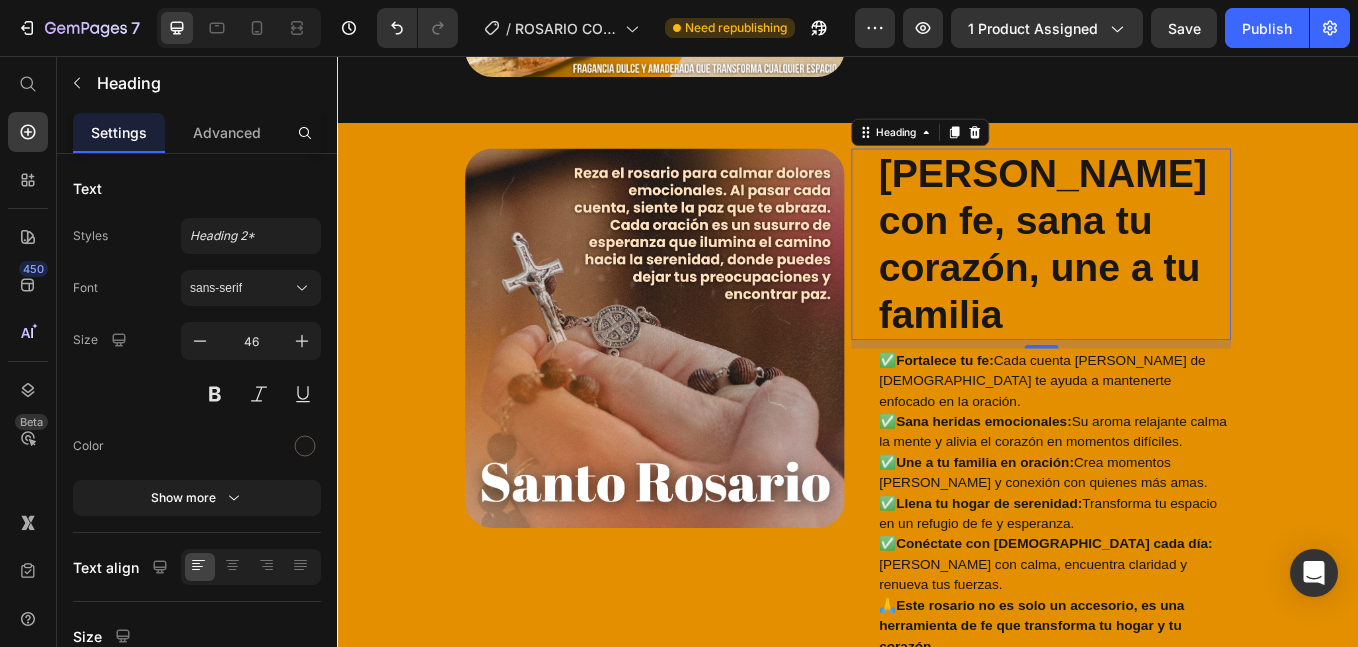 click on "Reza con fe, sana tu corazón, une a tu familia" at bounding box center [1166, 277] 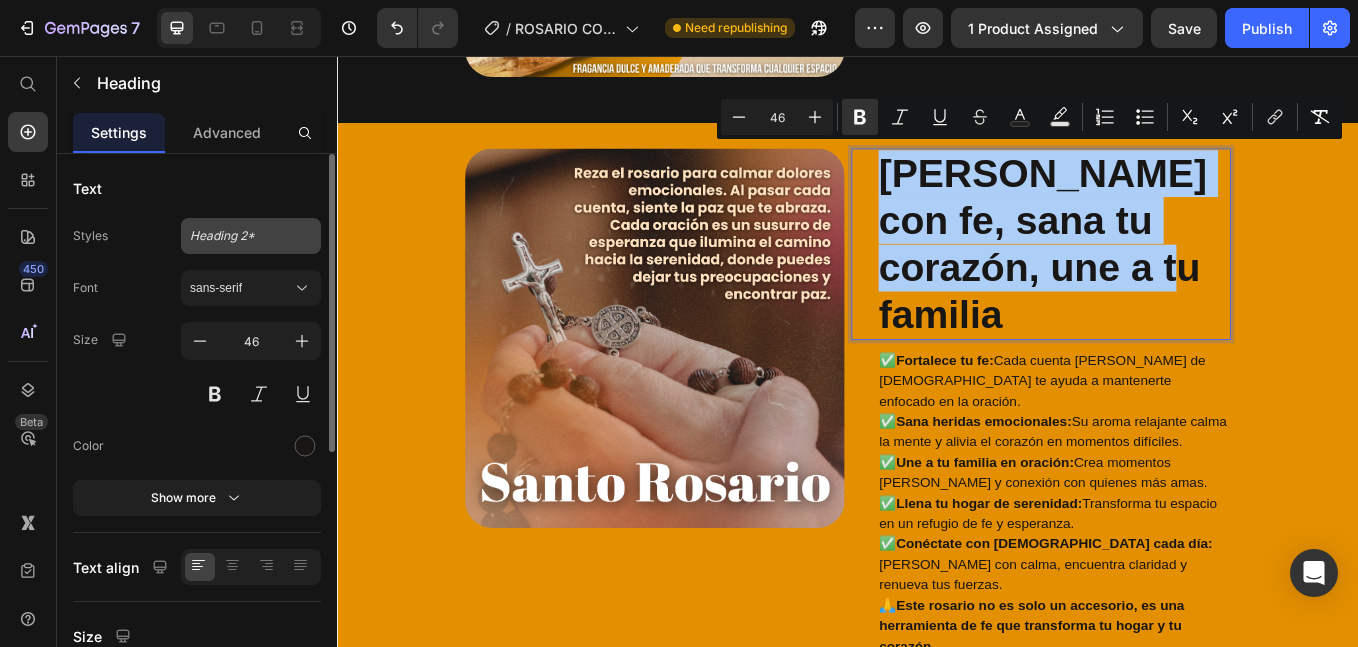 click on "Heading 2*" at bounding box center (239, 236) 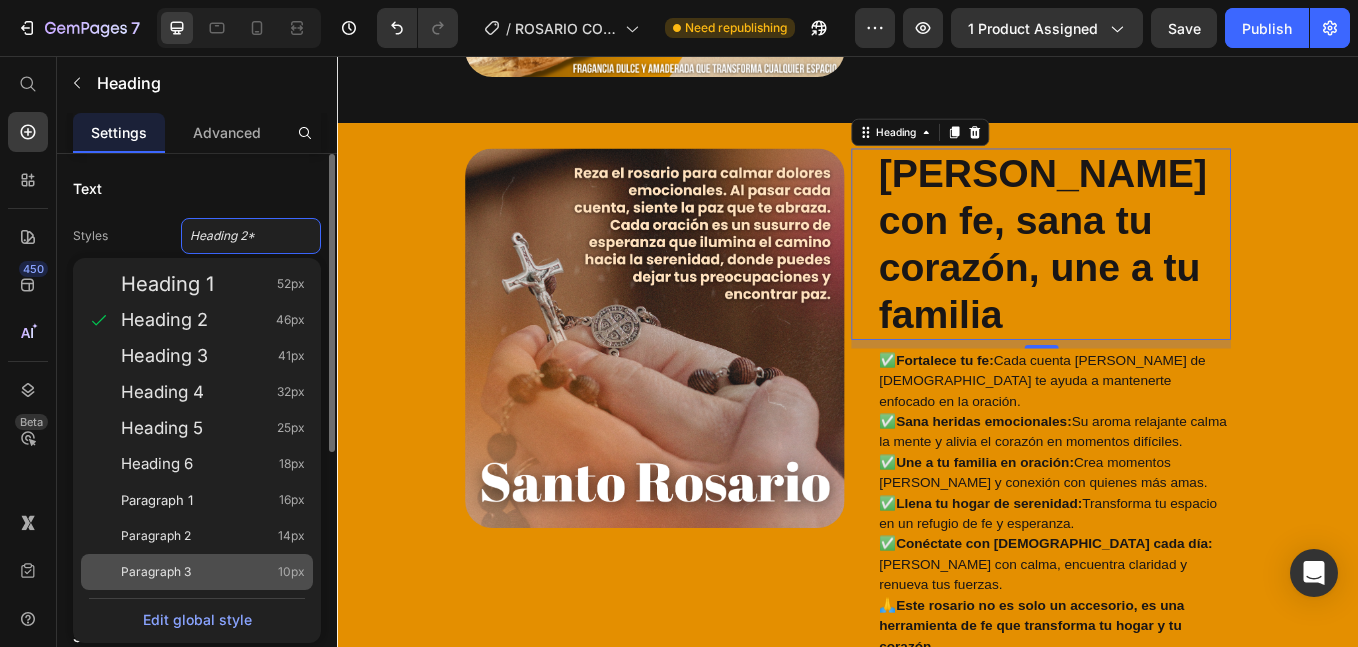 click on "Paragraph 3" at bounding box center (156, 572) 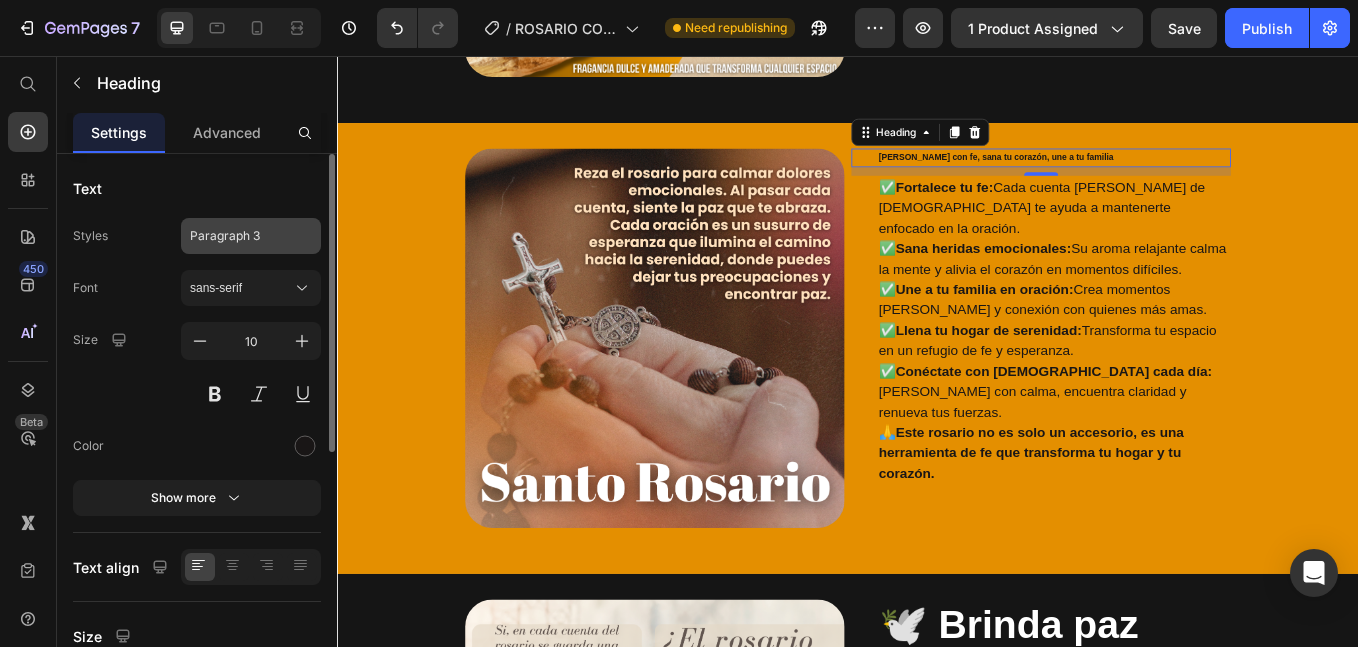 click on "Paragraph 3" at bounding box center (251, 236) 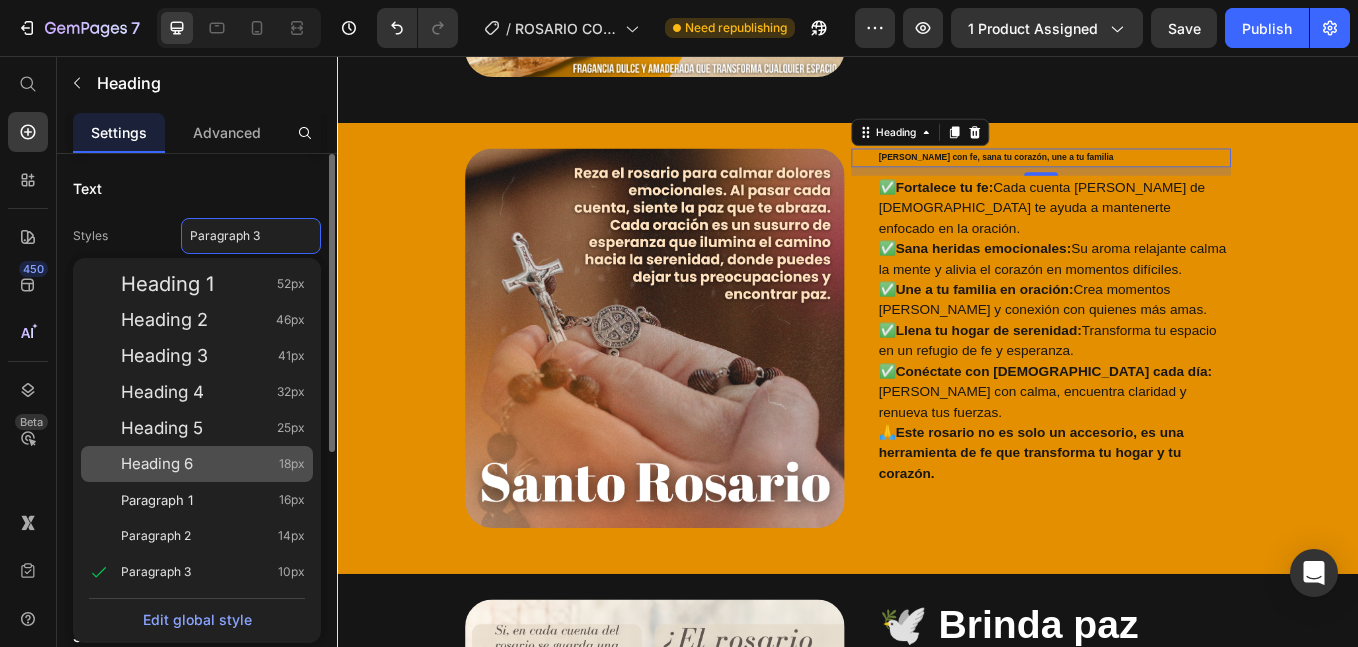 click on "Heading 6 18px" at bounding box center [213, 464] 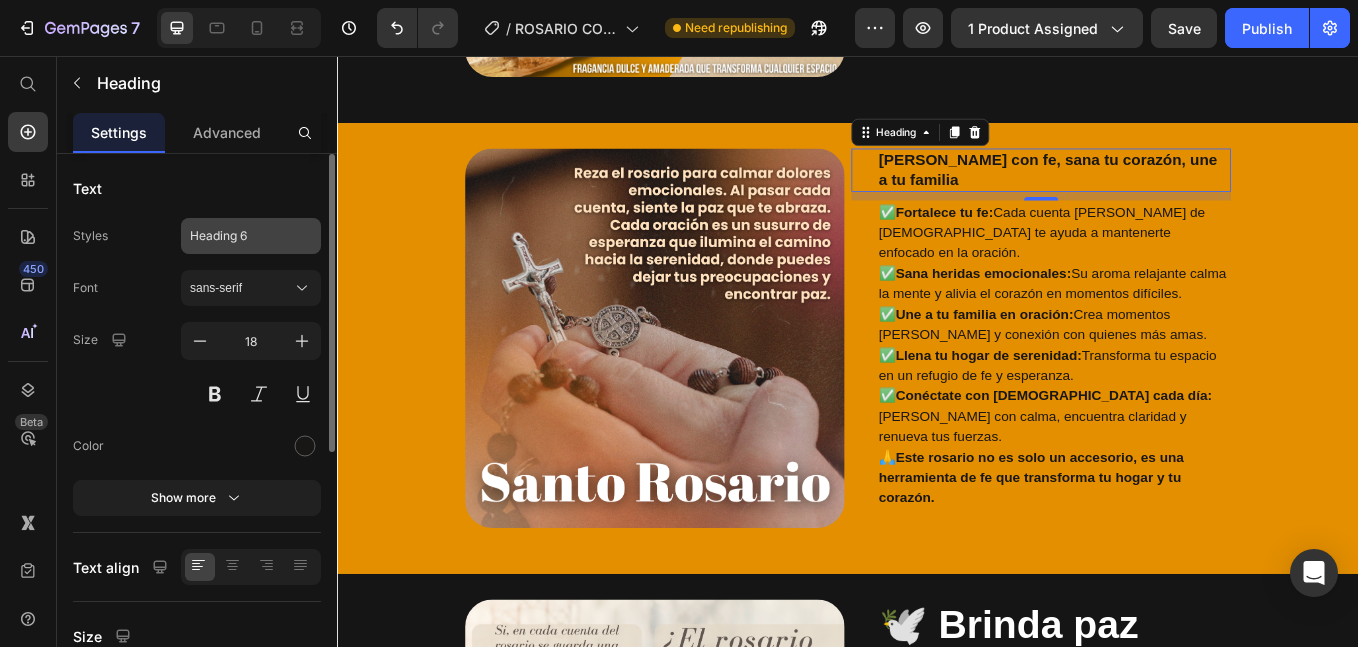 click on "Heading 6" 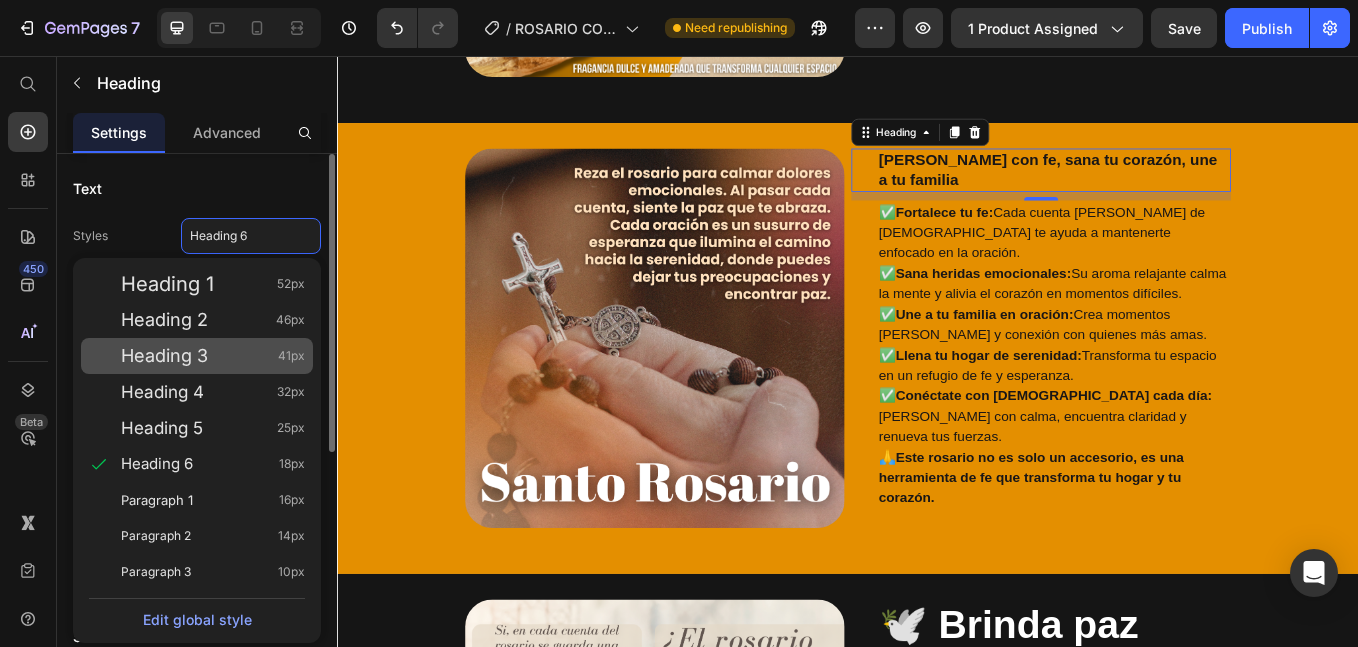 click on "Heading 3 41px" at bounding box center (213, 356) 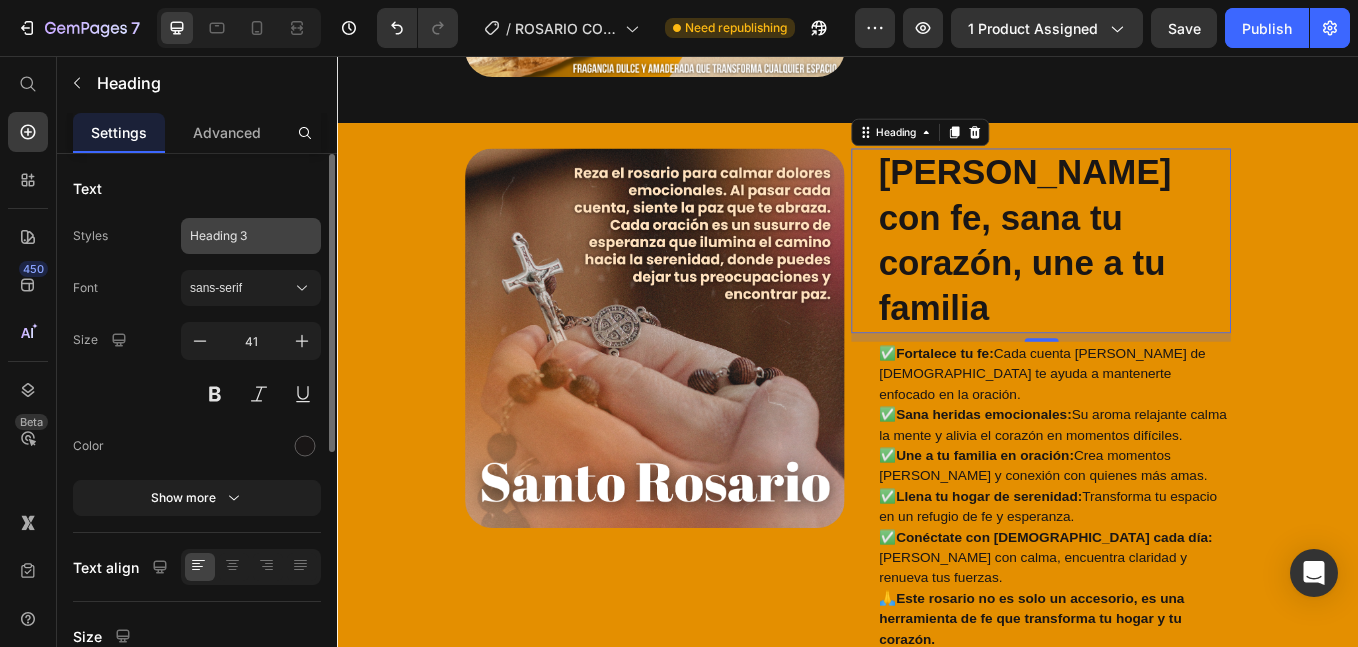 click on "Heading 3" at bounding box center [251, 236] 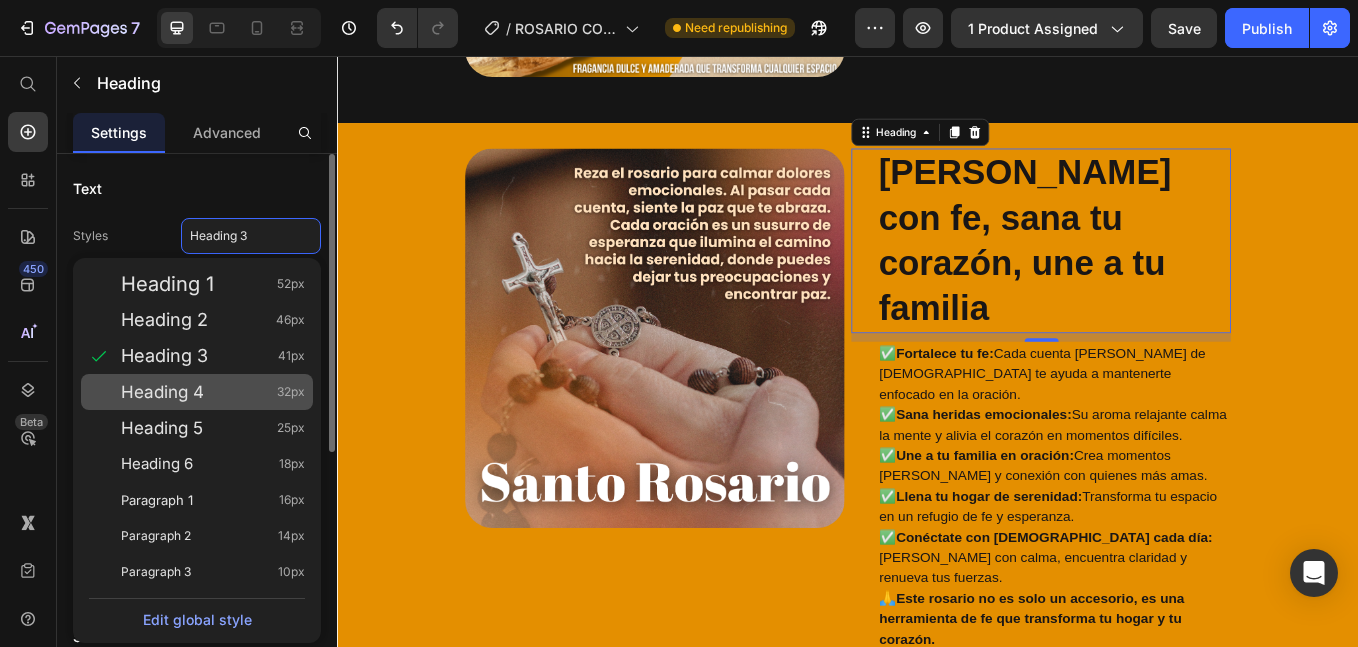 click on "Heading 4 32px" at bounding box center [213, 392] 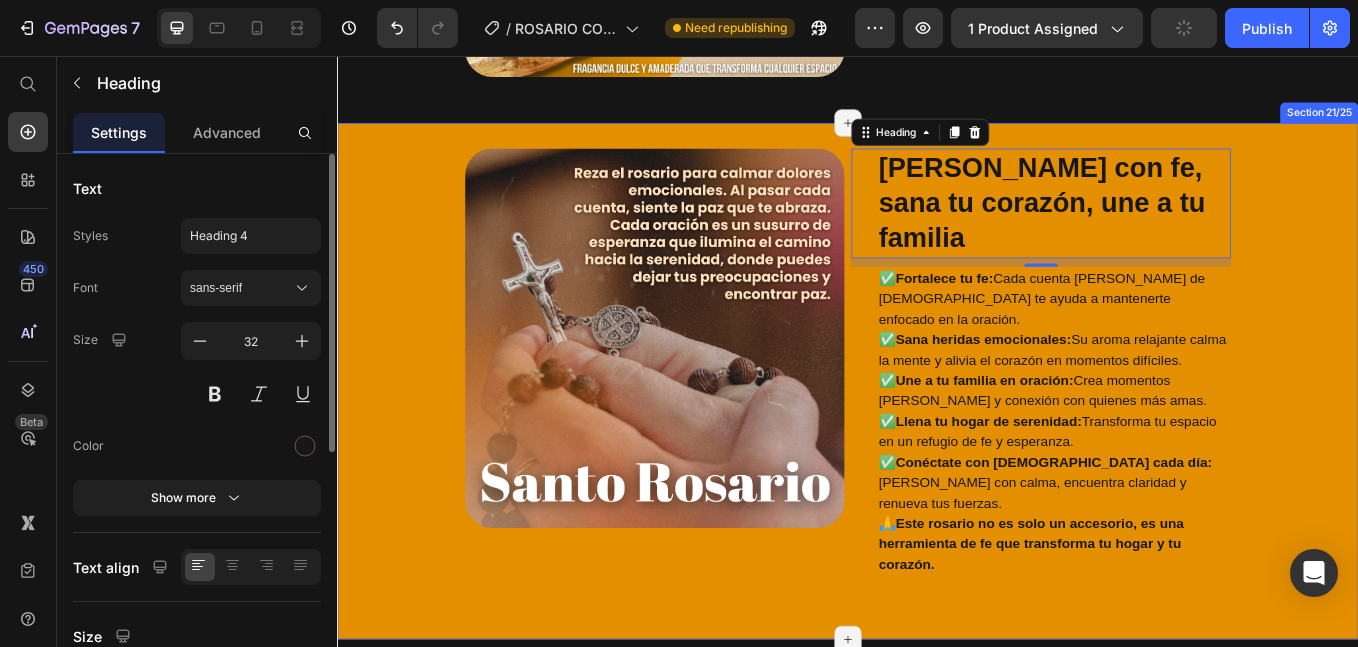 click on "Image ⁠⁠⁠⁠⁠⁠⁠ Reza con fe, sana tu corazón, une a tu familia Heading   10 ✅  Fortalece tu fe:  Cada cuenta del rosario de palo santo te ayuda a mantenerte enfocado en la oración. ✅  Sana heridas emocionales:  Su aroma relajante calma la mente y alivia el corazón en momentos difíciles. ✅  Une a tu familia en oración:  Crea momentos de paz y conexión con quienes más amas. ✅  Llena tu hogar de serenidad:  Transforma tu espacio en un refugio de fe y esperanza. ✅  Conéctate con Dios cada día:  Reza con calma, encuentra claridad y renueva tus fuerzas. 🙏  Este rosario no es solo un accesorio, es una herramienta de fe que transforma tu hogar y tu corazón. Text Block Row" at bounding box center [937, 426] 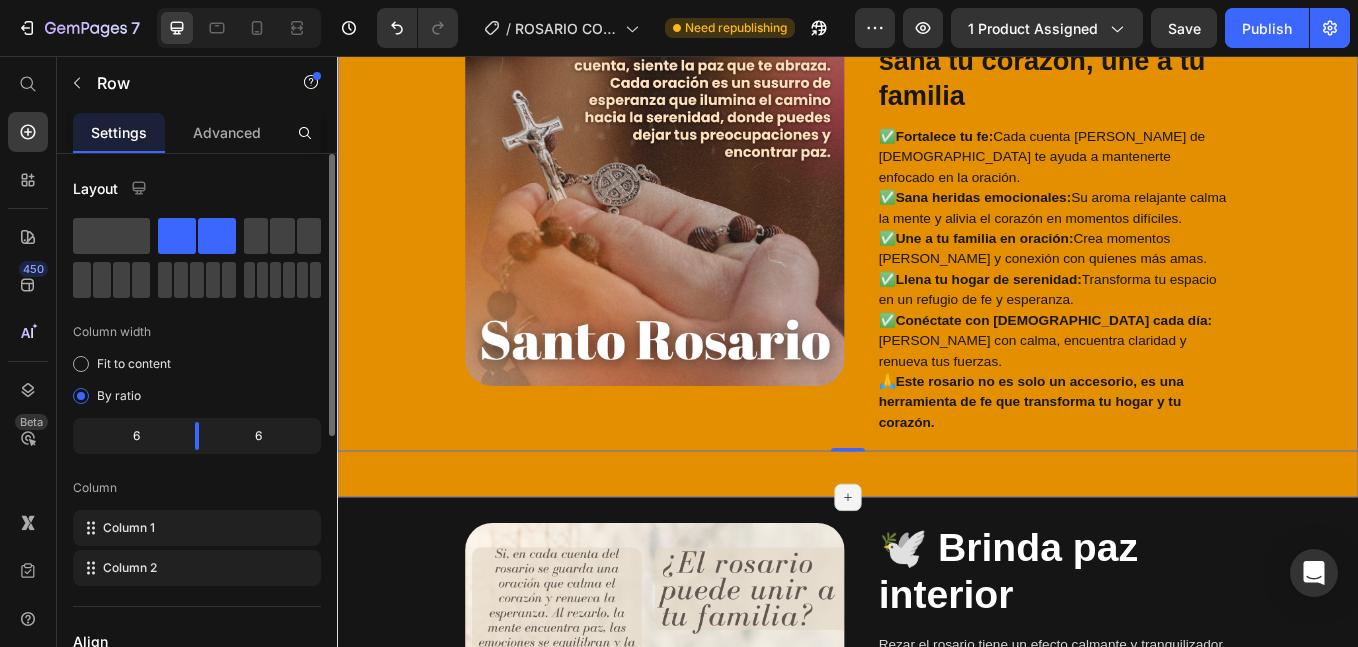 scroll, scrollTop: 3833, scrollLeft: 0, axis: vertical 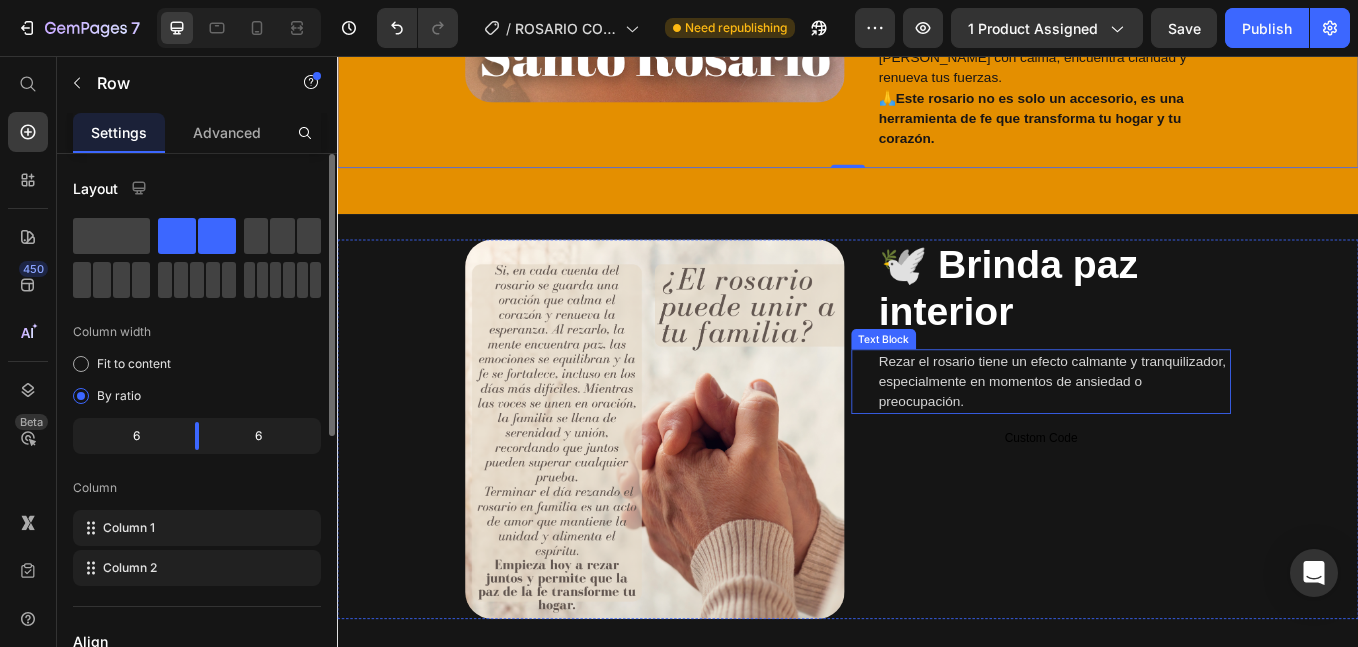 click on "Rezar el rosario tiene un efecto calmante y tranquilizador, especialmente en momentos de ansiedad o preocupación." at bounding box center [1179, 439] 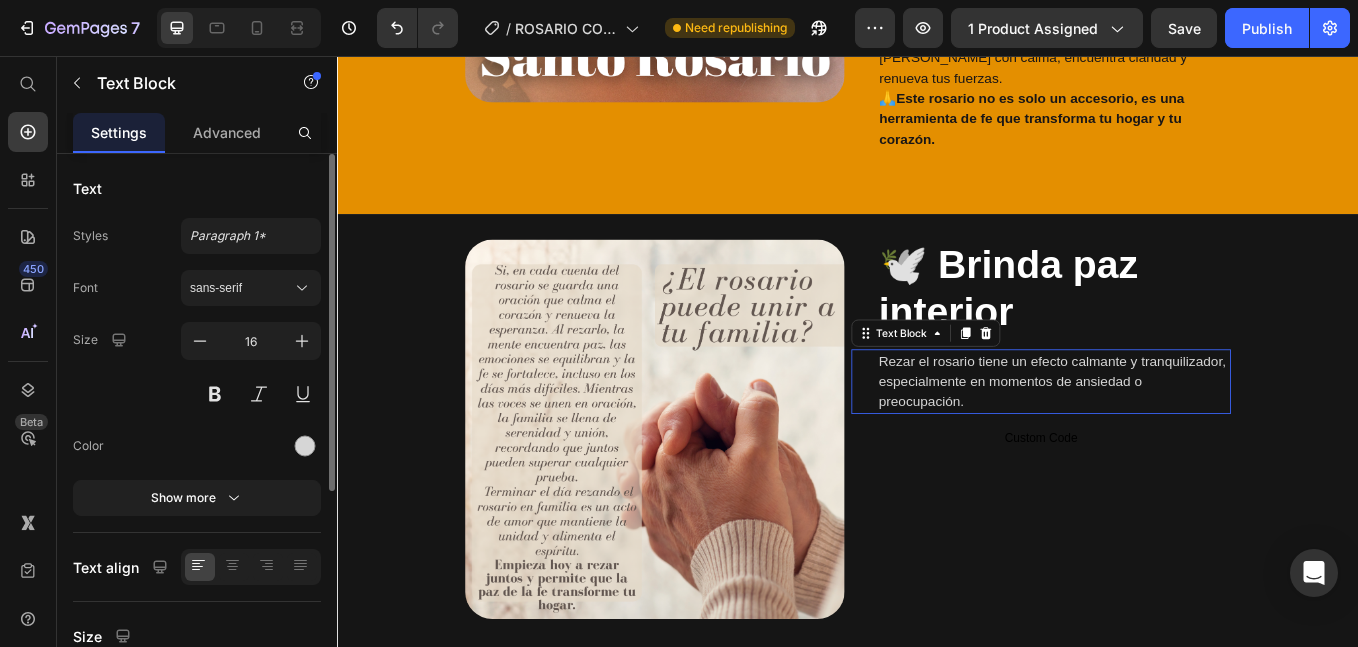 copy on "Reza con fe, sana tu corazón, une a tu familia" 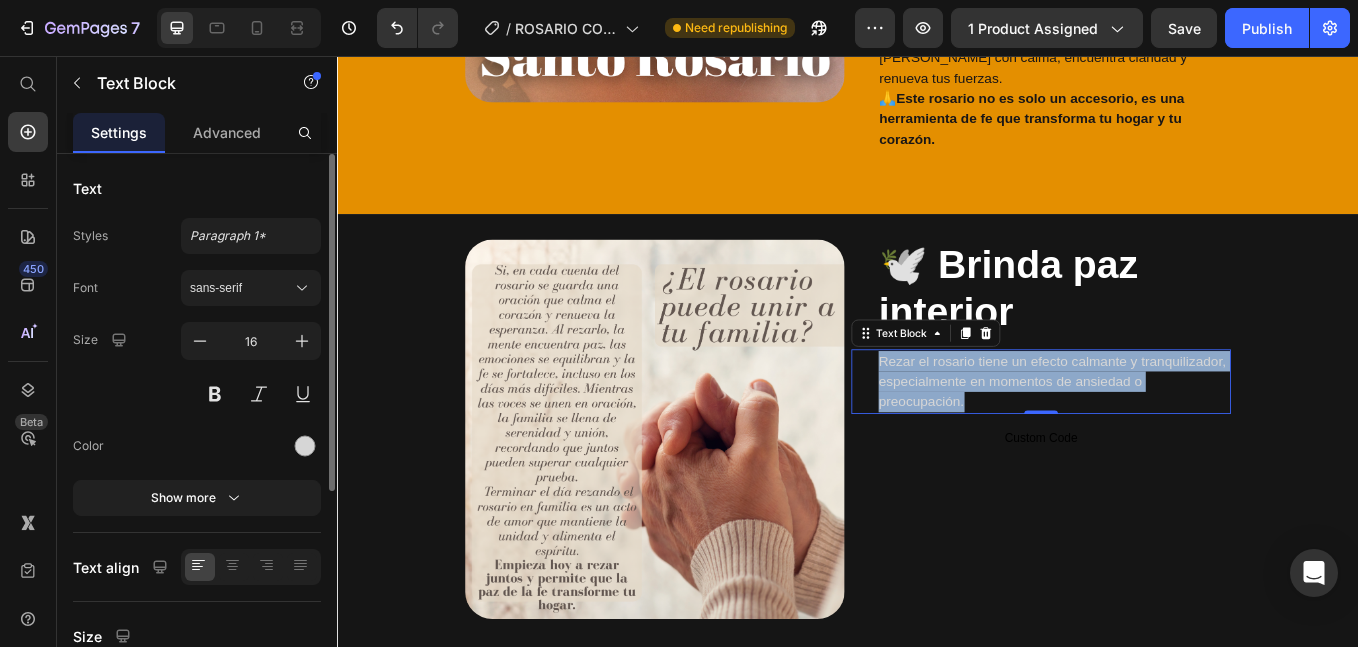 click on "Rezar el rosario tiene un efecto calmante y tranquilizador, especialmente en momentos de ansiedad o preocupación." at bounding box center (1179, 439) 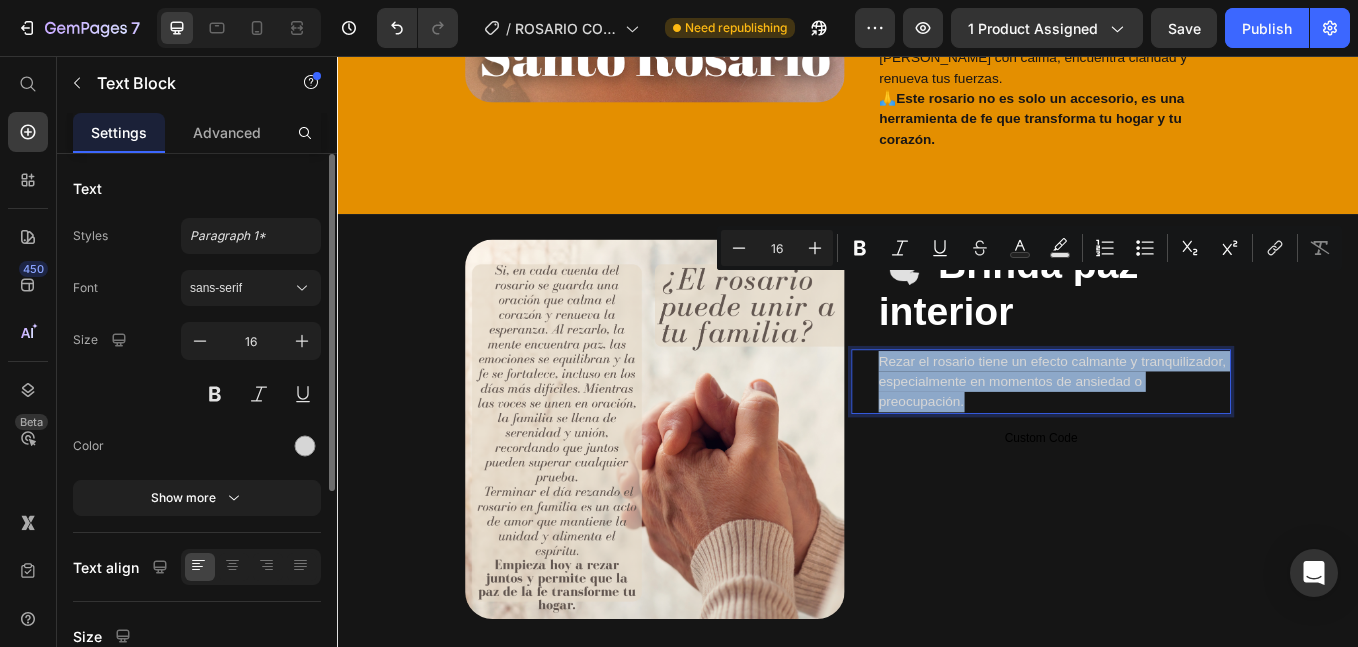 copy on "Rezar el rosario tiene un efecto calmante y tranquilizador, especialmente en momentos de ansiedad o preocupación." 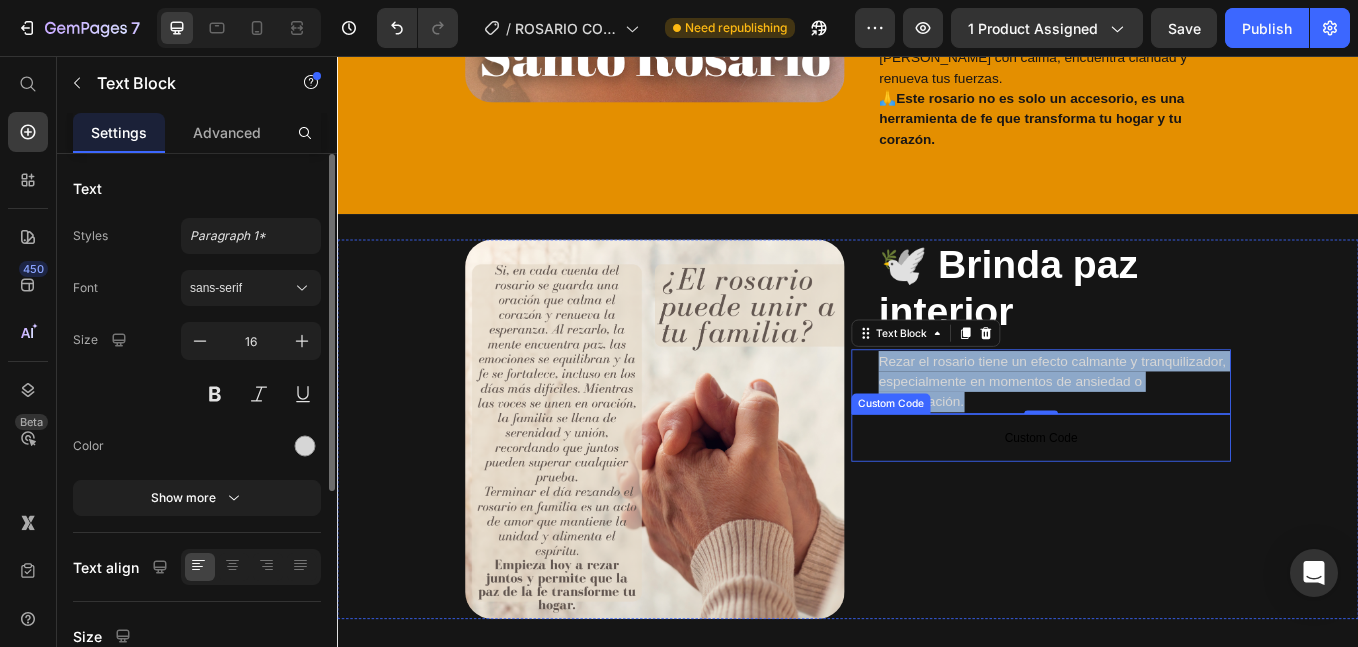 click on "Custom Code" at bounding box center [1164, 505] 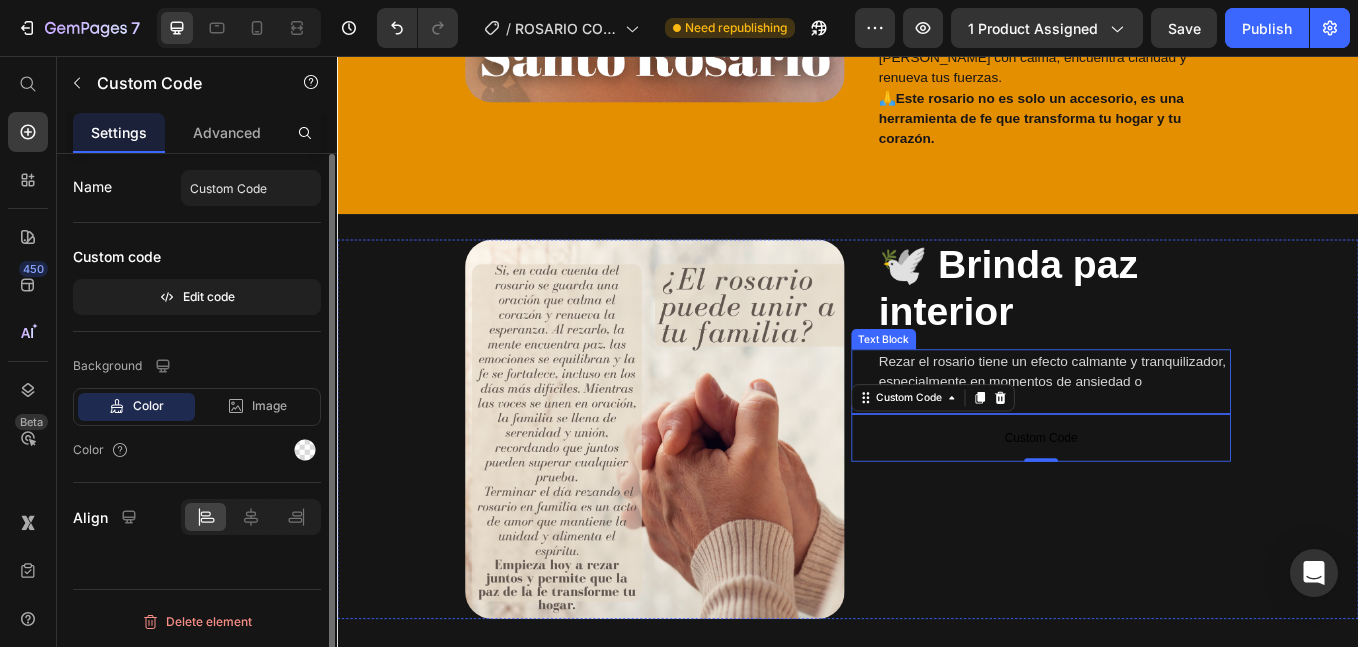 click on "Rezar el rosario tiene un efecto calmante y tranquilizador, especialmente en momentos de ansiedad o preocupación." at bounding box center [1179, 439] 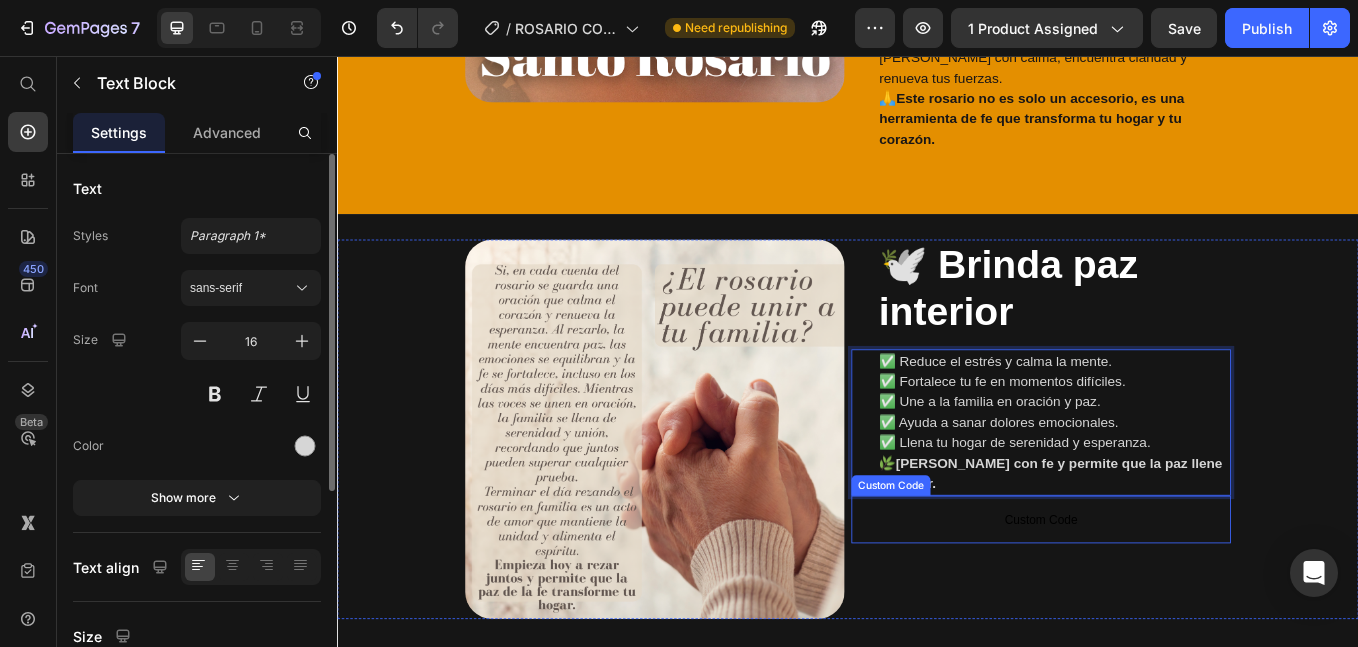 click on "Custom Code" at bounding box center [1164, 601] 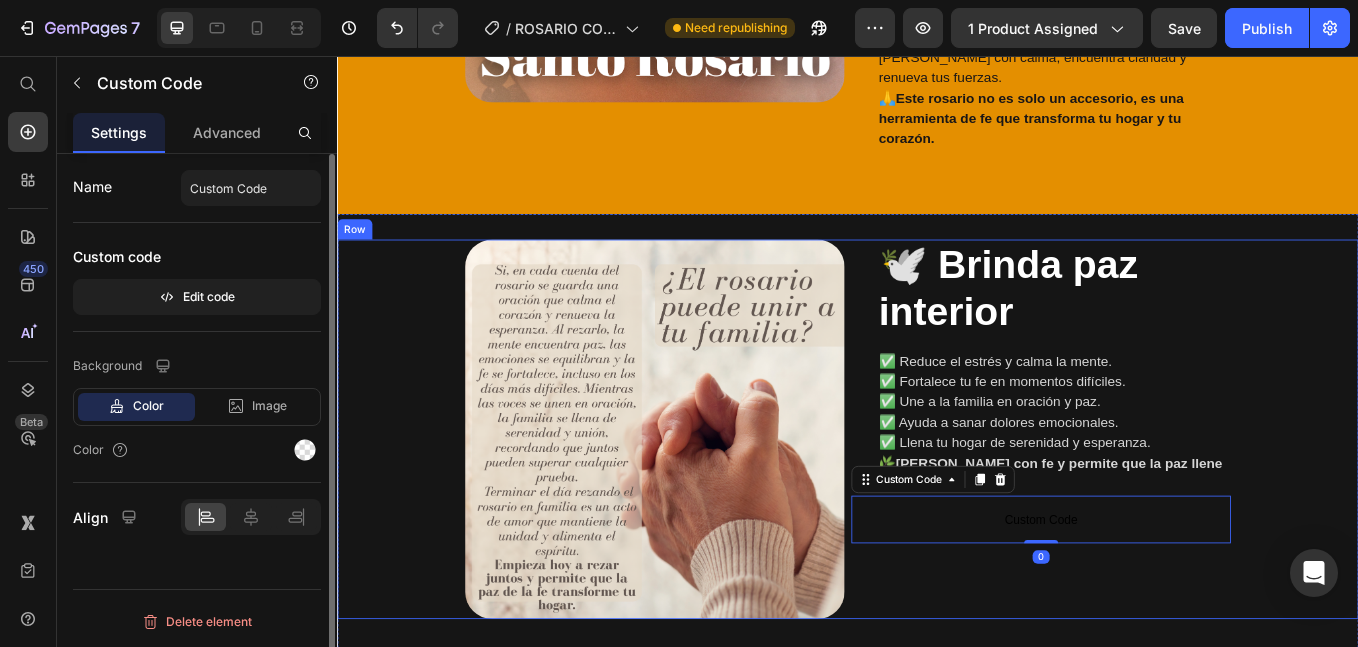 drag, startPoint x: 1111, startPoint y: 442, endPoint x: 1091, endPoint y: 529, distance: 89.26926 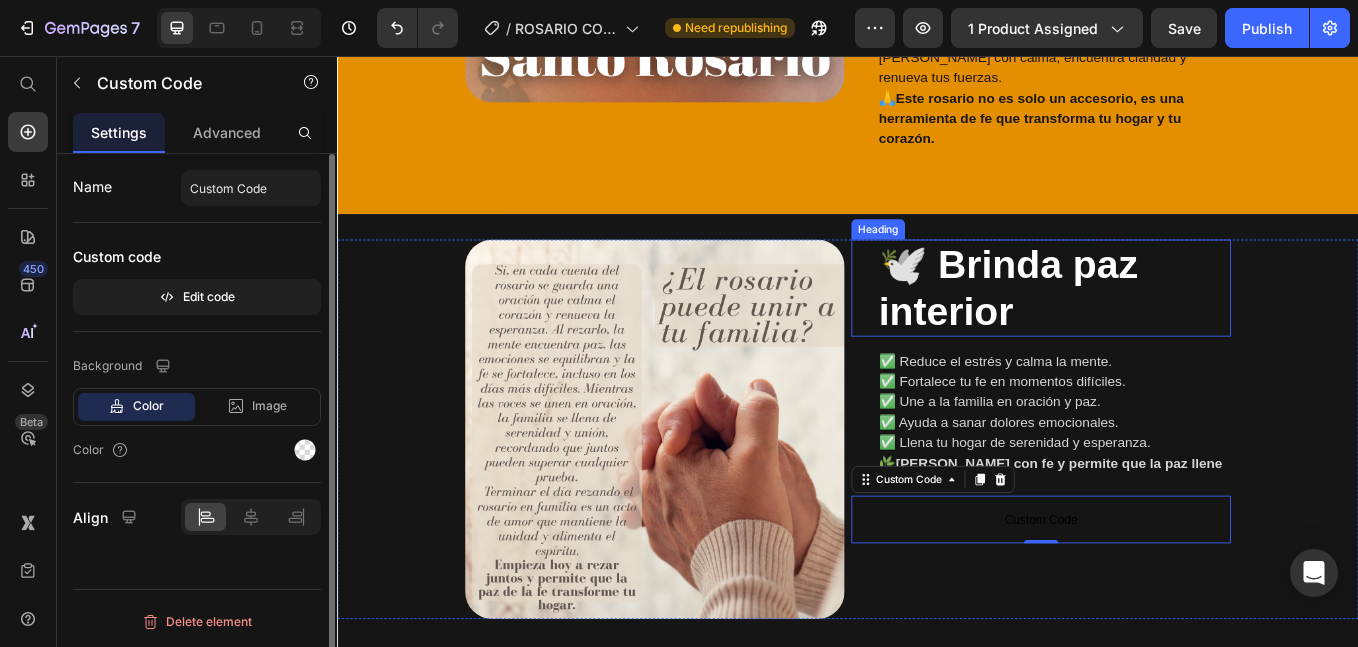 click on "🕊️ Brinda paz interior" at bounding box center [1125, 328] 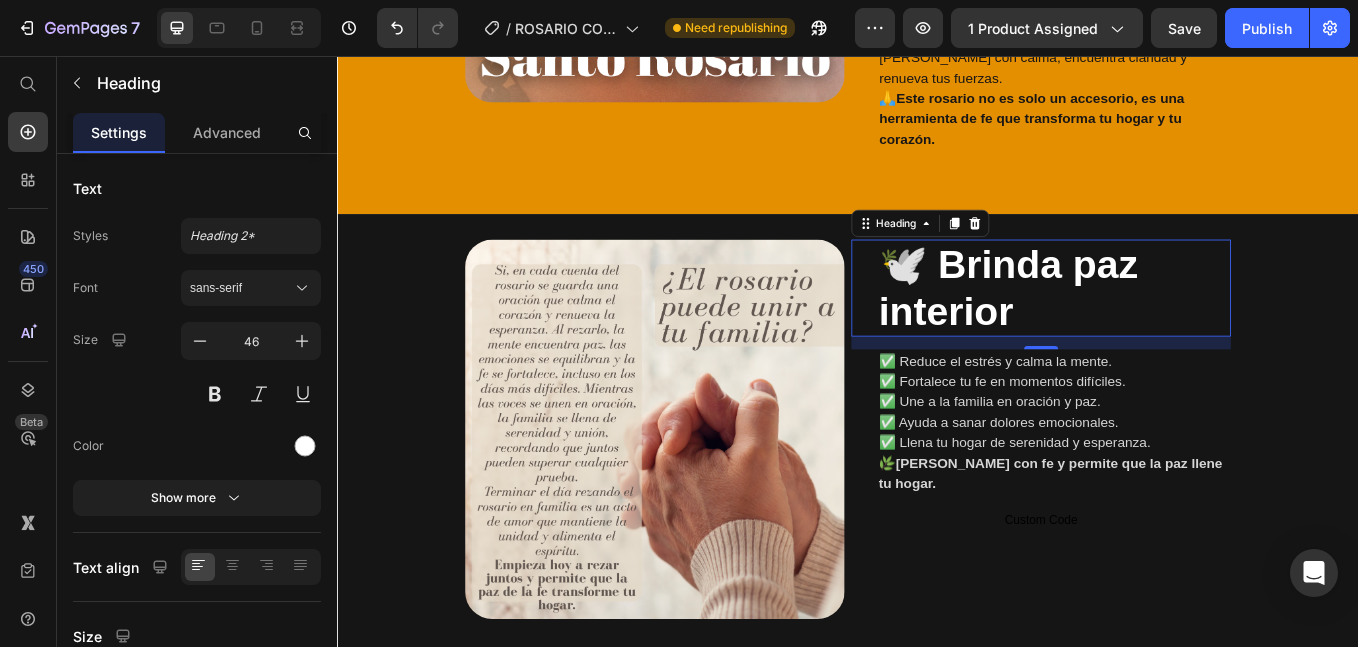 click on "🕊️ Brinda paz interior" at bounding box center [1125, 328] 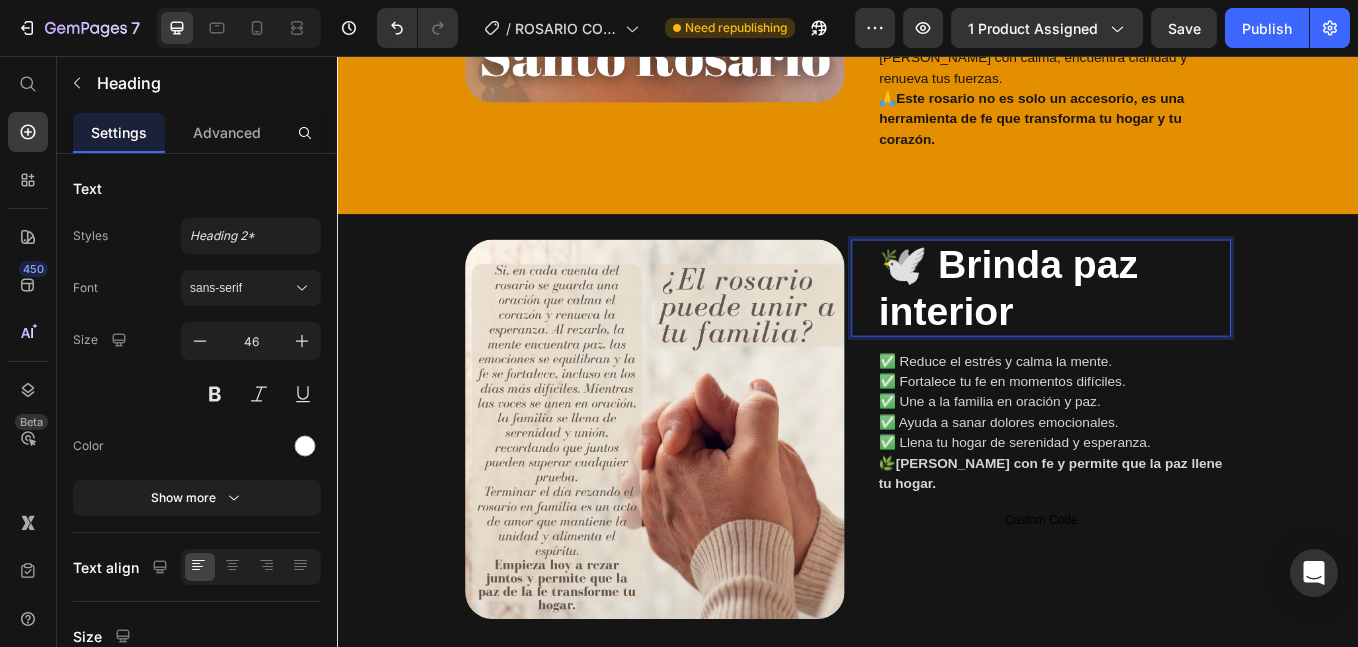 click on "🕊️ Brinda paz interior" at bounding box center (1179, 329) 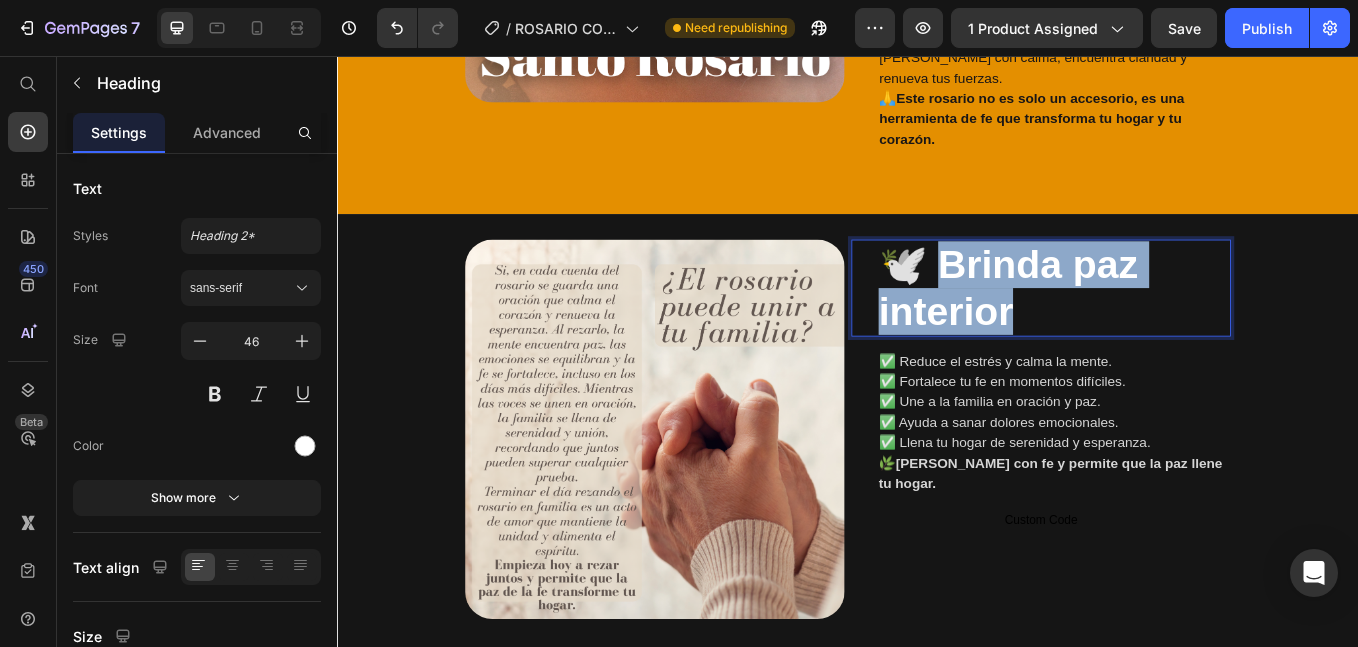drag, startPoint x: 1135, startPoint y: 261, endPoint x: 1052, endPoint y: 209, distance: 97.94386 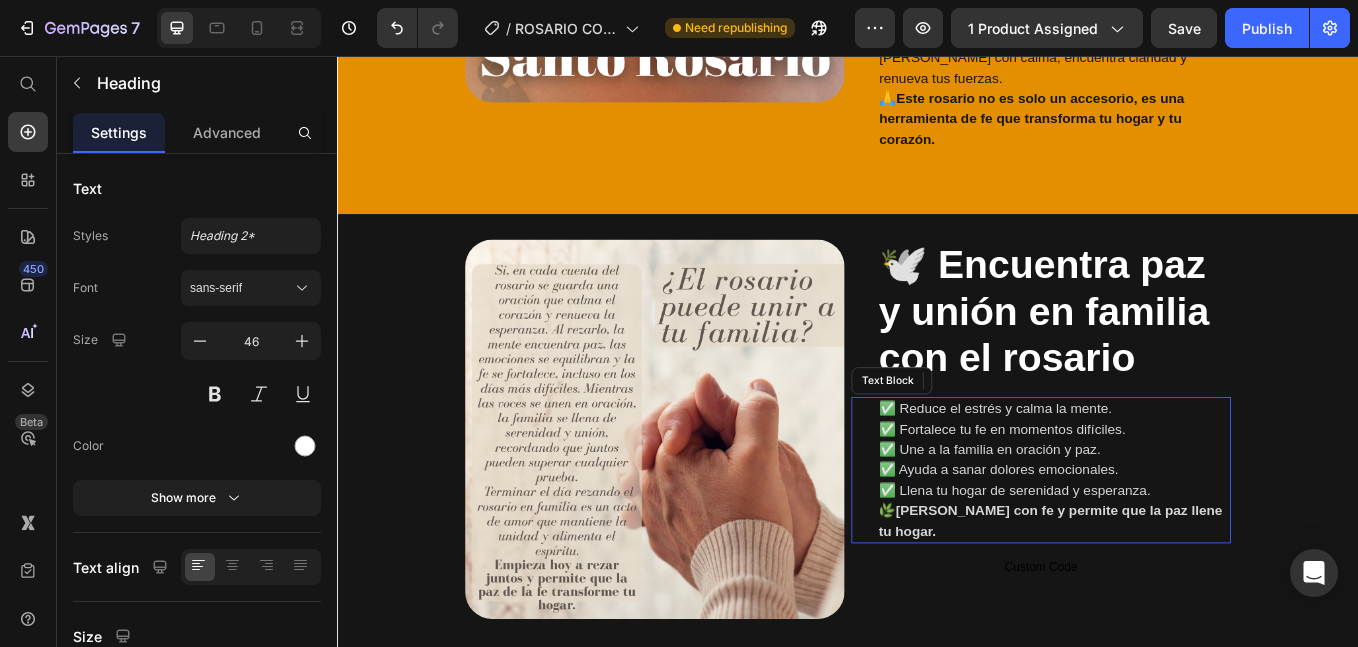 click on "✅ Reduce el estrés y calma la mente. ✅ Fortalece tu fe en momentos difíciles. ✅ Une a la familia en oración y paz. ✅ Ayuda a sanar dolores emocionales. ✅ Llena tu hogar de serenidad y esperanza." at bounding box center [1179, 519] 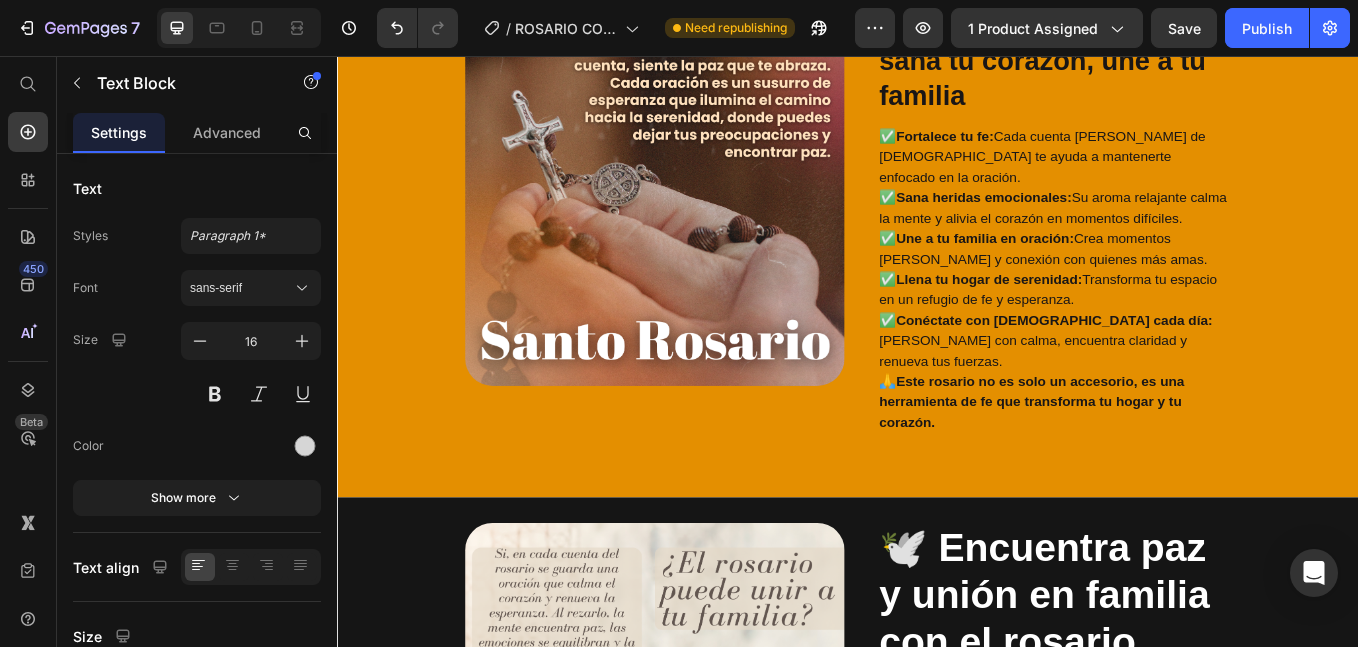 scroll, scrollTop: 3333, scrollLeft: 0, axis: vertical 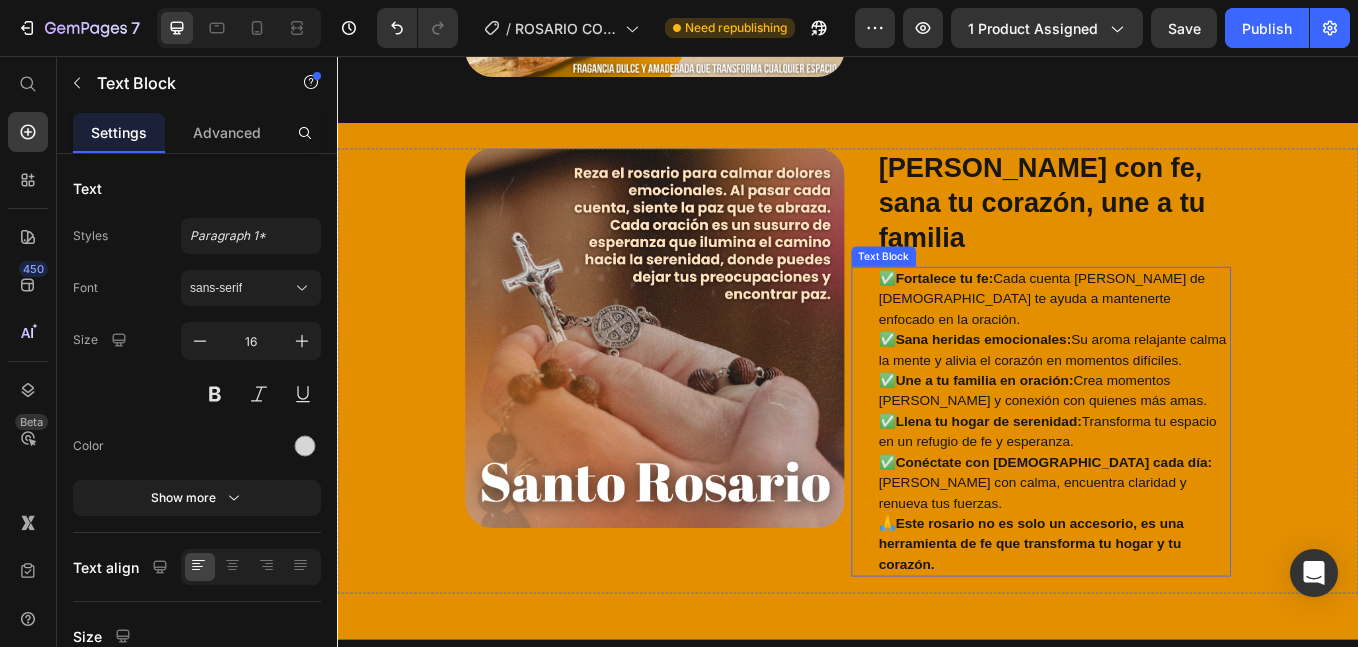 click on "✅  Fortalece tu fe:  Cada cuenta del rosario de palo santo te ayuda a mantenerte enfocado en la oración. ✅  Sana heridas emocionales:  Su aroma relajante calma la mente y alivia el corazón en momentos difíciles. ✅  Une a tu familia en oración:  Crea momentos de paz y conexión con quienes más amas. ✅  Llena tu hogar de serenidad:  Transforma tu espacio en un refugio de fe y esperanza. ✅  Conéctate con Dios cada día:  Reza con calma, encuentra claridad y renueva tus fuerzas." at bounding box center (1179, 450) 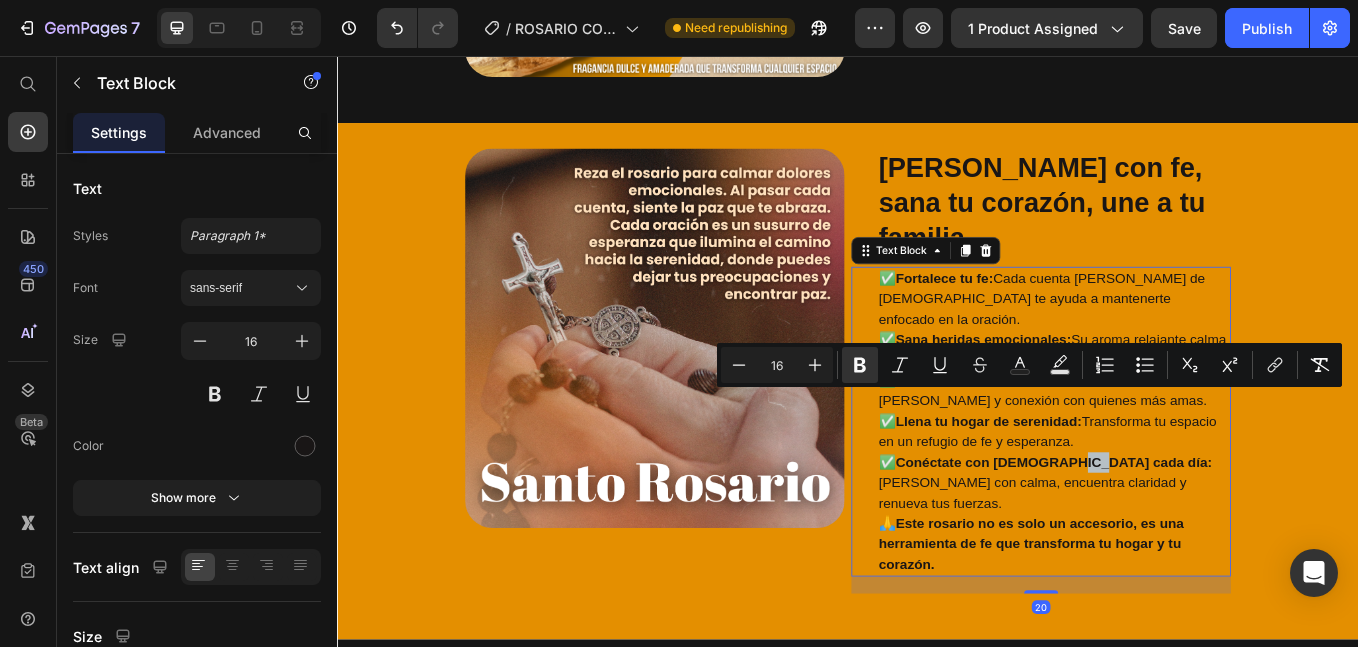 click on "✅  Fortalece tu fe:  Cada cuenta del rosario de palo santo te ayuda a mantenerte enfocado en la oración. ✅  Sana heridas emocionales:  Su aroma relajante calma la mente y alivia el corazón en momentos difíciles. ✅  Une a tu familia en oración:  Crea momentos de paz y conexión con quienes más amas. ✅  Llena tu hogar de serenidad:  Transforma tu espacio en un refugio de fe y esperanza. ✅  Conéctate con Dios cada día:  Reza con calma, encuentra claridad y renueva tus fuerzas." at bounding box center [1179, 450] 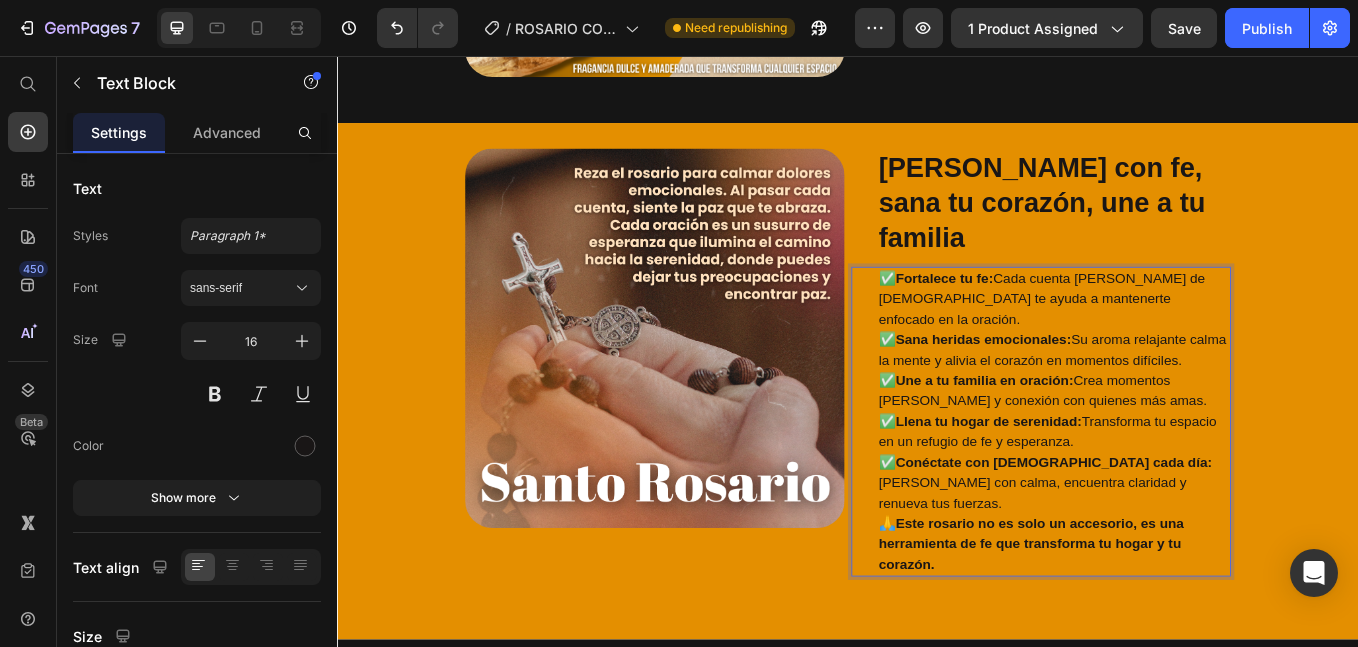 click on "✅  Fortalece tu fe:  Cada cuenta del rosario de palo santo te ayuda a mantenerte enfocado en la oración. ✅  Sana heridas emocionales:  Su aroma relajante calma la mente y alivia el corazón en momentos difíciles. ✅  Une a tu familia en oración:  Crea momentos de paz y conexión con quienes más amas. ✅  Llena tu hogar de serenidad:  Transforma tu espacio en un refugio de fe y esperanza. ✅  Conéctate con Dios cada día:  Reza con calma, encuentra claridad y renueva tus fuerzas." at bounding box center [1179, 450] 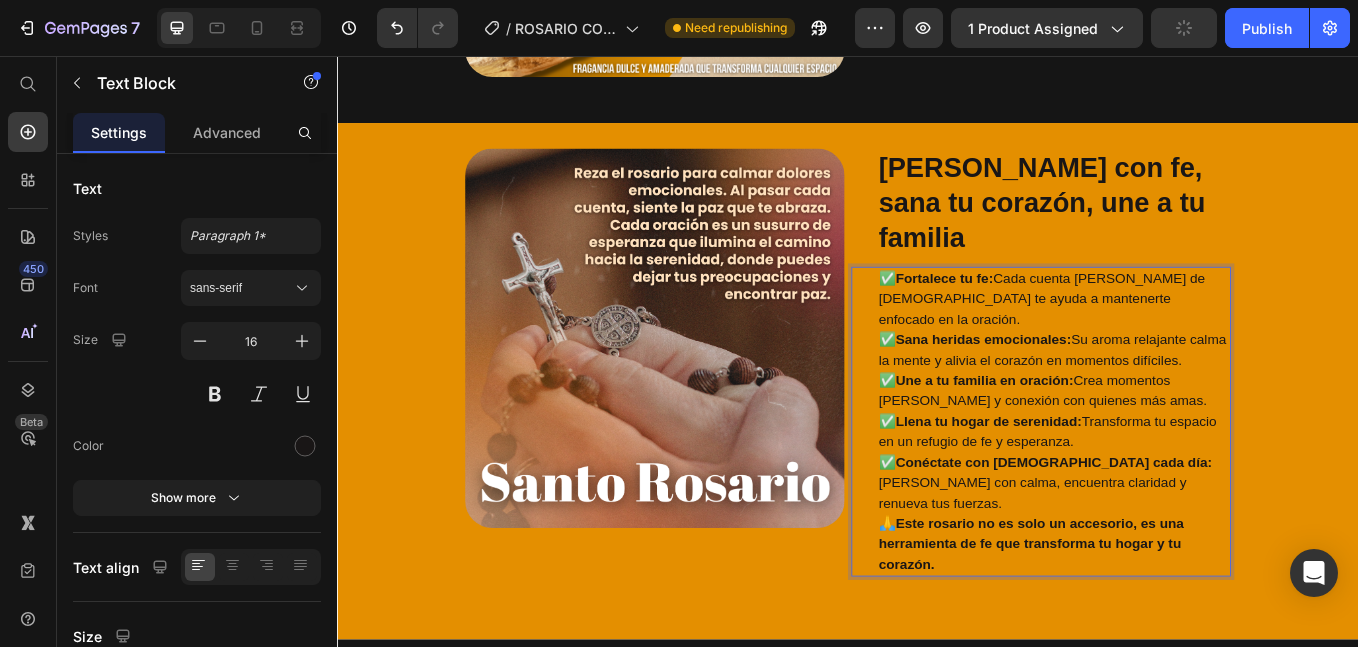 click on "✅  Fortalece tu fe:  Cada cuenta del rosario de palo santo te ayuda a mantenerte enfocado en la oración. ✅  Sana heridas emocionales:  Su aroma relajante calma la mente y alivia el corazón en momentos difíciles. ✅  Une a tu familia en oración:  Crea momentos de paz y conexión con quienes más amas. ✅  Llena tu hogar de serenidad:  Transforma tu espacio en un refugio de fe y esperanza. ✅  Conéctate con Dios cada día:  Reza con calma, encuentra claridad y renueva tus fuerzas." at bounding box center (1179, 450) 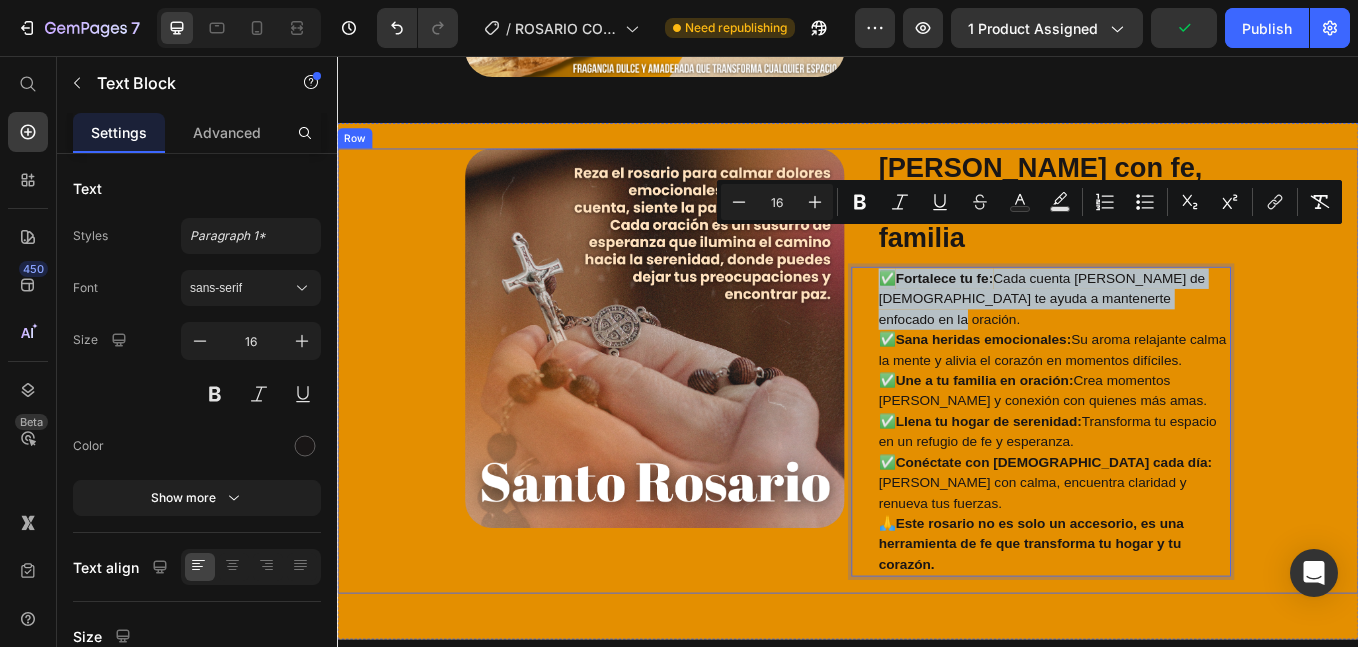 drag, startPoint x: 1344, startPoint y: 286, endPoint x: 1206, endPoint y: 278, distance: 138.23169 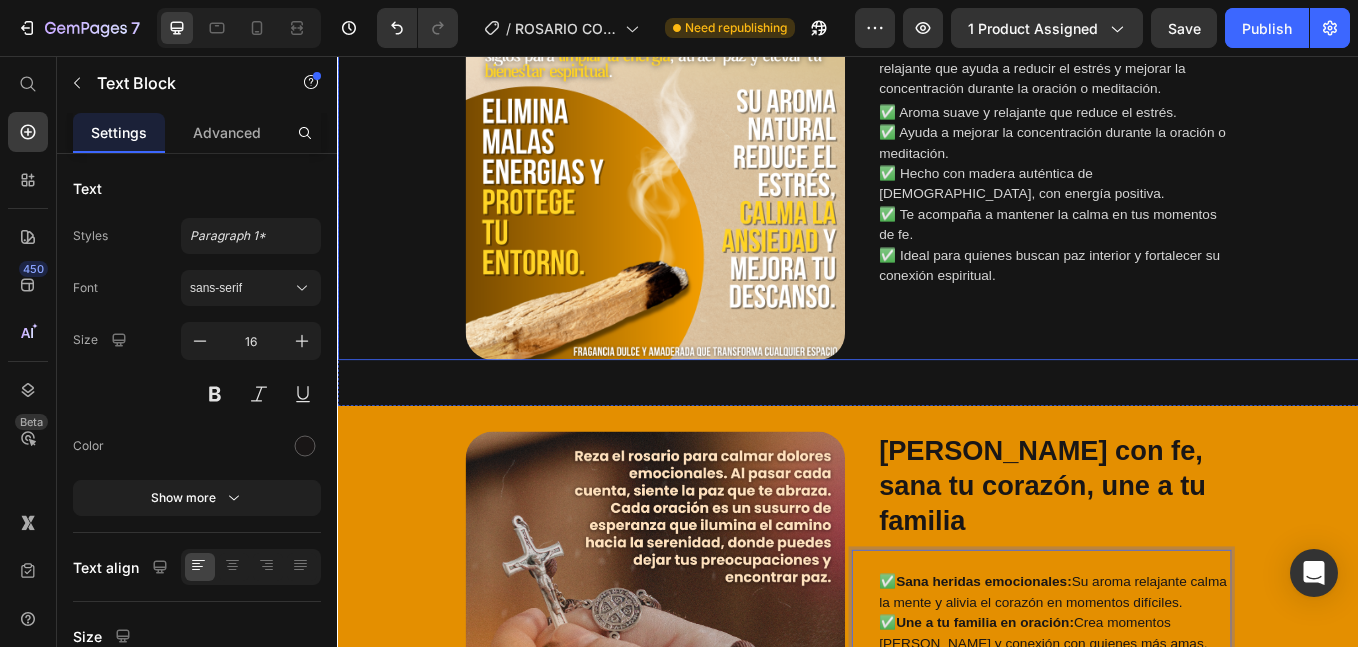 scroll, scrollTop: 2833, scrollLeft: 0, axis: vertical 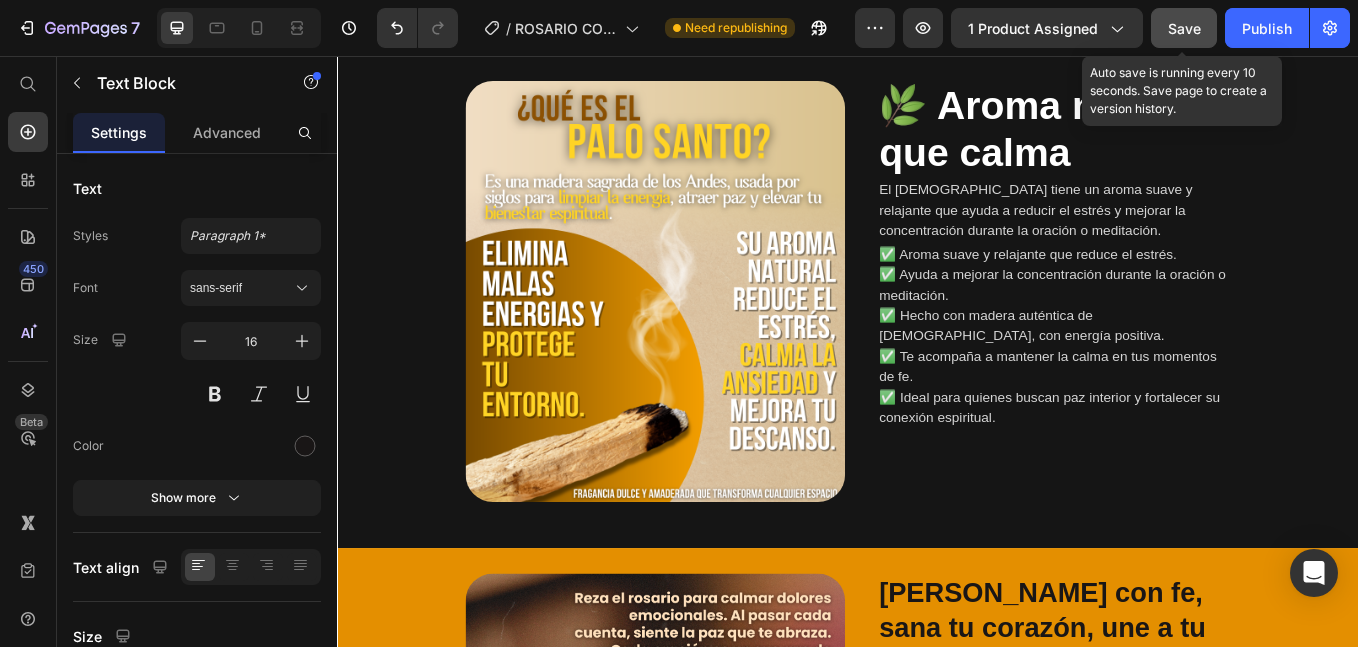 click on "Save" 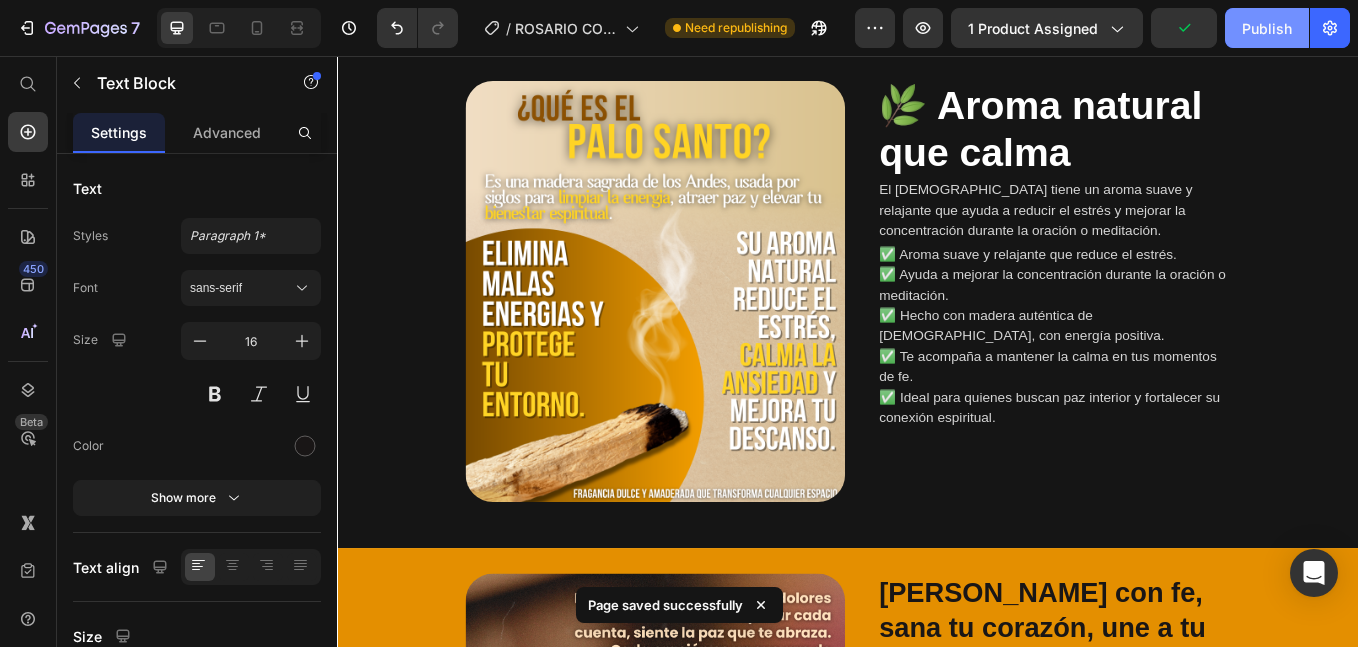 drag, startPoint x: 1258, startPoint y: 40, endPoint x: 436, endPoint y: 113, distance: 825.2351 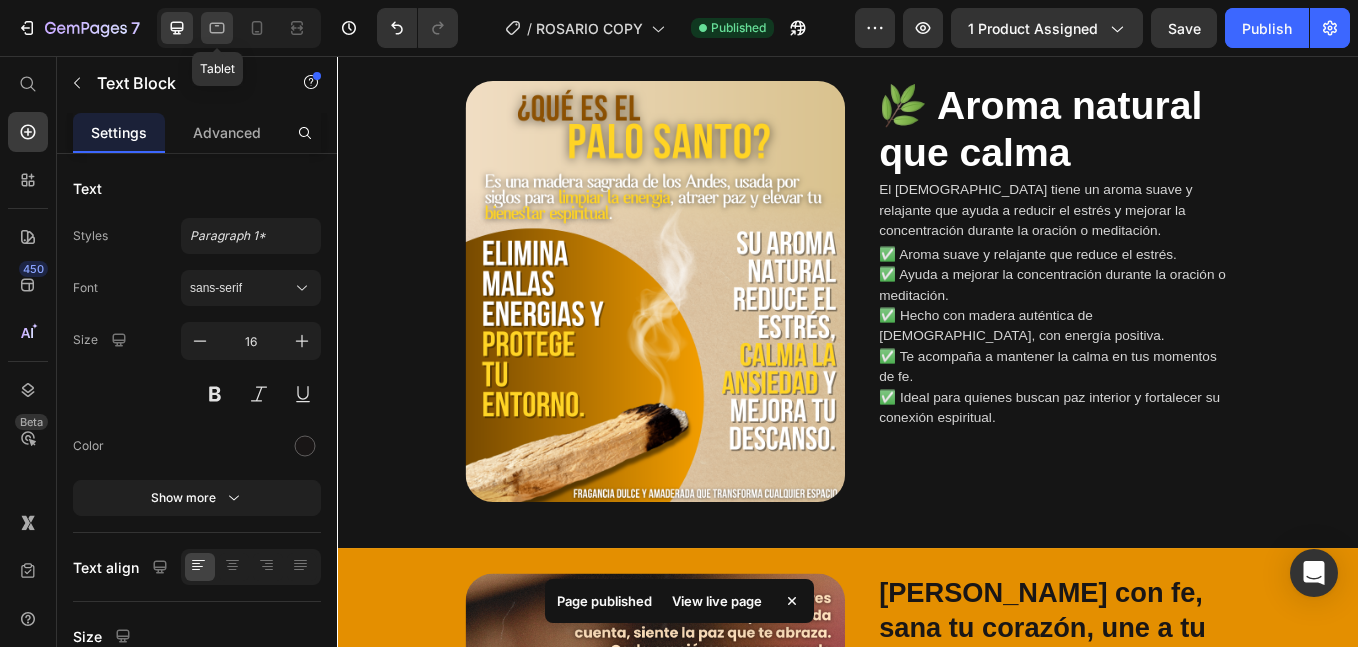 click 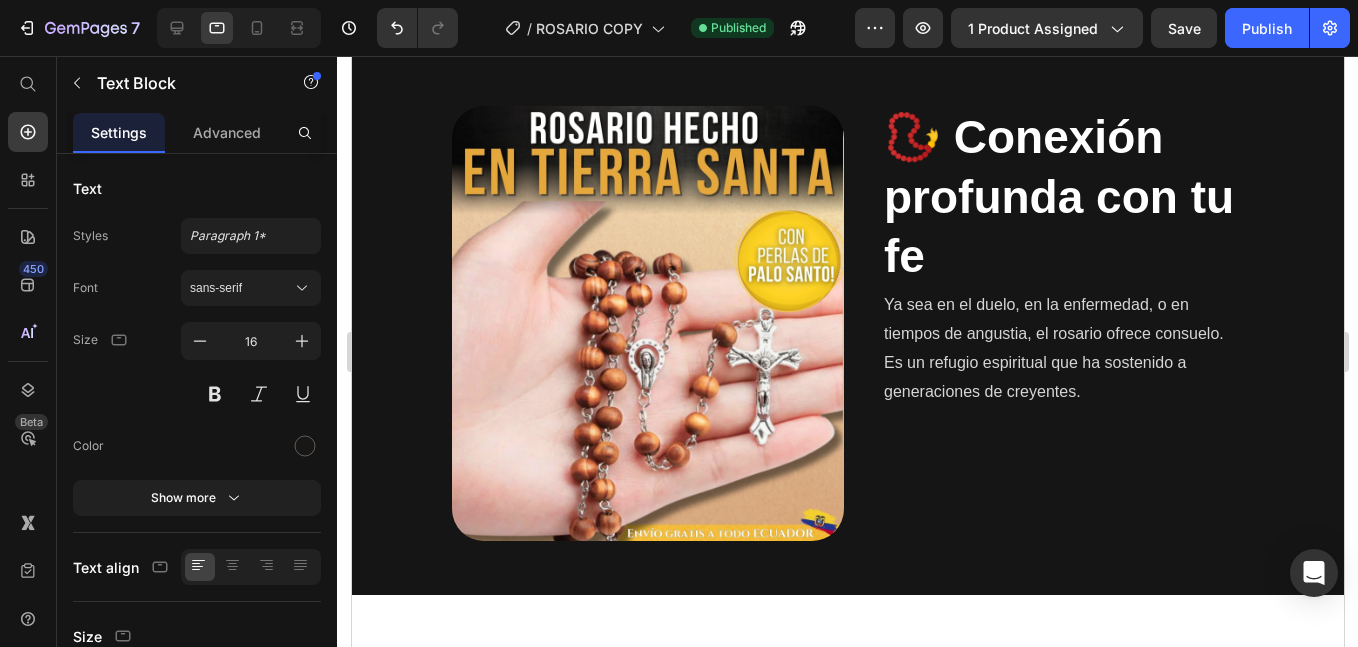 scroll, scrollTop: 2167, scrollLeft: 0, axis: vertical 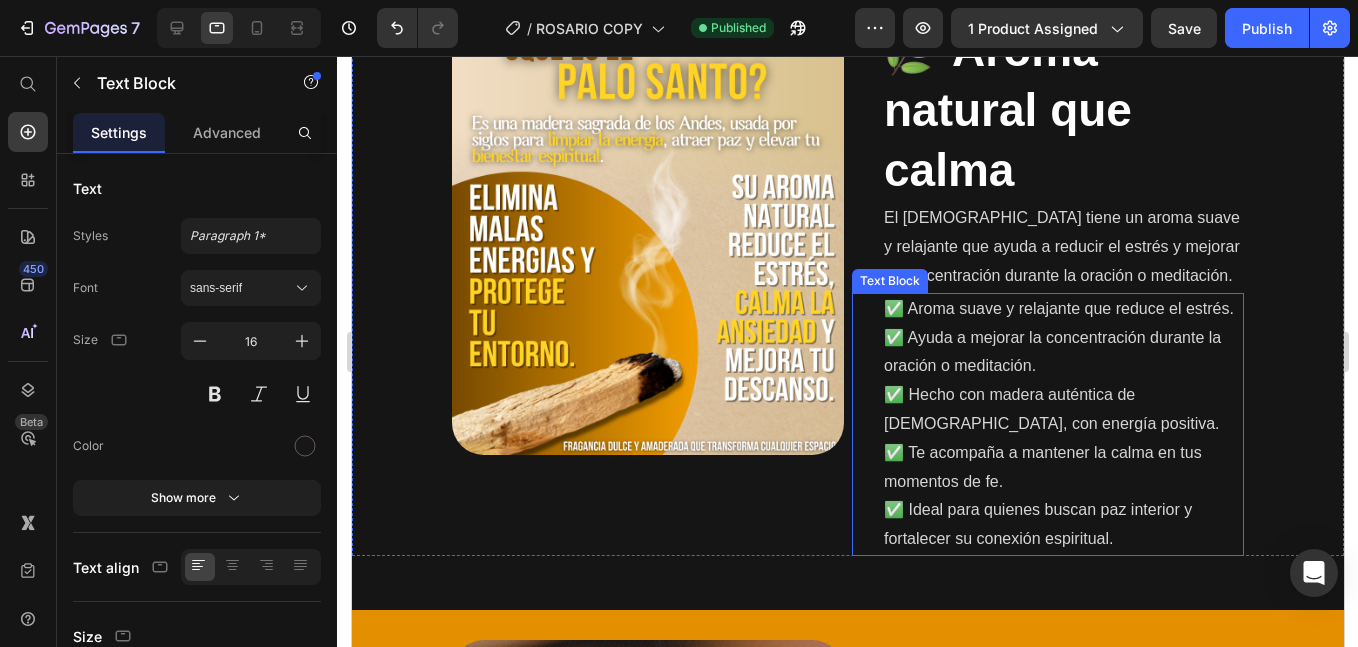 click on "✅ Aroma suave y relajante que reduce el estrés. ✅ Ayuda a mejorar la concentración durante la oración o meditación. ✅ Hecho con madera auténtica de palo santo, con energía positiva. ✅ Te acompaña a mantener la calma en tus momentos de fe. ✅ Ideal para quienes buscan paz interior y fortalecer su conexión espiritual." at bounding box center (1062, 424) 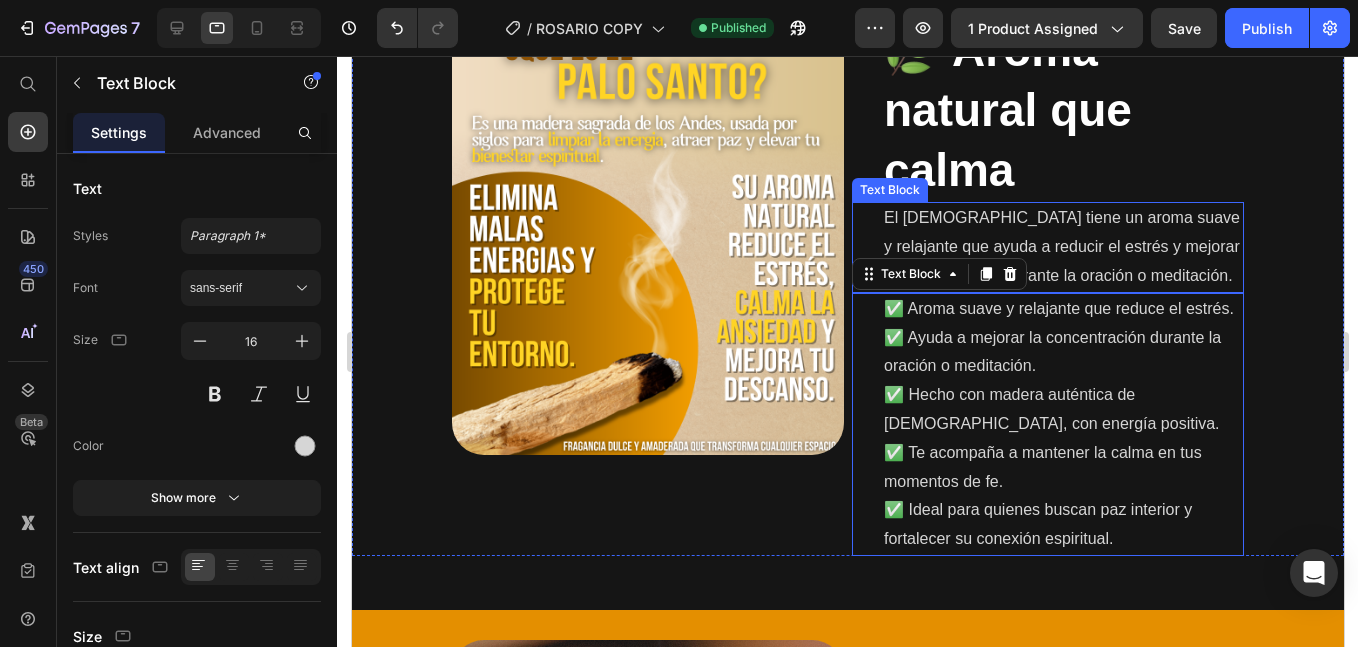 click on "El [DEMOGRAPHIC_DATA] tiene un aroma suave y relajante que ayuda a reducir el estrés y mejorar la concentración durante la oración o meditación." at bounding box center [1062, 247] 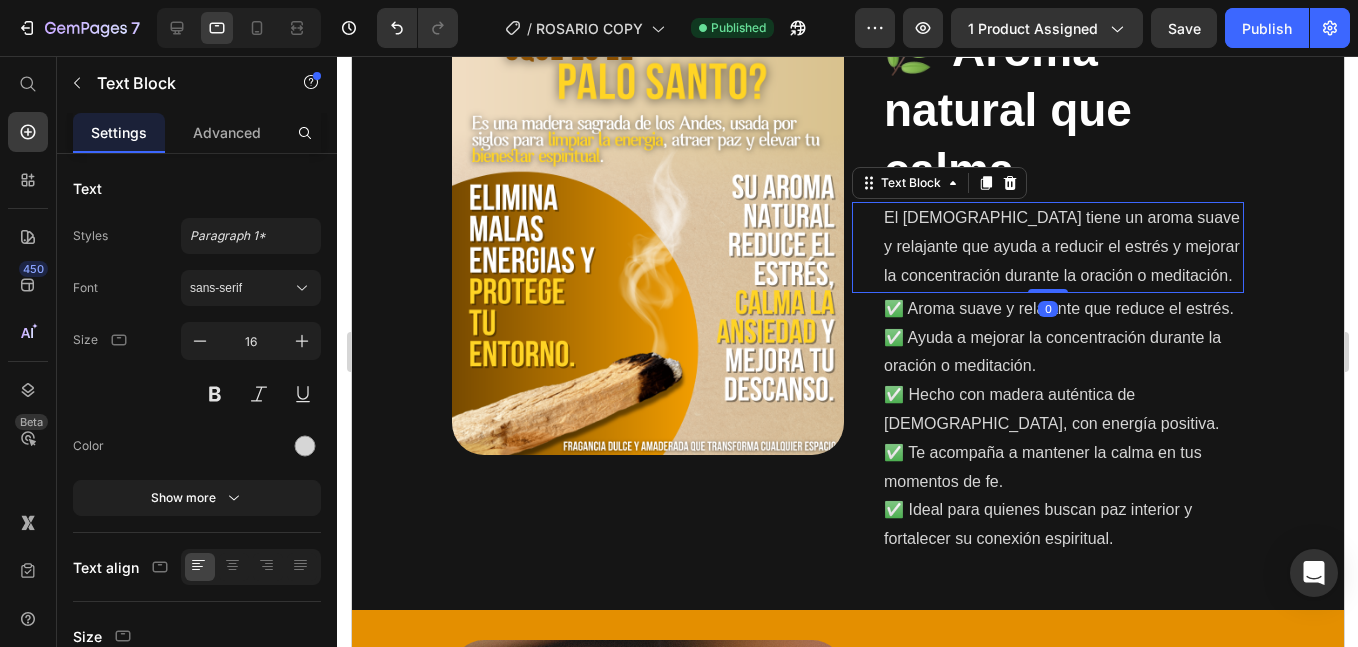 click on "El [DEMOGRAPHIC_DATA] tiene un aroma suave y relajante que ayuda a reducir el estrés y mejorar la concentración durante la oración o meditación." at bounding box center (1062, 247) 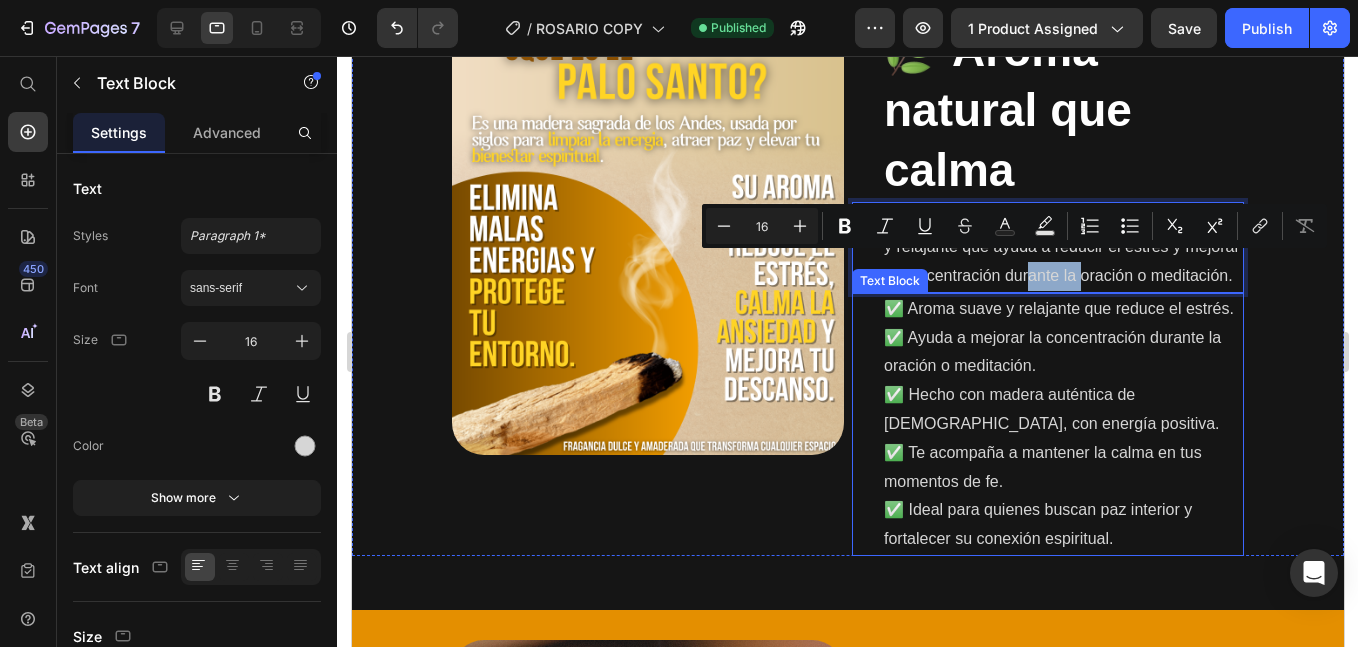 click on "✅ Aroma suave y relajante que reduce el estrés. ✅ Ayuda a mejorar la concentración durante la oración o meditación. ✅ Hecho con madera auténtica de palo santo, con energía positiva. ✅ Te acompaña a mantener la calma en tus momentos de fe. ✅ Ideal para quienes buscan paz interior y fortalecer su conexión espiritual." at bounding box center [1062, 424] 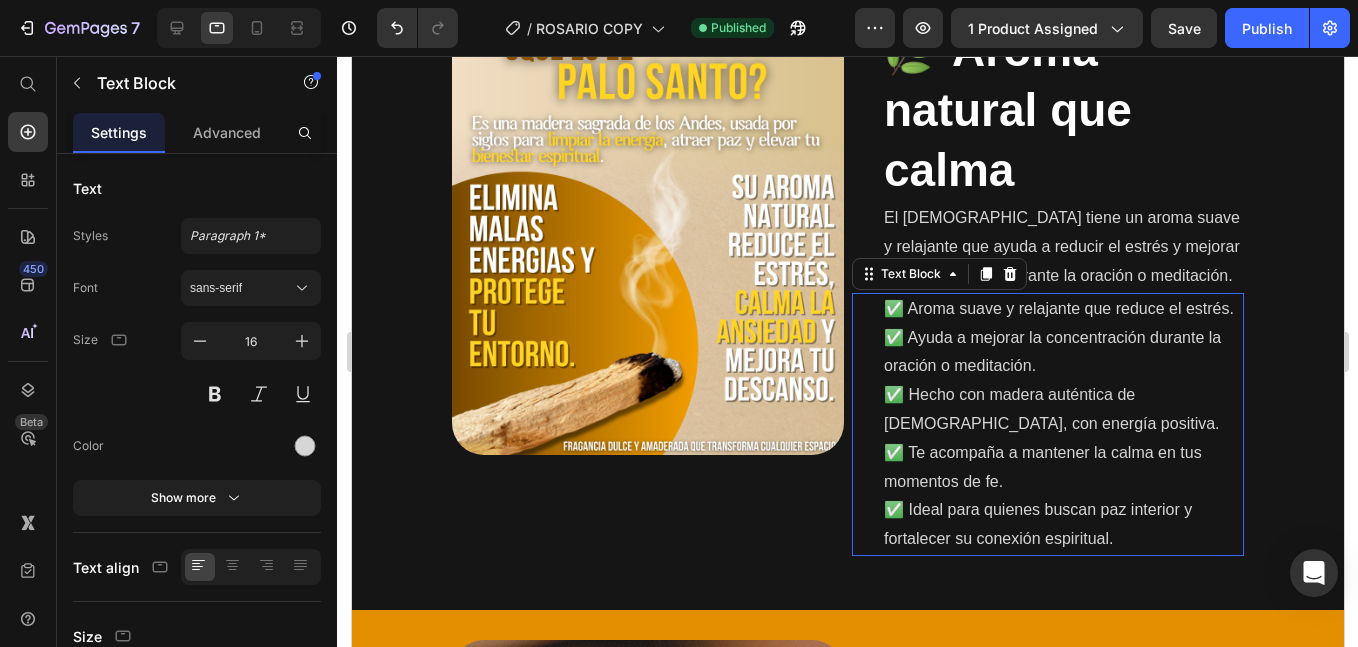 click on "✅ Aroma suave y relajante que reduce el estrés. ✅ Ayuda a mejorar la concentración durante la oración o meditación. ✅ Hecho con madera auténtica de palo santo, con energía positiva. ✅ Te acompaña a mantener la calma en tus momentos de fe. ✅ Ideal para quienes buscan paz interior y fortalecer su conexión espiritual." at bounding box center [1062, 424] 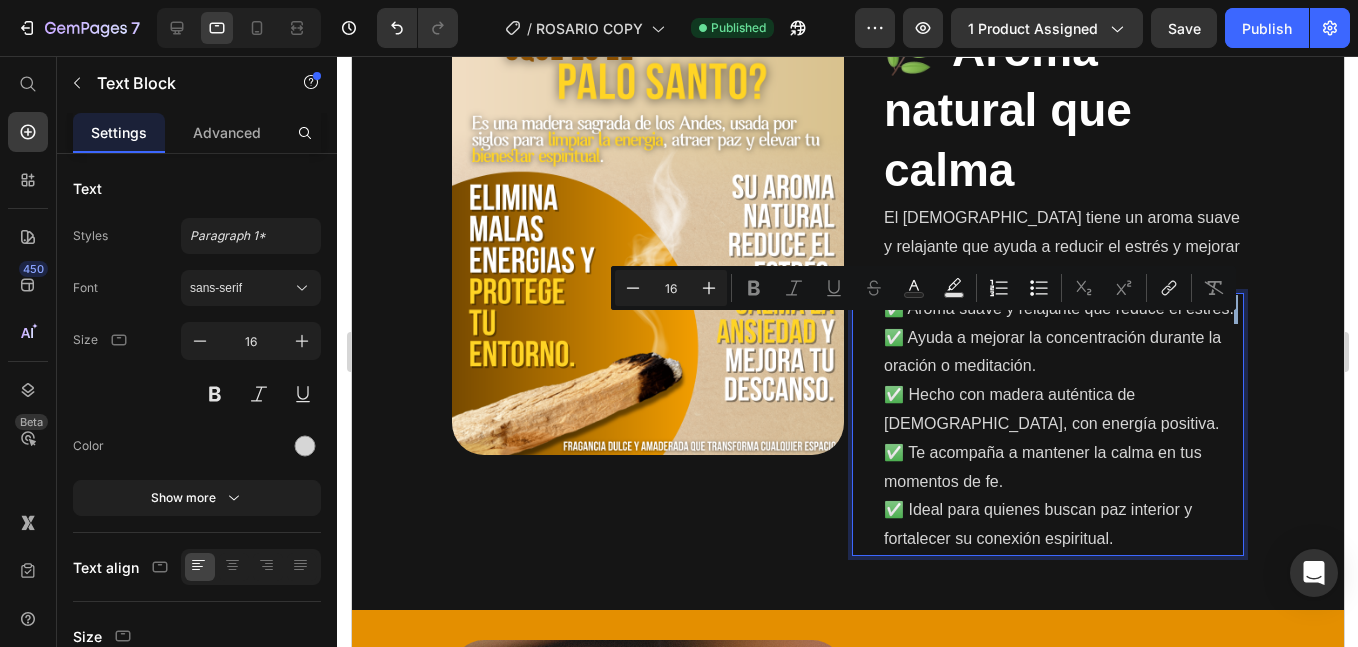 click on "✅ Aroma suave y relajante que reduce el estrés. ✅ Ayuda a mejorar la concentración durante la oración o meditación. ✅ Hecho con madera auténtica de palo santo, con energía positiva. ✅ Te acompaña a mantener la calma en tus momentos de fe. ✅ Ideal para quienes buscan paz interior y fortalecer su conexión espiritual." at bounding box center (1062, 424) 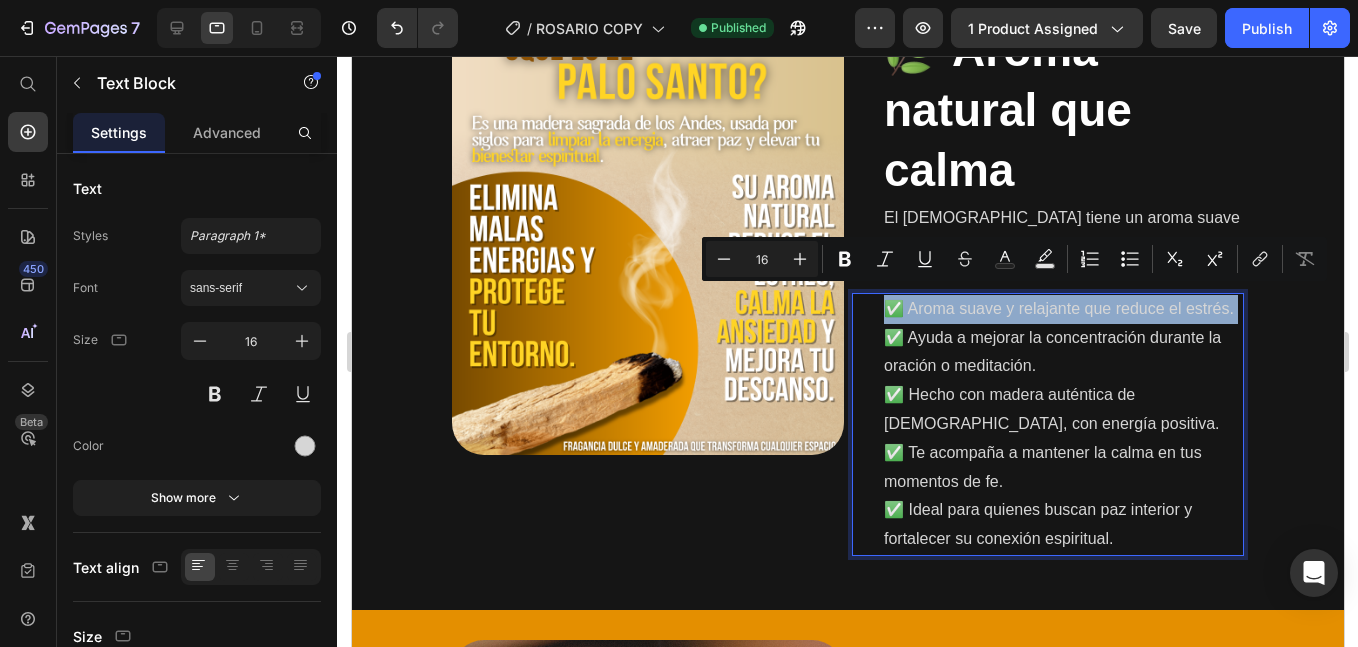 drag, startPoint x: 926, startPoint y: 329, endPoint x: 873, endPoint y: 297, distance: 61.91123 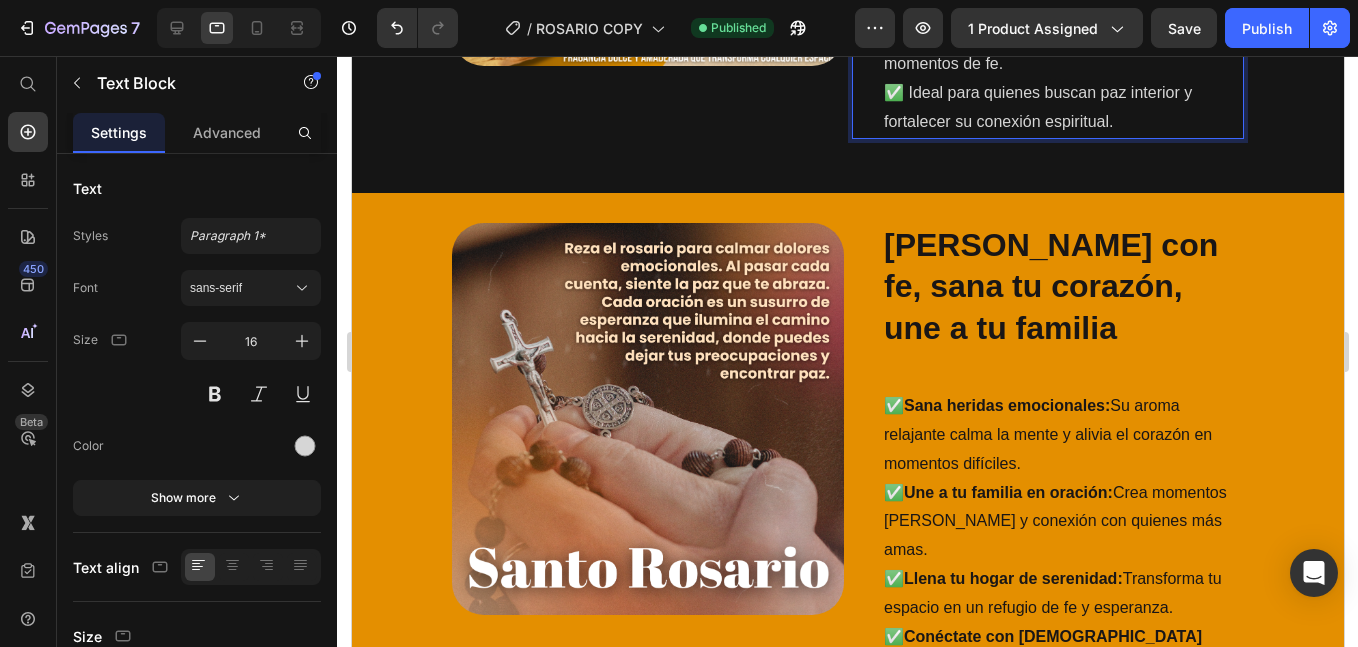 scroll, scrollTop: 2667, scrollLeft: 0, axis: vertical 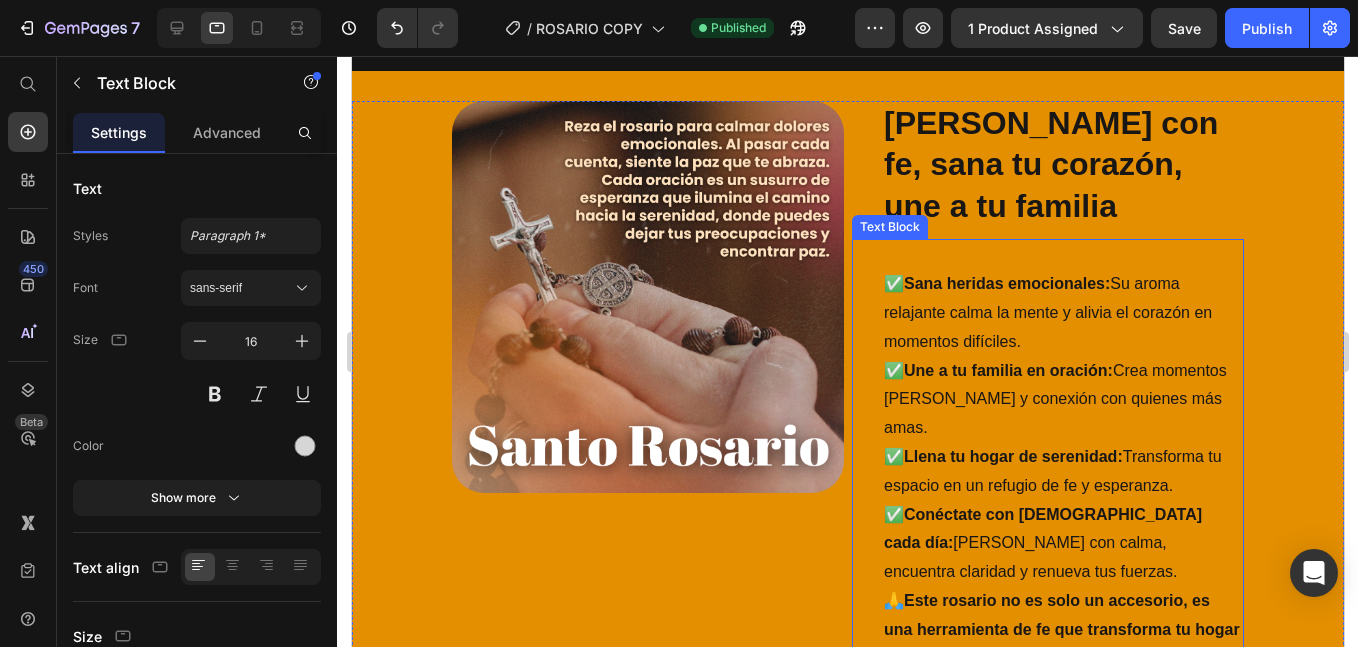 click on "✅  Sana heridas emocionales:  Su aroma relajante calma la mente y alivia el corazón en momentos difíciles. ✅  Une a tu familia en oración:  Crea momentos de paz y conexión con quienes más amas. ✅  Llena tu hogar de serenidad:  Transforma tu espacio en un refugio de fe y esperanza. ✅  Conéctate con Dios cada día:  Reza con calma, encuentra claridad y renueva tus fuerzas." at bounding box center [1062, 414] 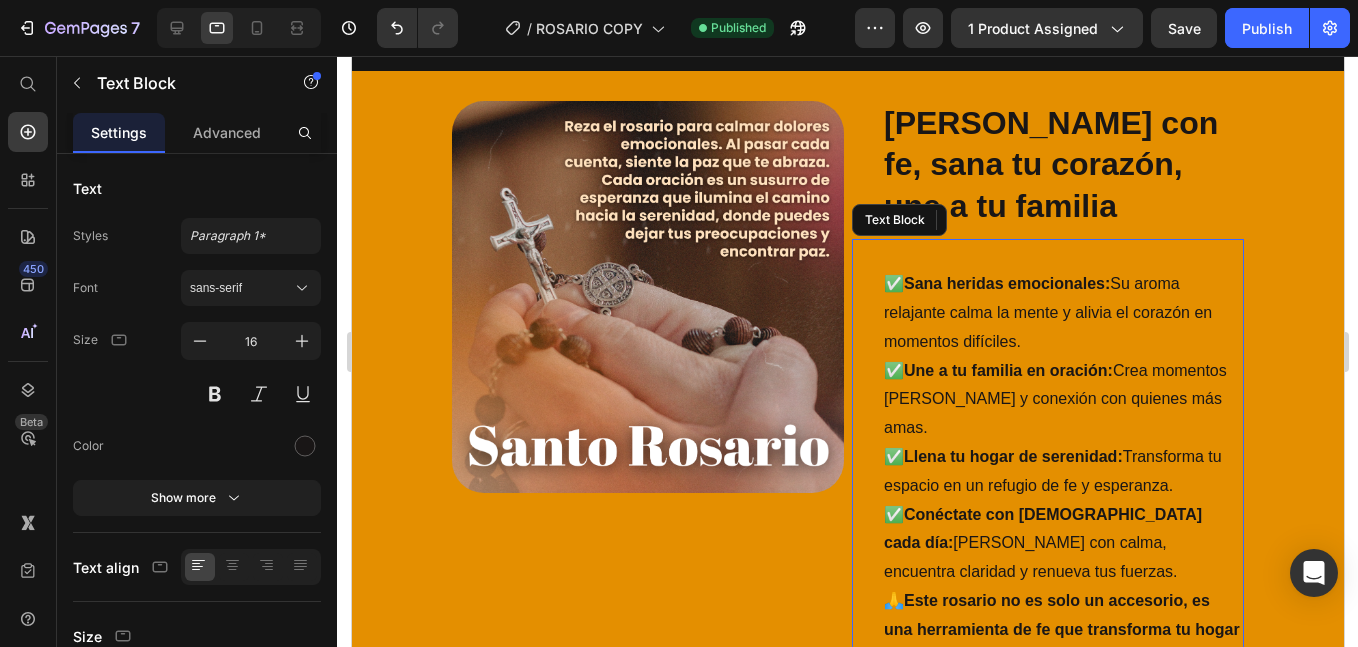click on "⁠⁠⁠⁠⁠⁠⁠ ✅  Sana heridas emocionales:  Su aroma relajante calma la mente y alivia el corazón en momentos difíciles. ✅  Une a tu familia en oración:  Crea momentos de paz y conexión con quienes más amas. ✅  Llena tu hogar de serenidad:  Transforma tu espacio en un refugio de fe y esperanza. ✅  Conéctate con Dios cada día:  Reza con calma, encuentra claridad y renueva tus fuerzas." at bounding box center [1062, 414] 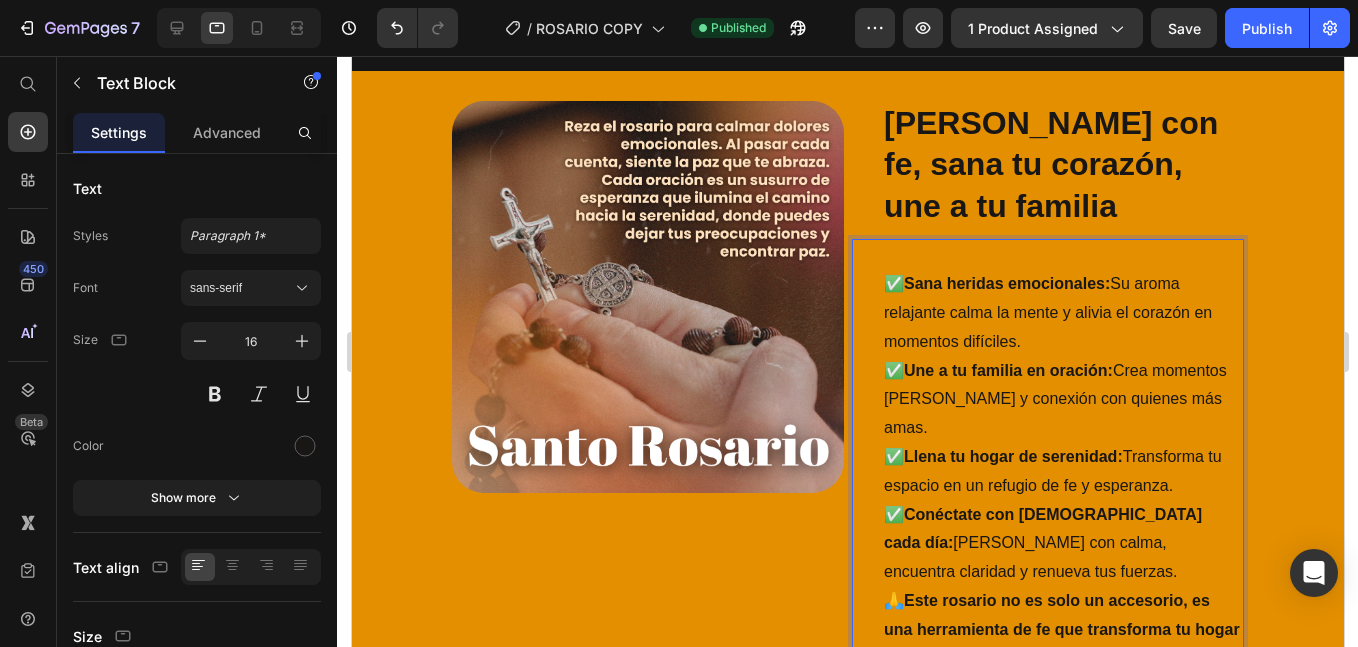 click on "⁠⁠⁠⁠⁠⁠⁠ ✅  Sana heridas emocionales:  Su aroma relajante calma la mente y alivia el corazón en momentos difíciles. ✅  Une a tu familia en oración:  Crea momentos de paz y conexión con quienes más amas. ✅  Llena tu hogar de serenidad:  Transforma tu espacio en un refugio de fe y esperanza. ✅  Conéctate con Dios cada día:  Reza con calma, encuentra claridad y renueva tus fuerzas." at bounding box center (1062, 414) 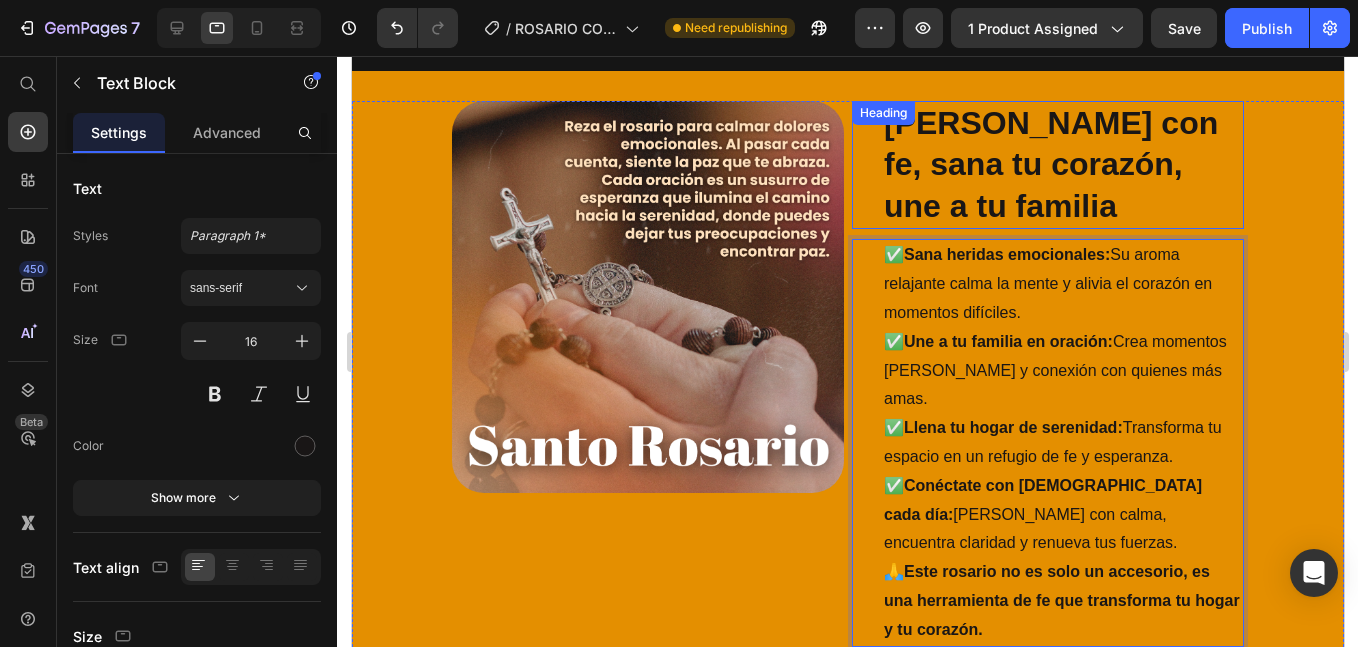 click on "Reza con fe, sana tu corazón, une a tu familia" at bounding box center [1062, 165] 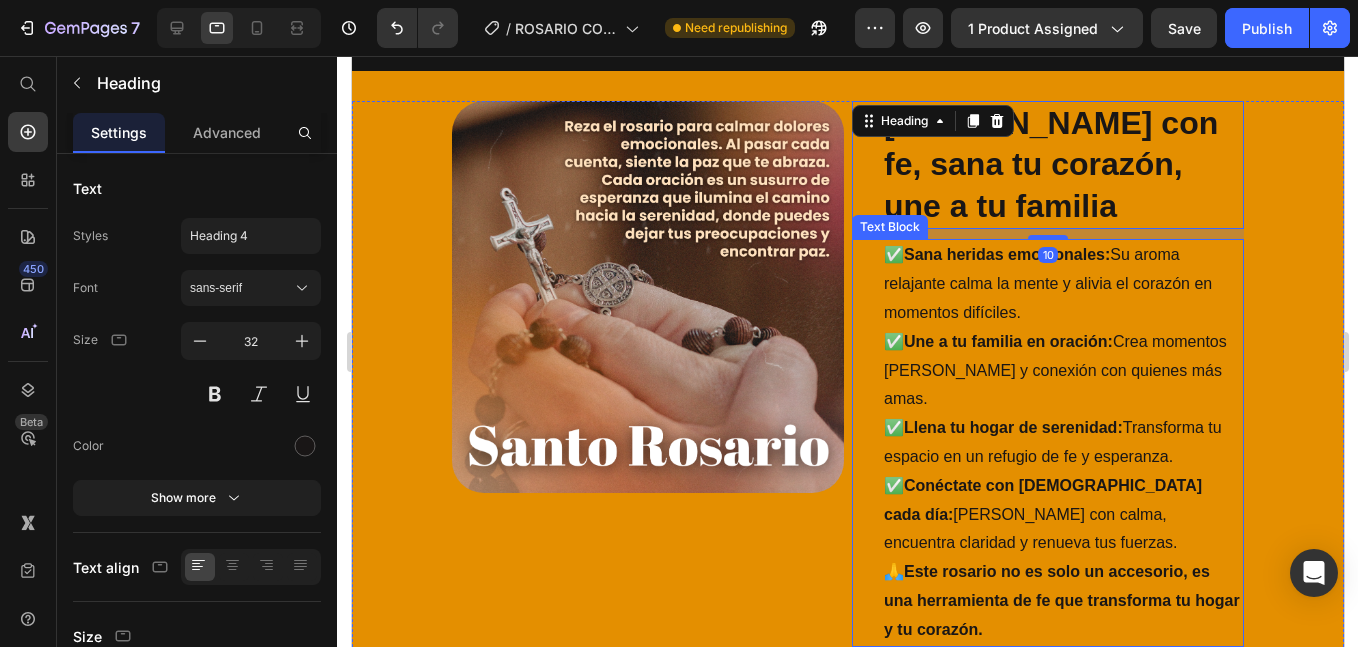 drag, startPoint x: 1120, startPoint y: 446, endPoint x: 1112, endPoint y: 453, distance: 10.630146 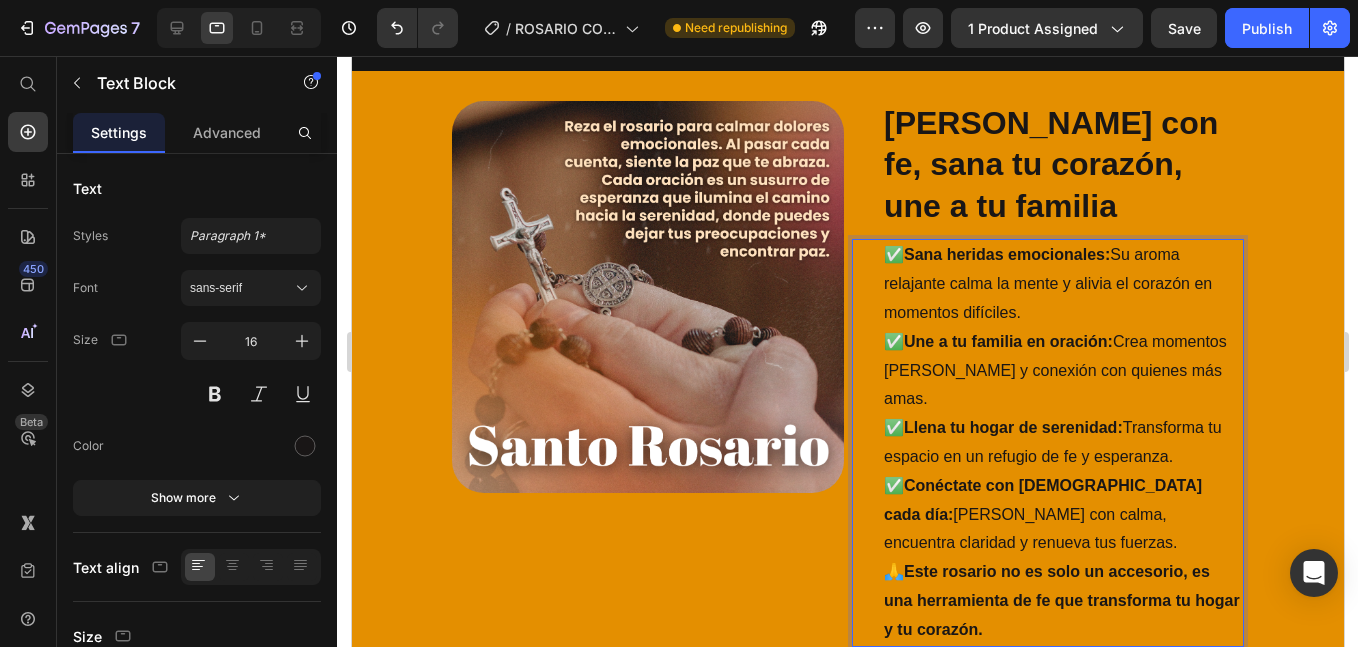 scroll, scrollTop: 3000, scrollLeft: 0, axis: vertical 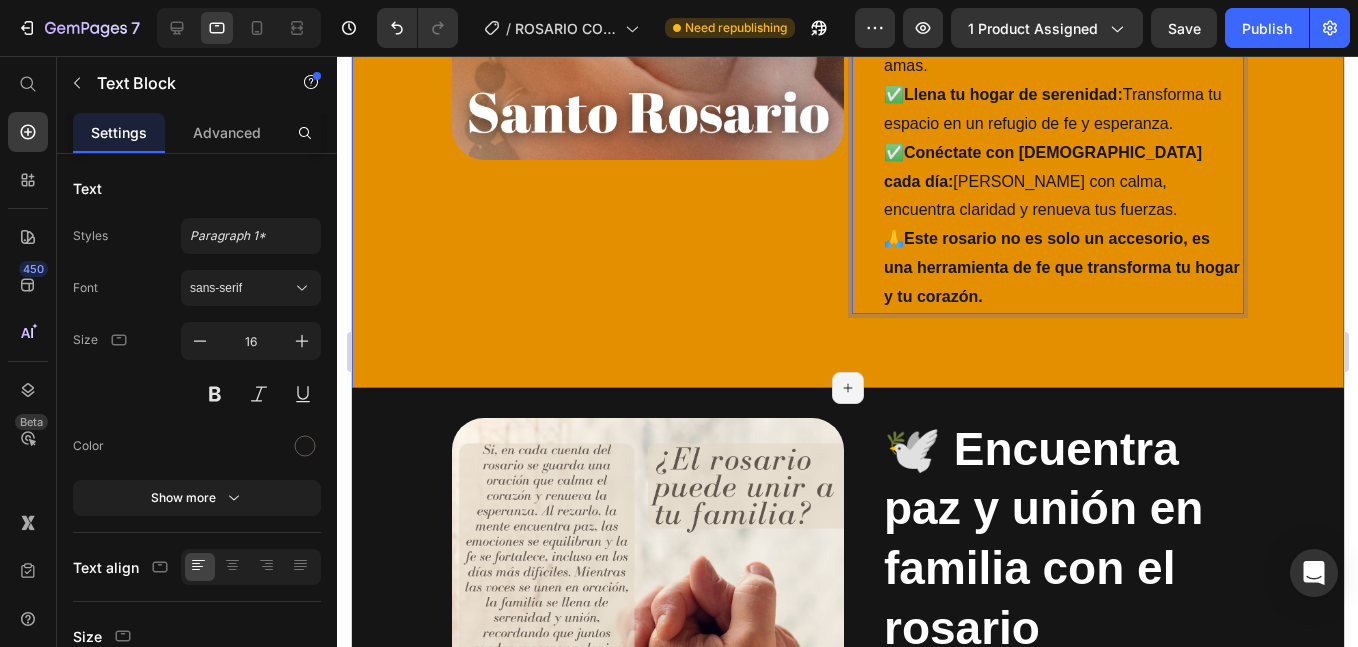 click on "Image Reza con fe, sana tu corazón, une a tu familia Heading ✅  Sana heridas emocionales:  Su aroma relajante calma la mente y alivia el corazón en momentos difíciles. ✅  Une a tu familia en oración:  Crea momentos de paz y conexión con quienes más amas. ✅  Llena tu hogar de serenidad:  Transforma tu espacio en un refugio de fe y esperanza. ✅  Conéctate con Dios cada día:  Reza con calma, encuentra claridad y renueva tus fuerzas. 🙏  Este rosario no es solo un accesorio, es una herramienta de fe que transforma tu hogar y tu corazón. Text Block   20 Row Section 21/25 Page has reached Shopify’s 25 section-limit Page has reached Shopify’s 25 section-limit" at bounding box center [847, 63] 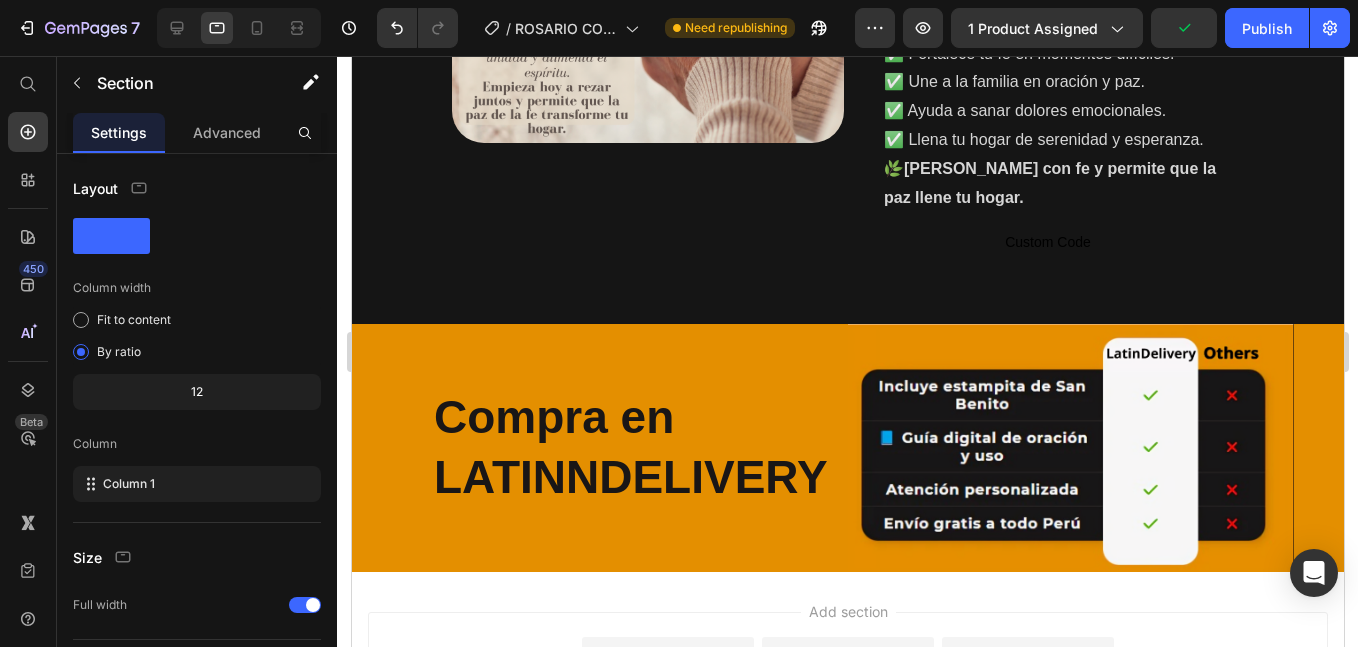 scroll, scrollTop: 3799, scrollLeft: 0, axis: vertical 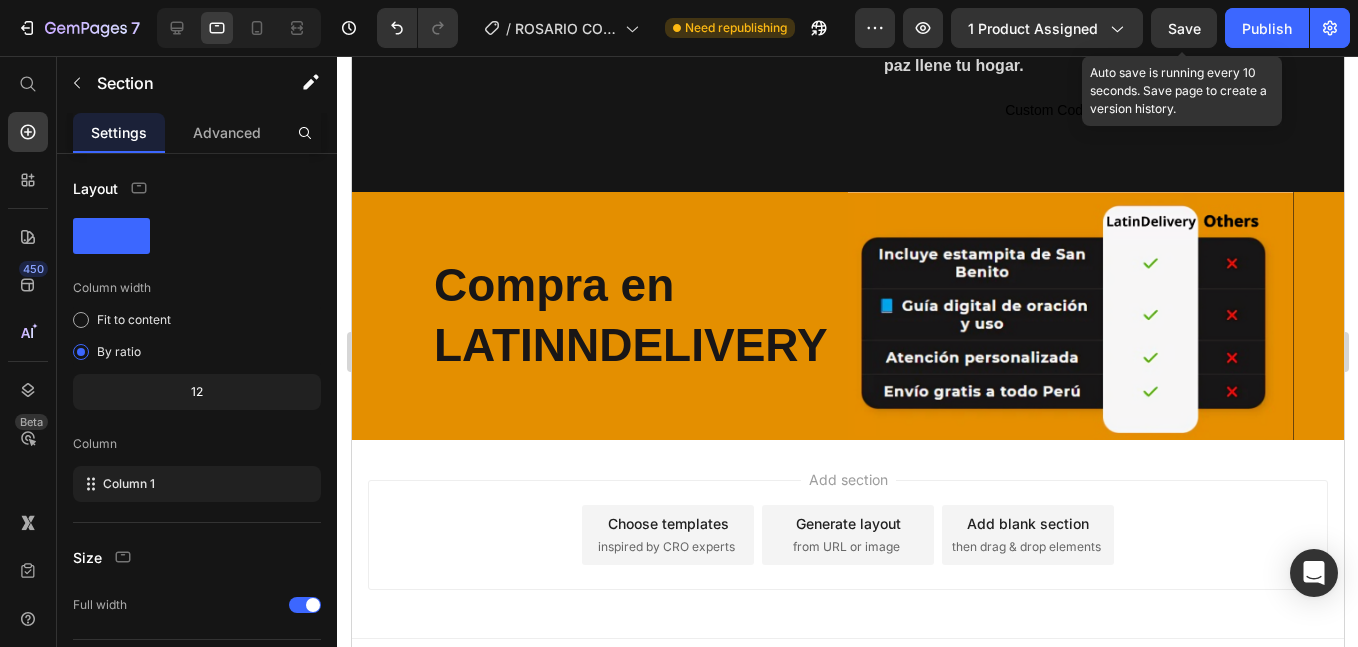 click on "Save" at bounding box center [1184, 28] 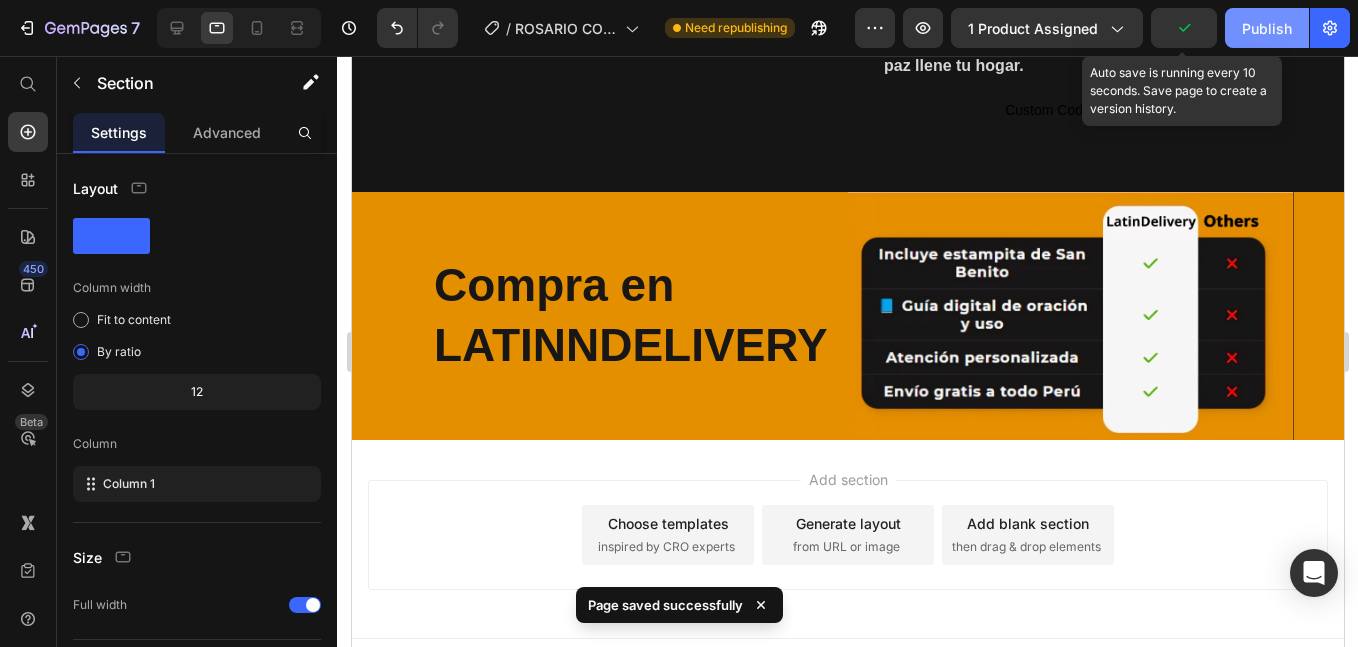 click on "Publish" at bounding box center [1267, 28] 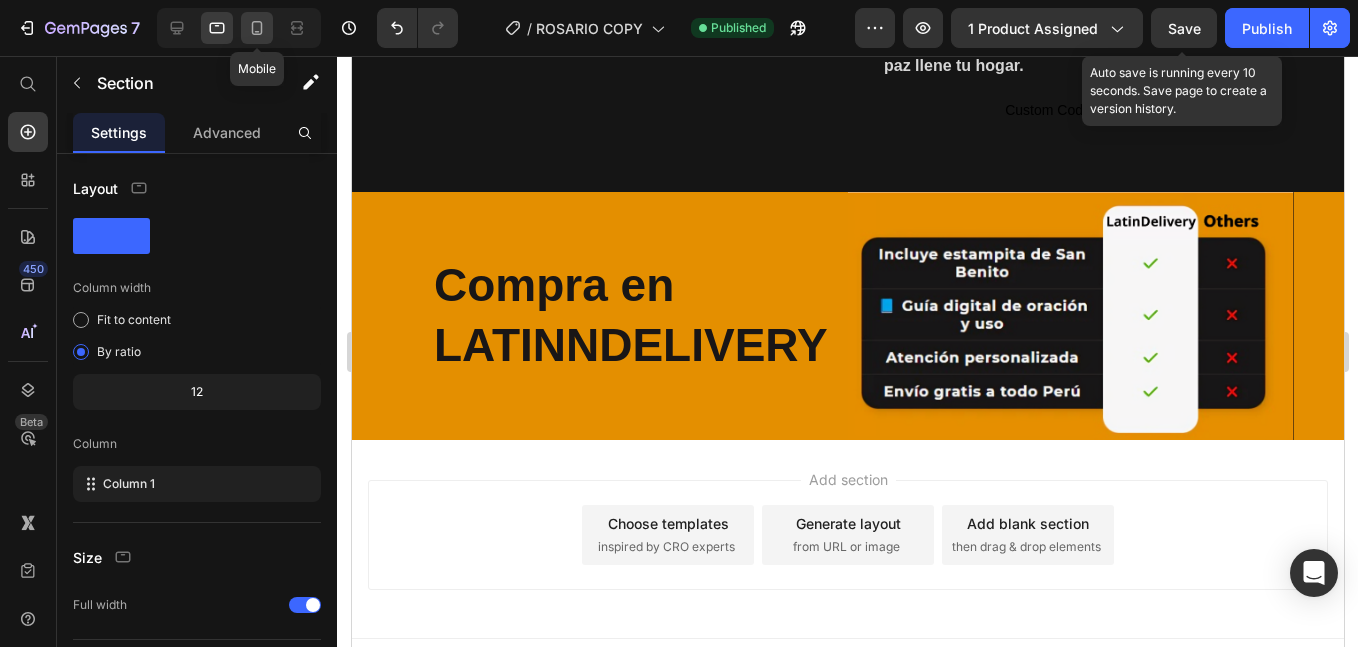 click 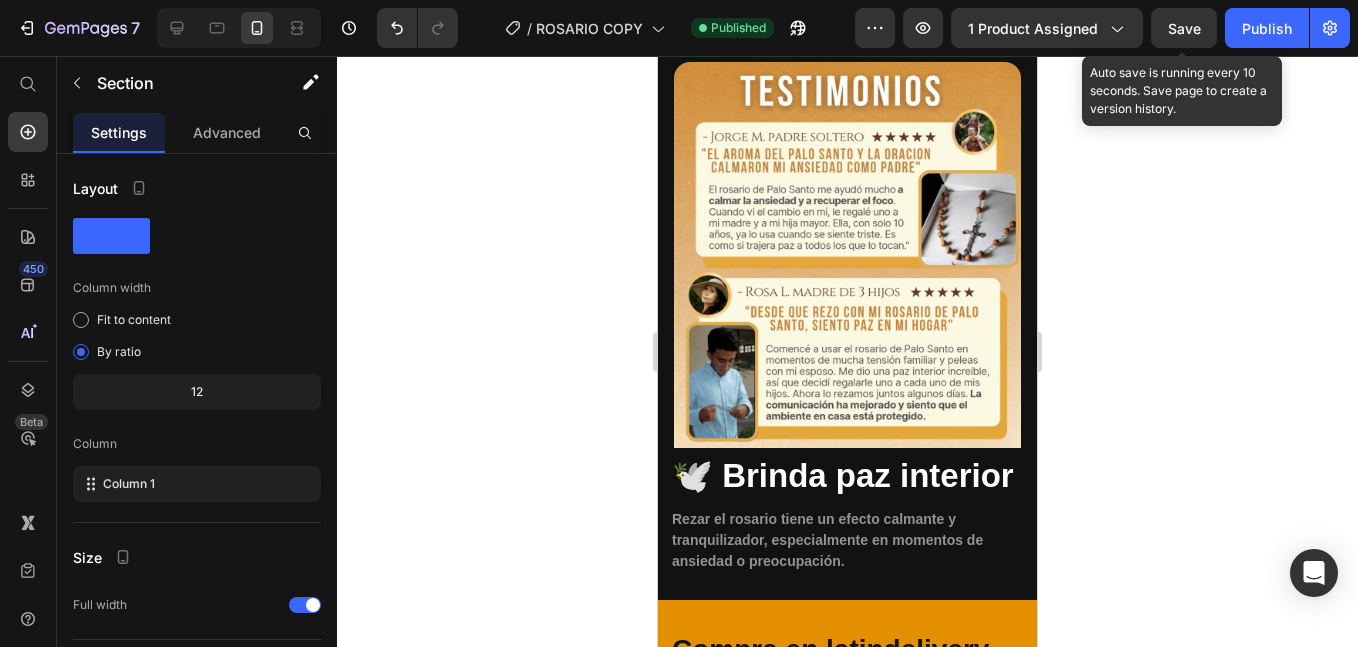 scroll, scrollTop: 4437, scrollLeft: 0, axis: vertical 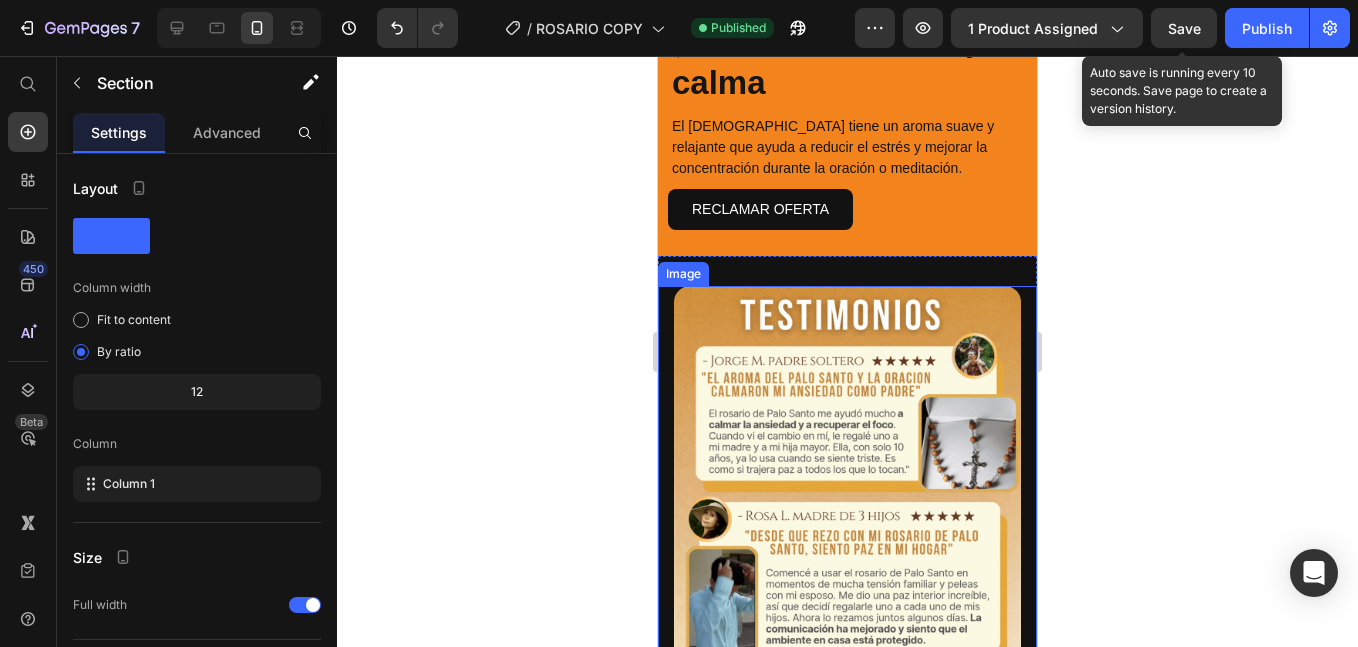 click at bounding box center (847, 479) 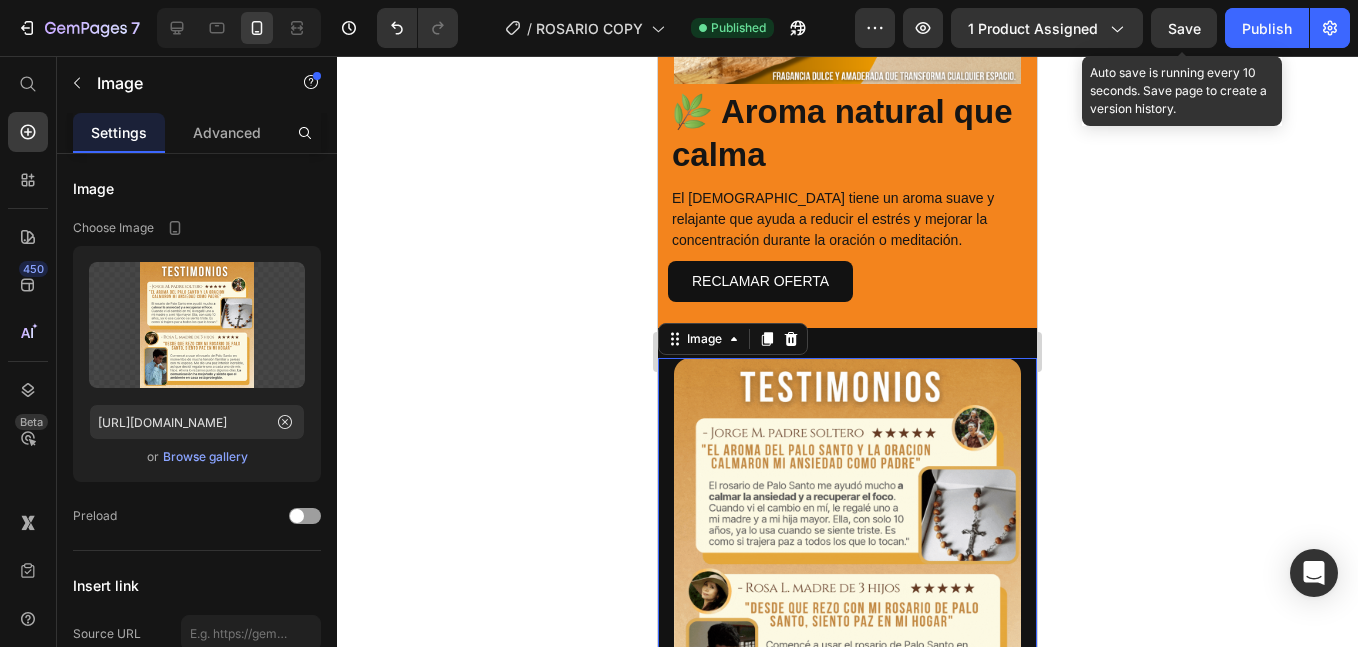 scroll, scrollTop: 4771, scrollLeft: 0, axis: vertical 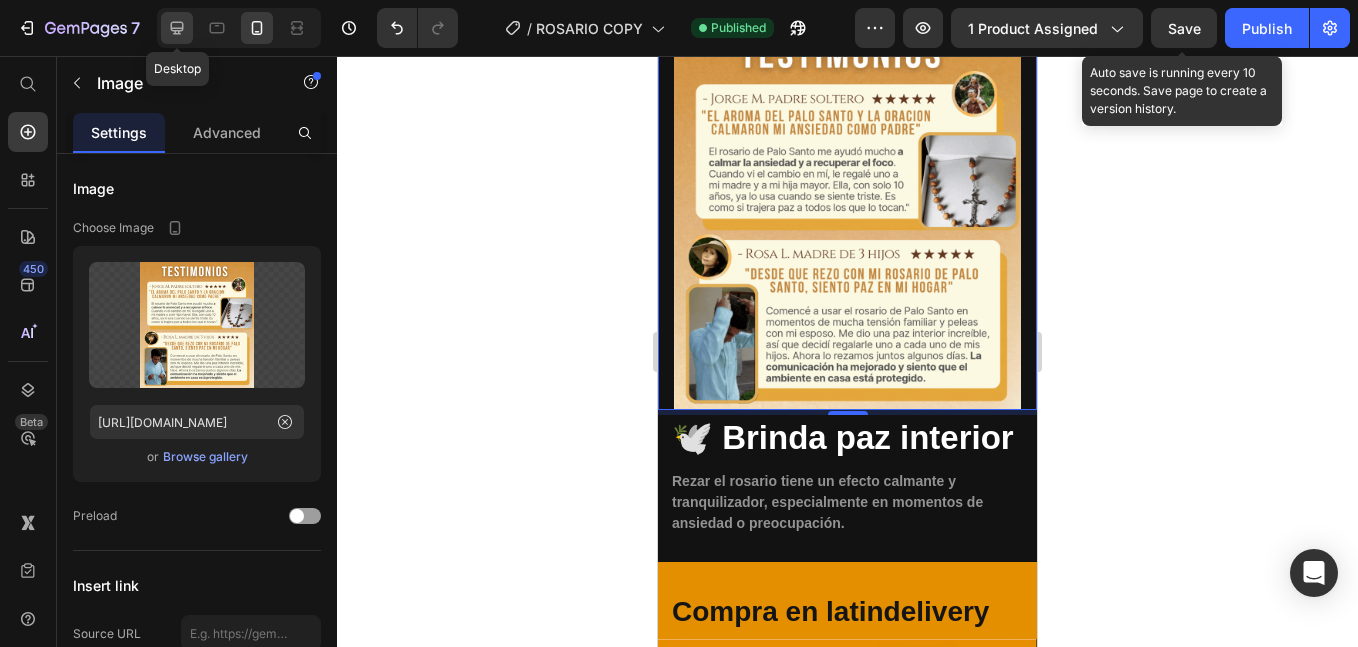 click 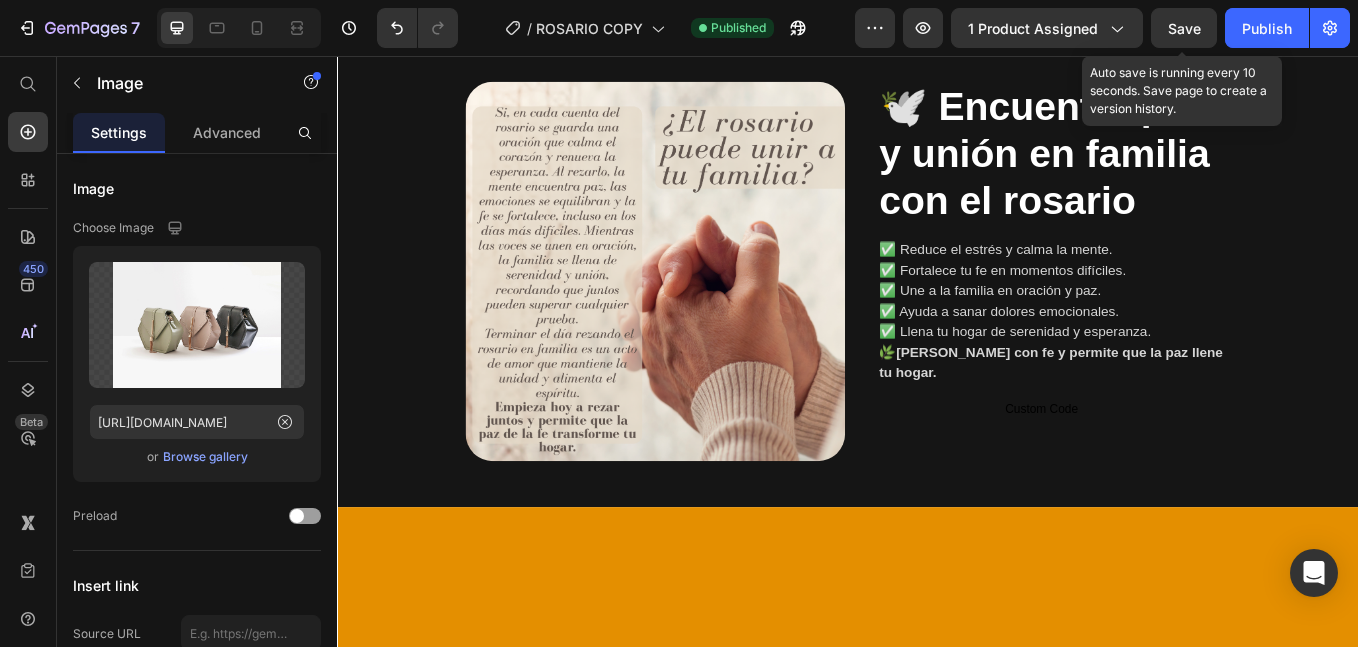 scroll, scrollTop: 3657, scrollLeft: 0, axis: vertical 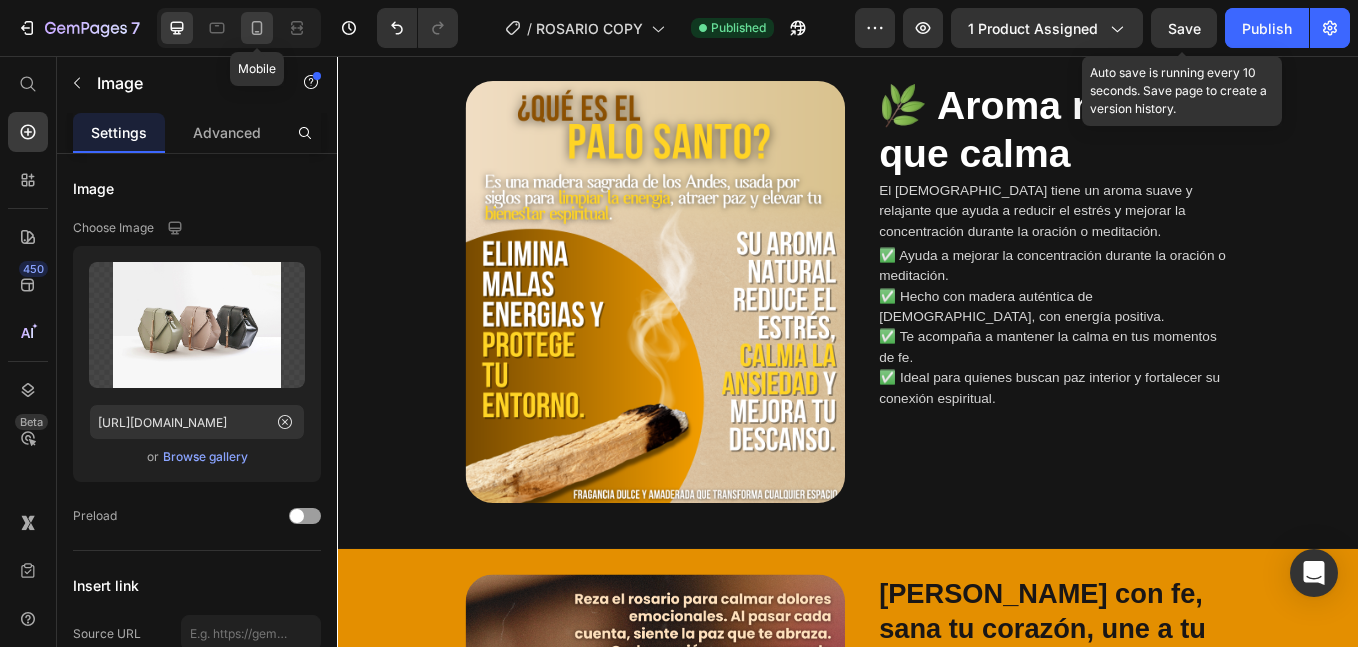 click 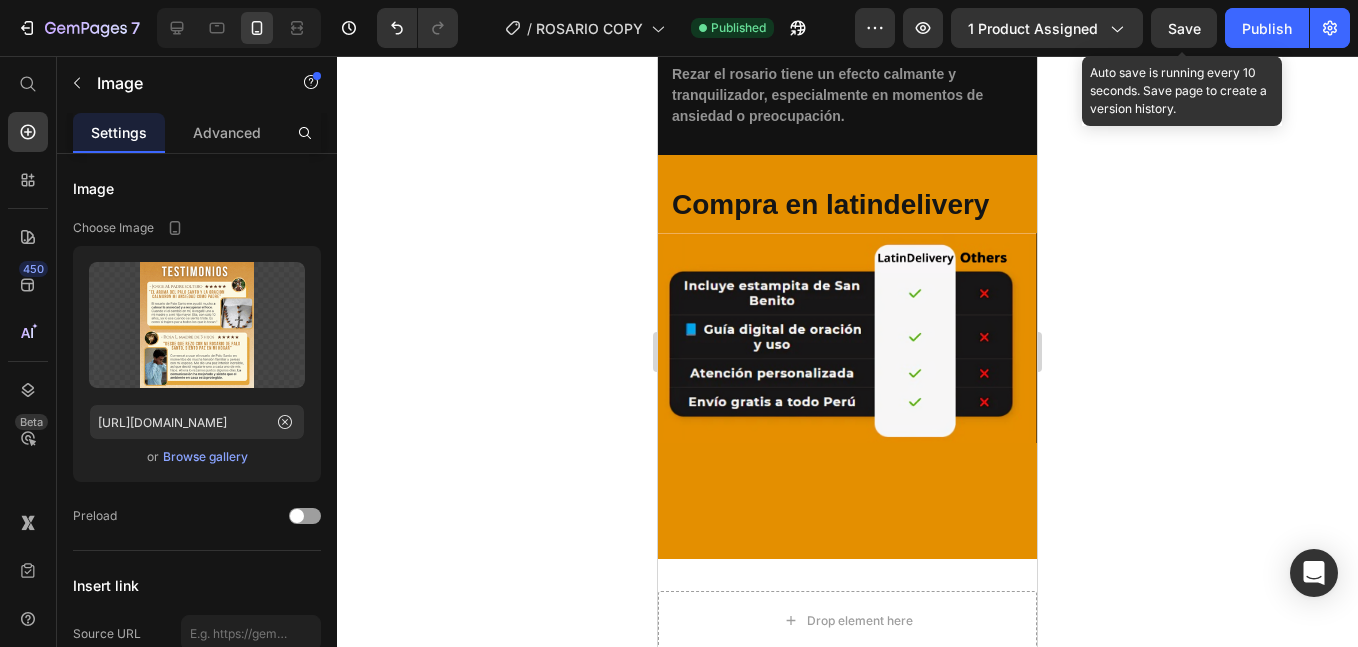 scroll, scrollTop: 4611, scrollLeft: 0, axis: vertical 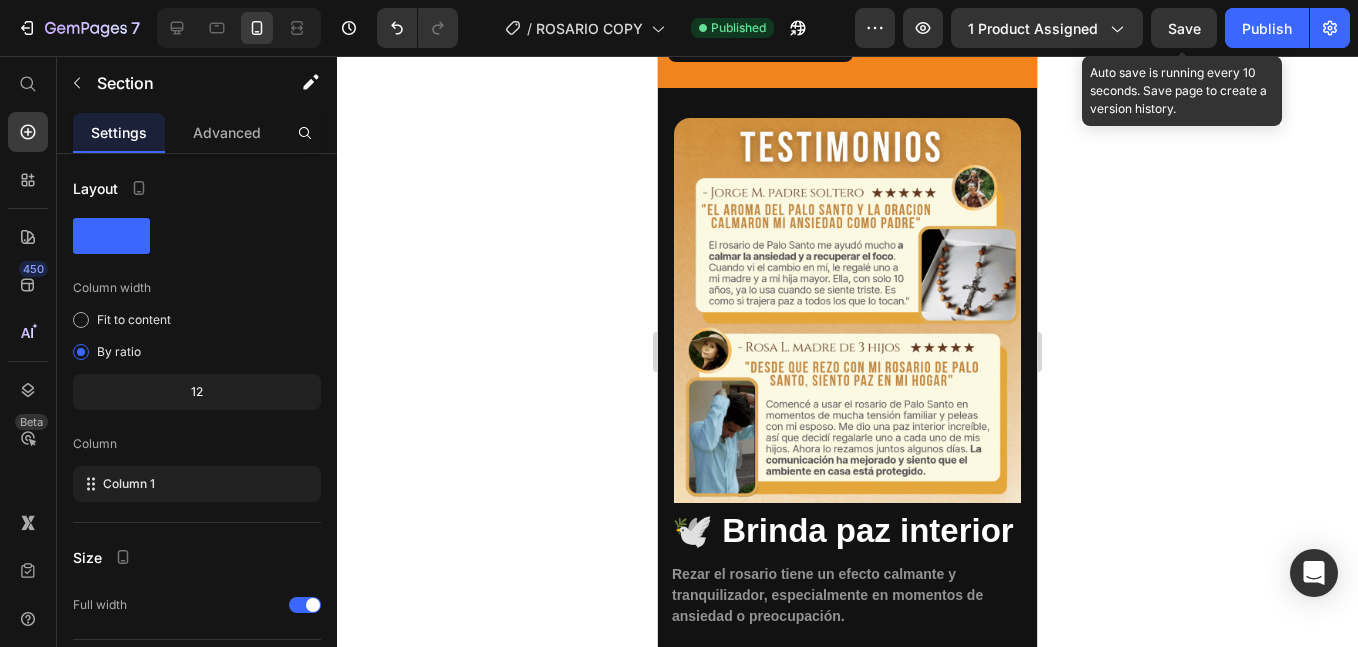 click on "Image 🕊️ Brinda paz interior Heading Rezar el rosario tiene un efecto calmante y tranquilizador, especialmente en momentos de ansiedad o preocupación. Text Block Section 17/25 Page has reached Shopify’s 25 section-limit Page has reached Shopify’s 25 section-limit" at bounding box center (847, 371) 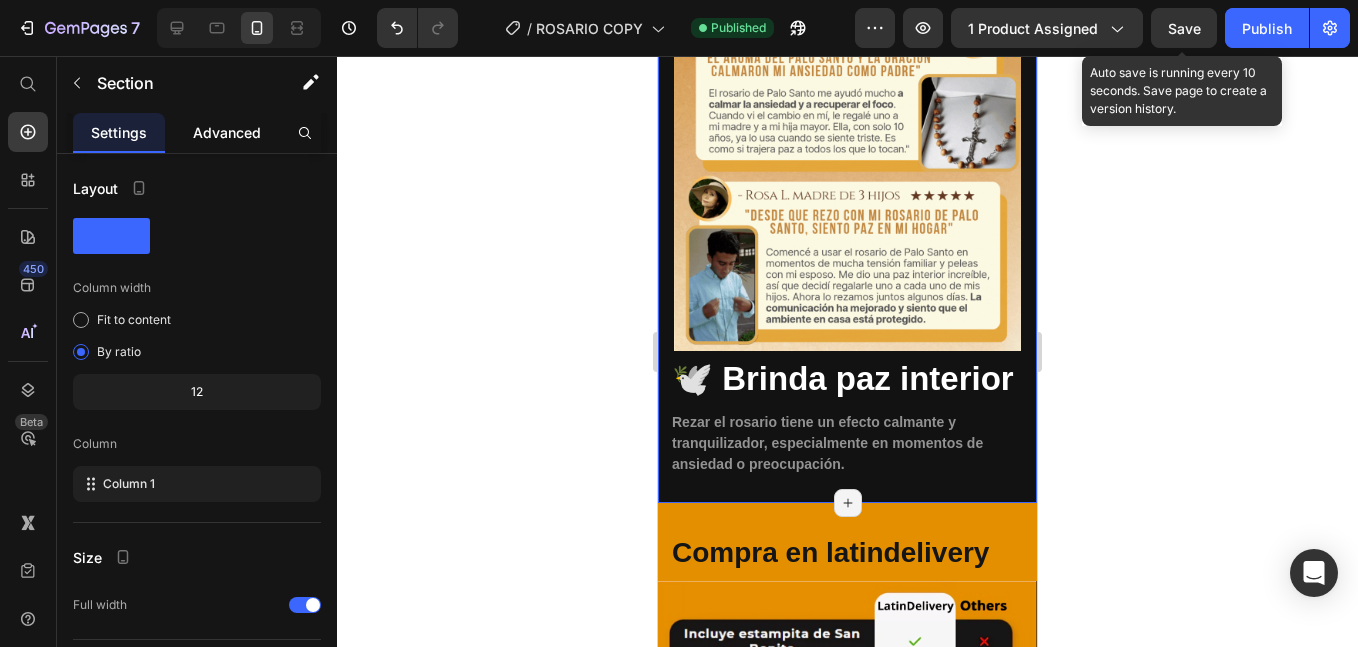 scroll, scrollTop: 4445, scrollLeft: 0, axis: vertical 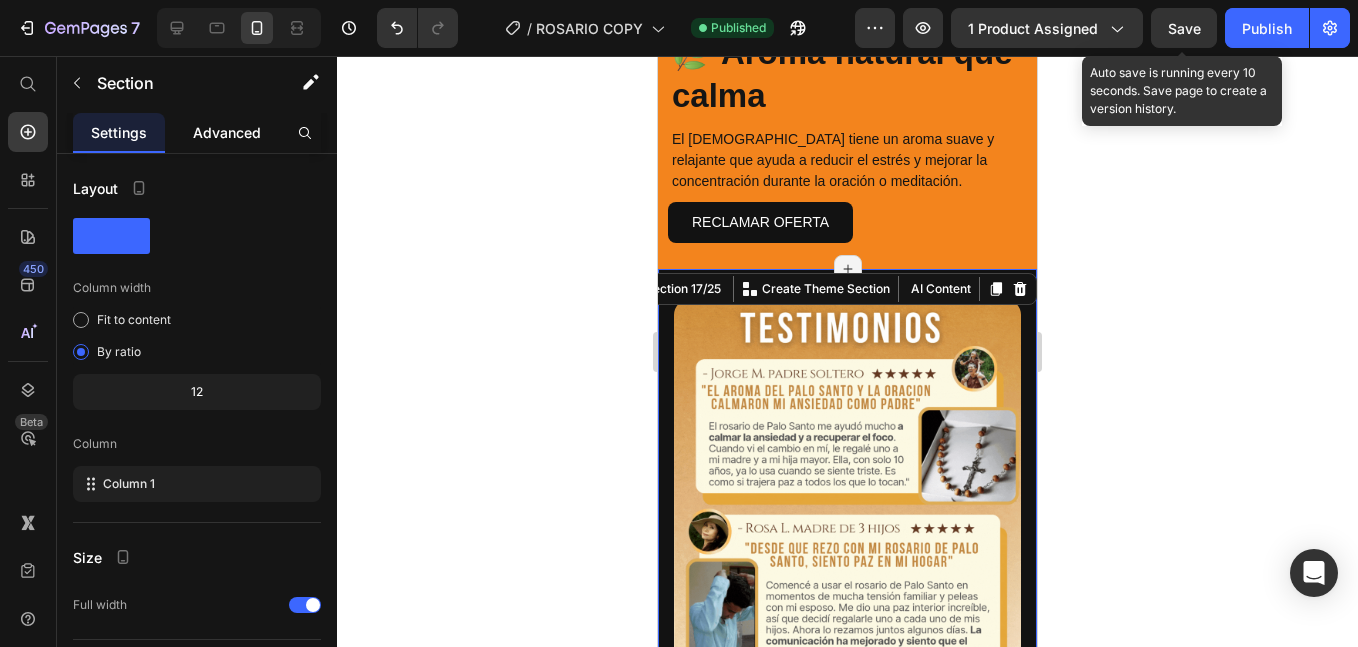 click on "Advanced" at bounding box center (227, 132) 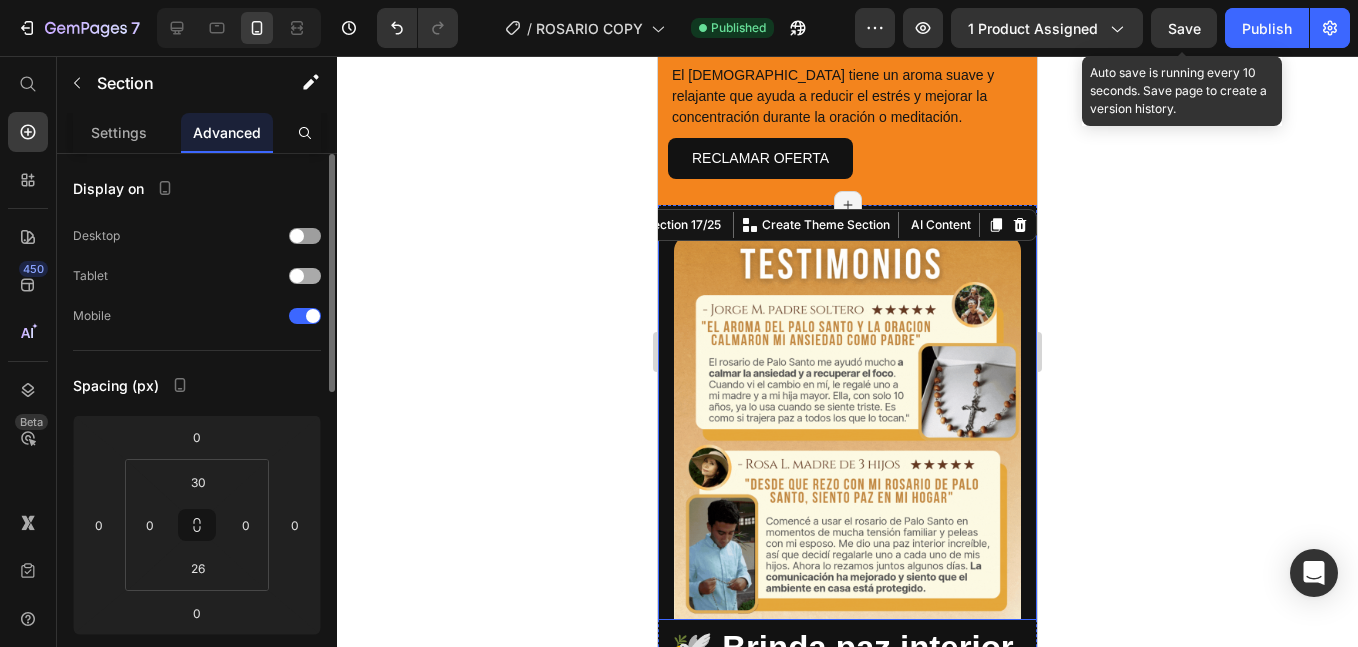 scroll, scrollTop: 4778, scrollLeft: 0, axis: vertical 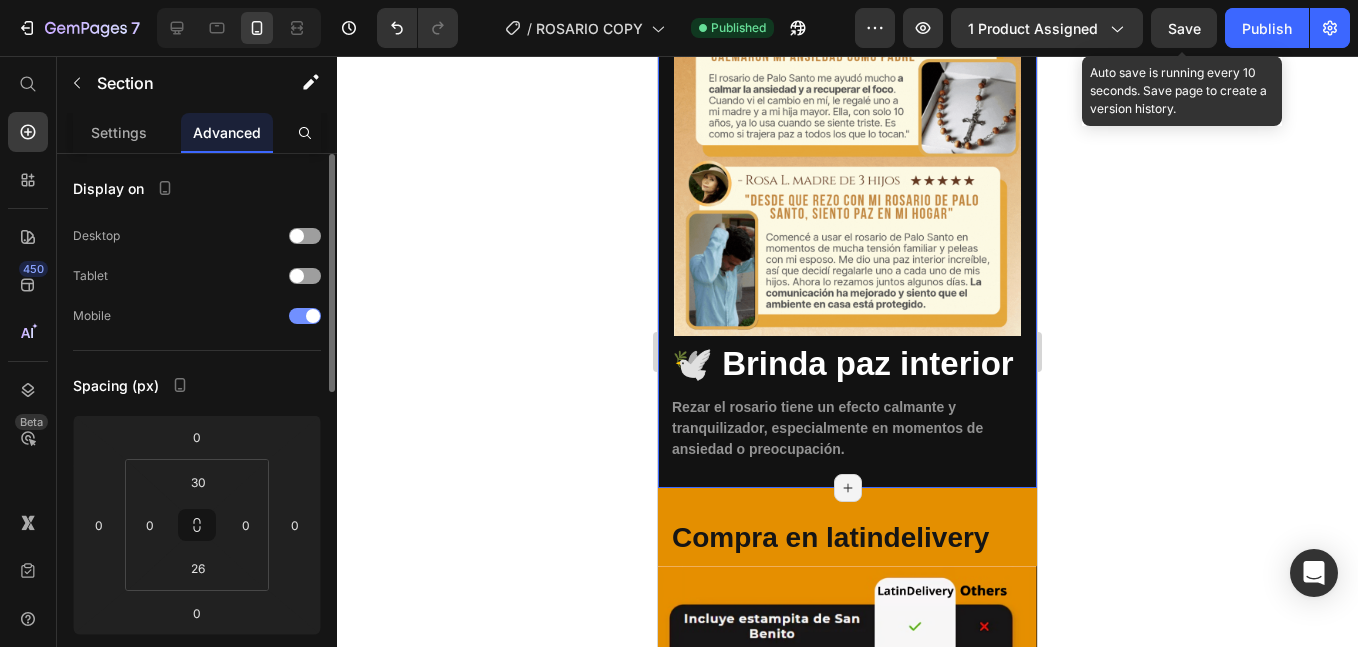 click on "Mobile" at bounding box center [197, 316] 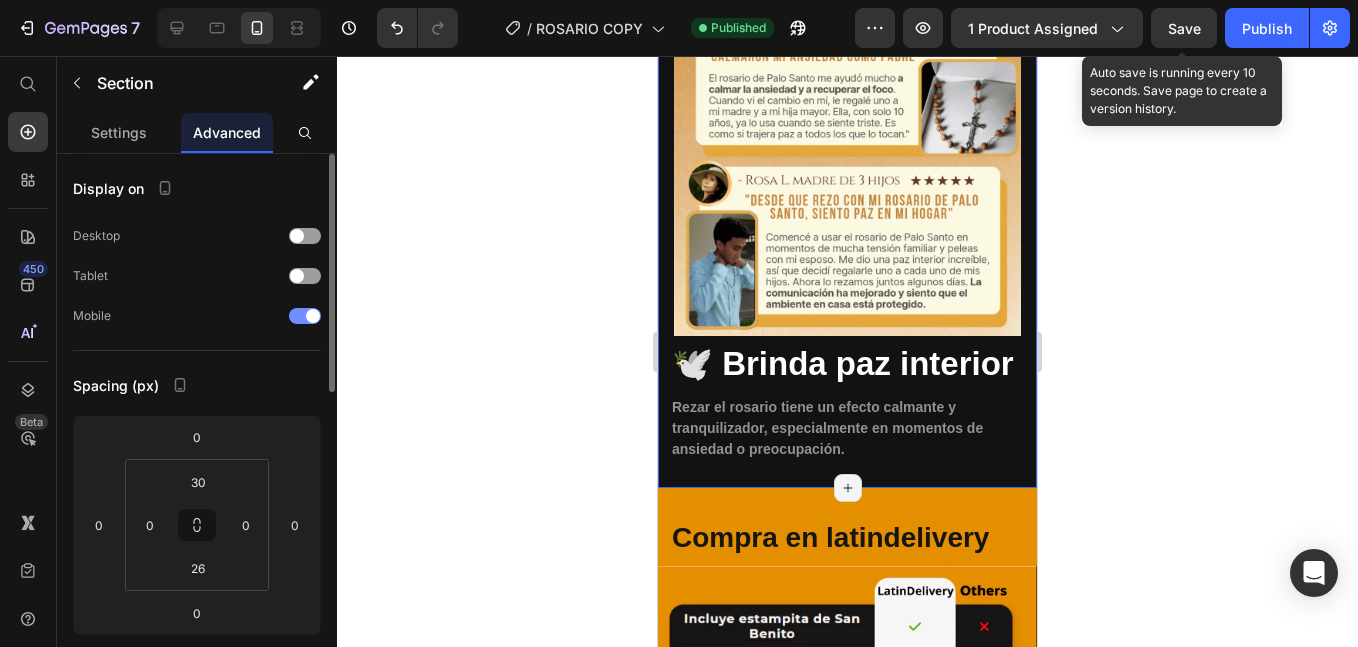 click at bounding box center (305, 316) 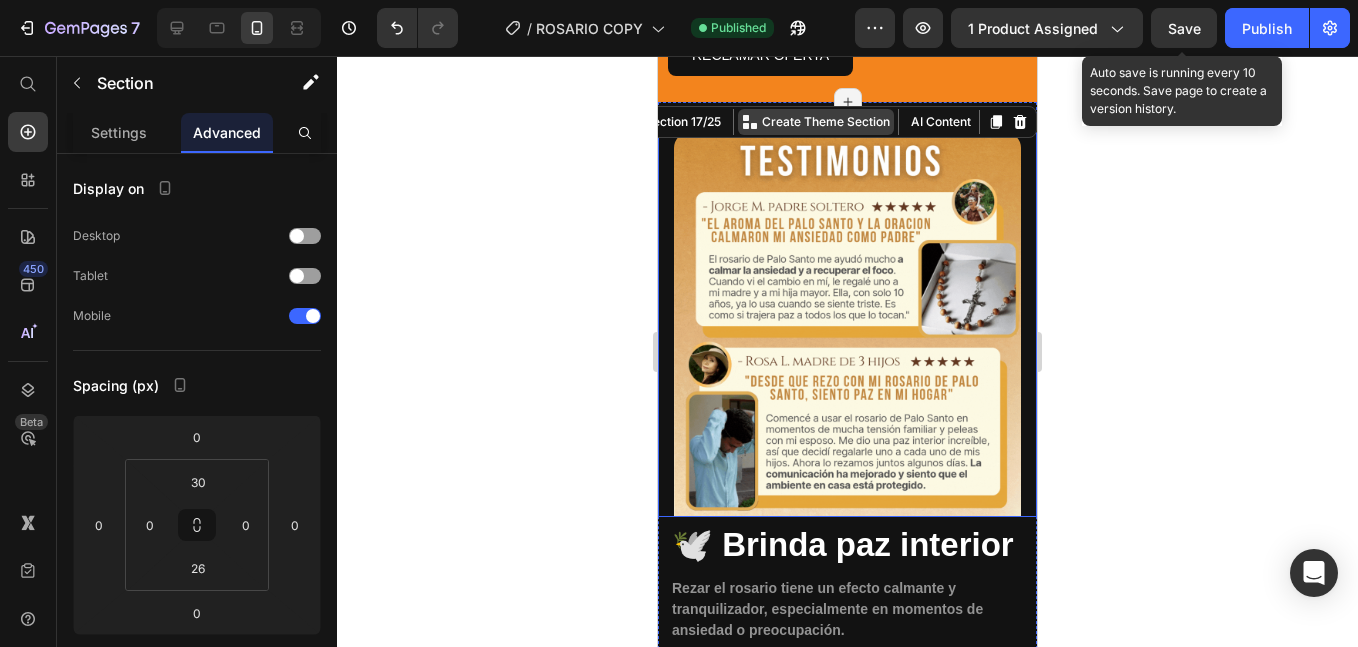 scroll, scrollTop: 4445, scrollLeft: 0, axis: vertical 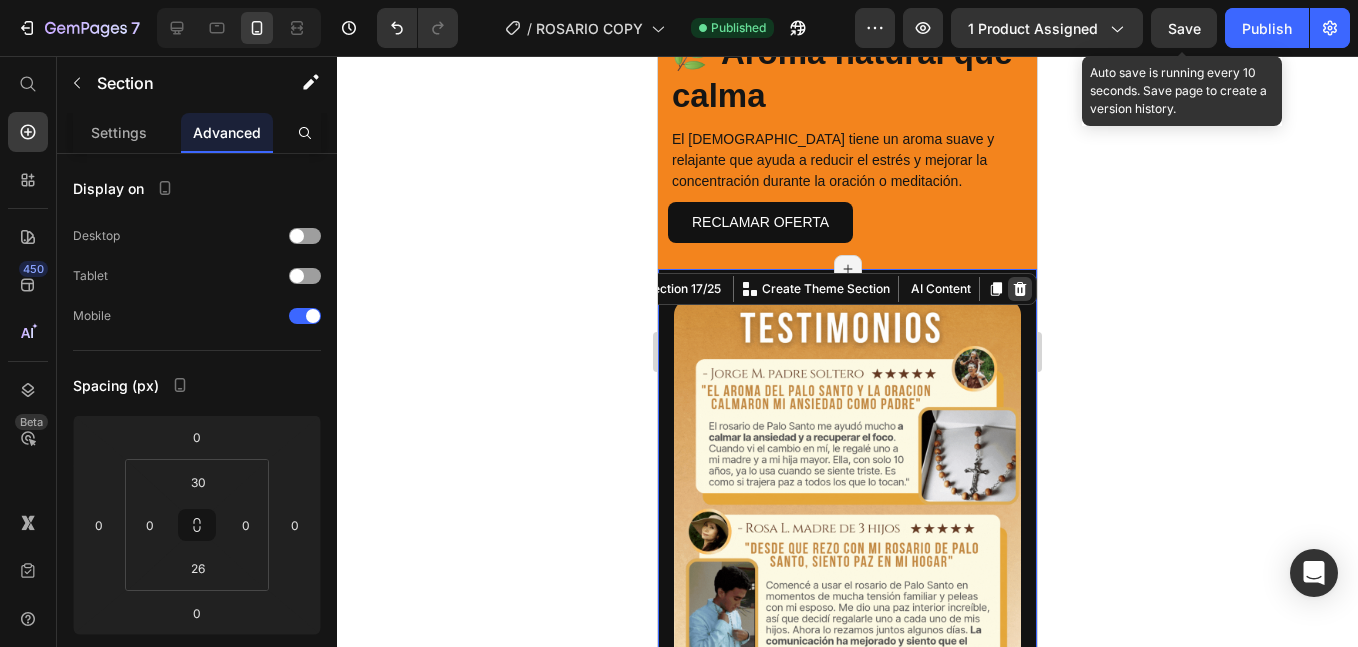 click 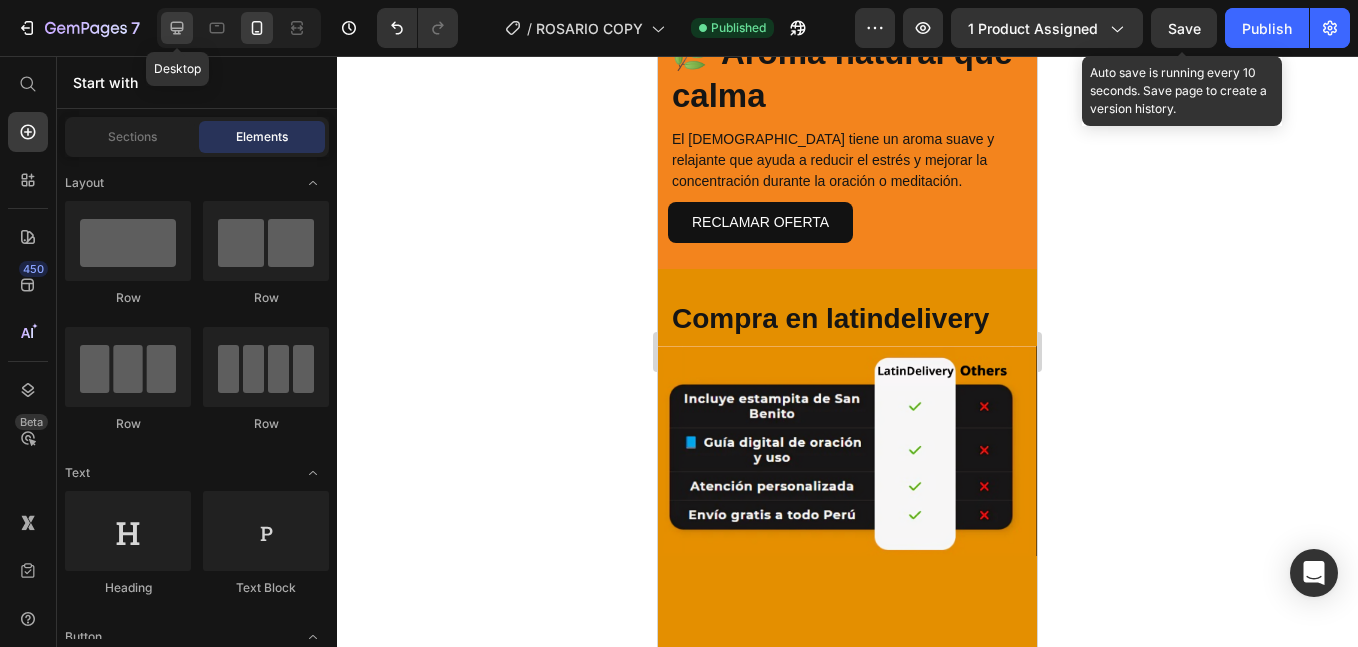 click 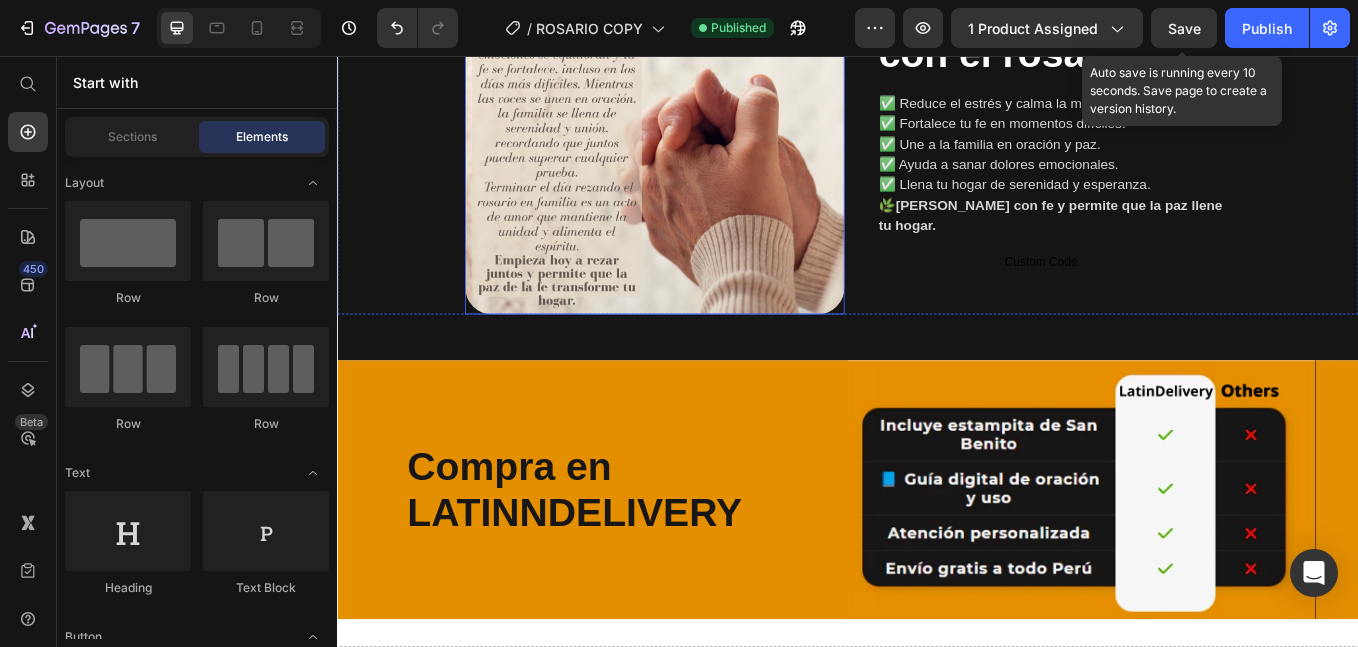 scroll, scrollTop: 4610, scrollLeft: 0, axis: vertical 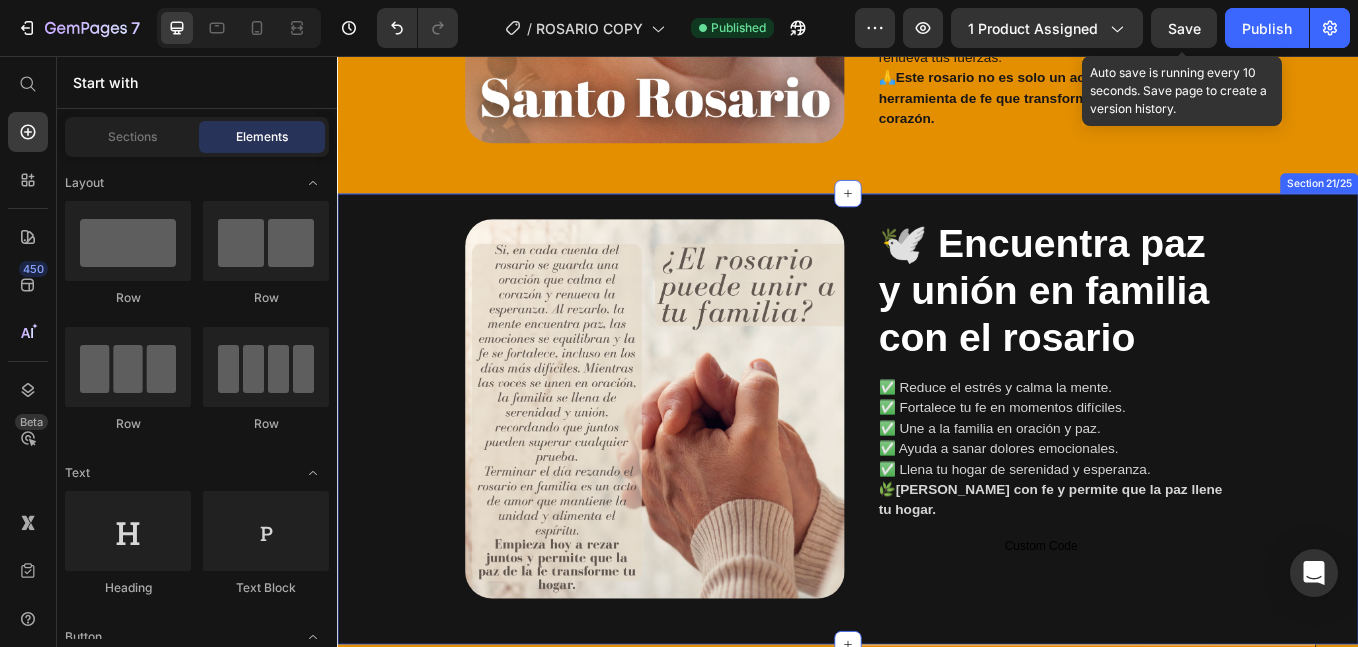 click on "Image 🕊️ Encuentra paz y unión en familia con el rosario Heading ✅ Reduce el estrés y calma la mente. ✅ Fortalece tu fe en momentos difíciles. ✅ Une a la familia en oración y paz. ✅ Ayuda a sanar dolores emocionales. ✅ Llena tu hogar de serenidad y esperanza. 🌿  Reza con fe y permite que la paz llene tu hogar. Text Block
Custom Code
Custom Code Row Section 21/25" at bounding box center [937, 483] 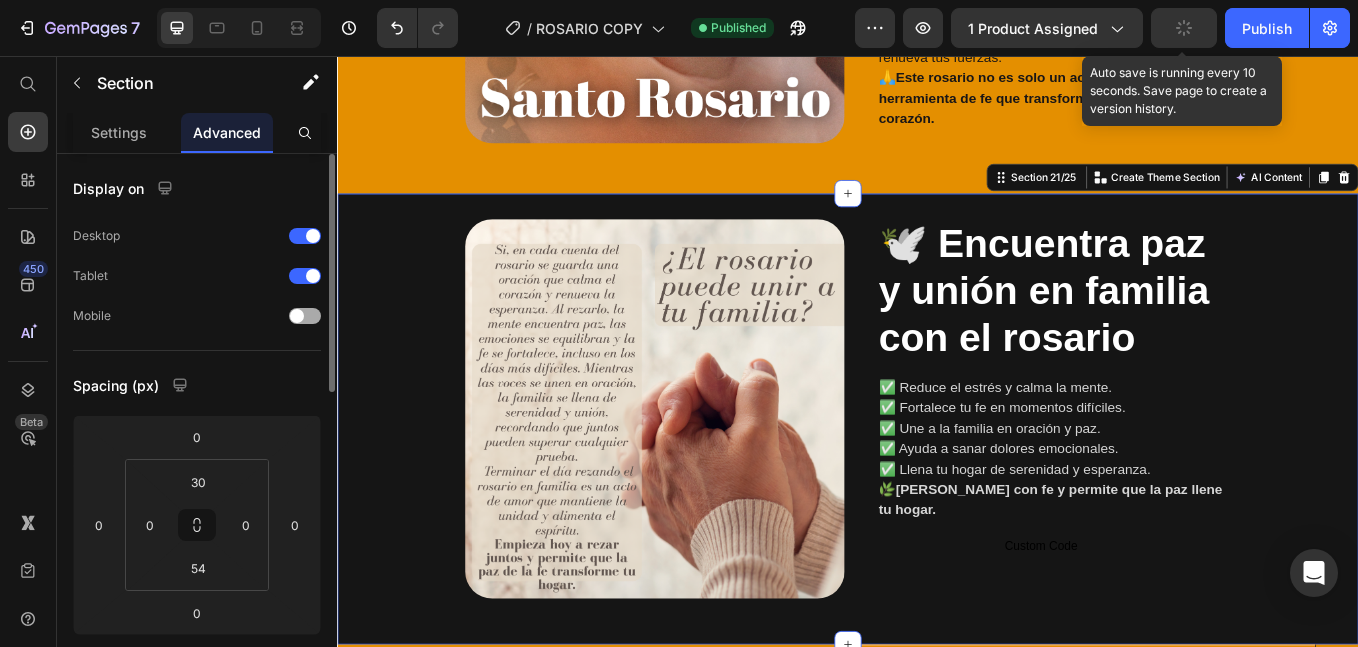 click at bounding box center [305, 316] 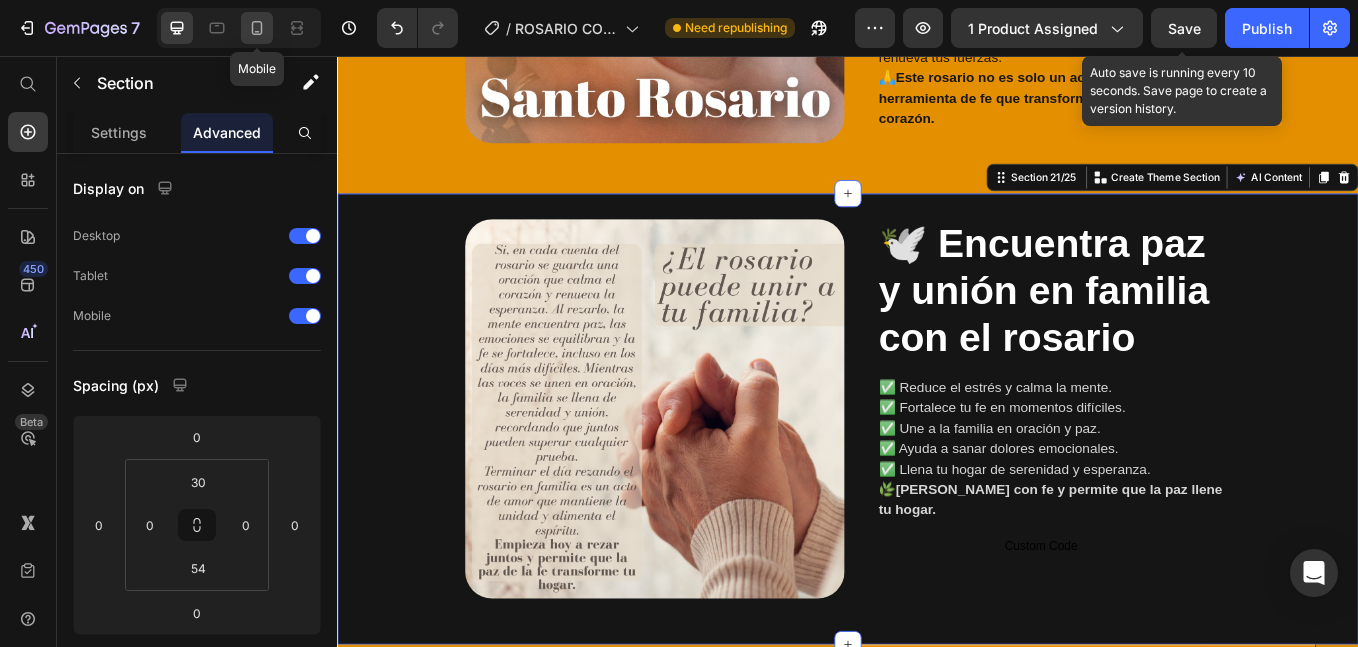 click 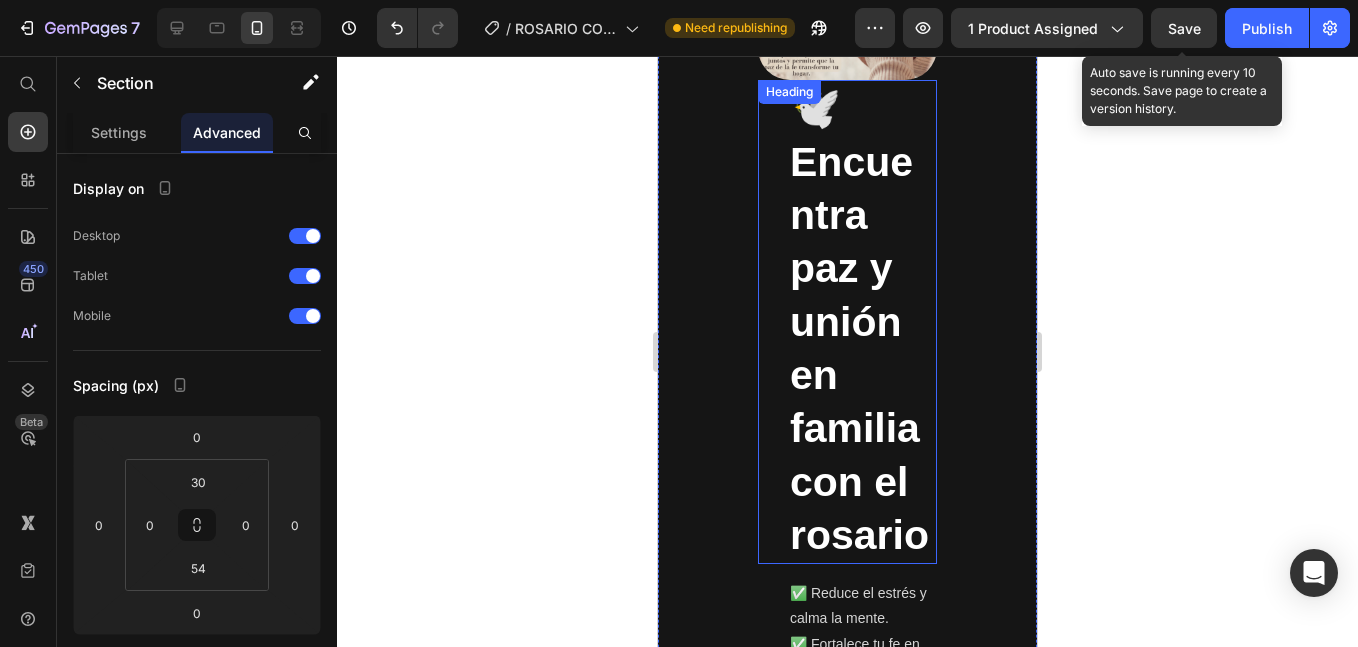 scroll, scrollTop: 4883, scrollLeft: 0, axis: vertical 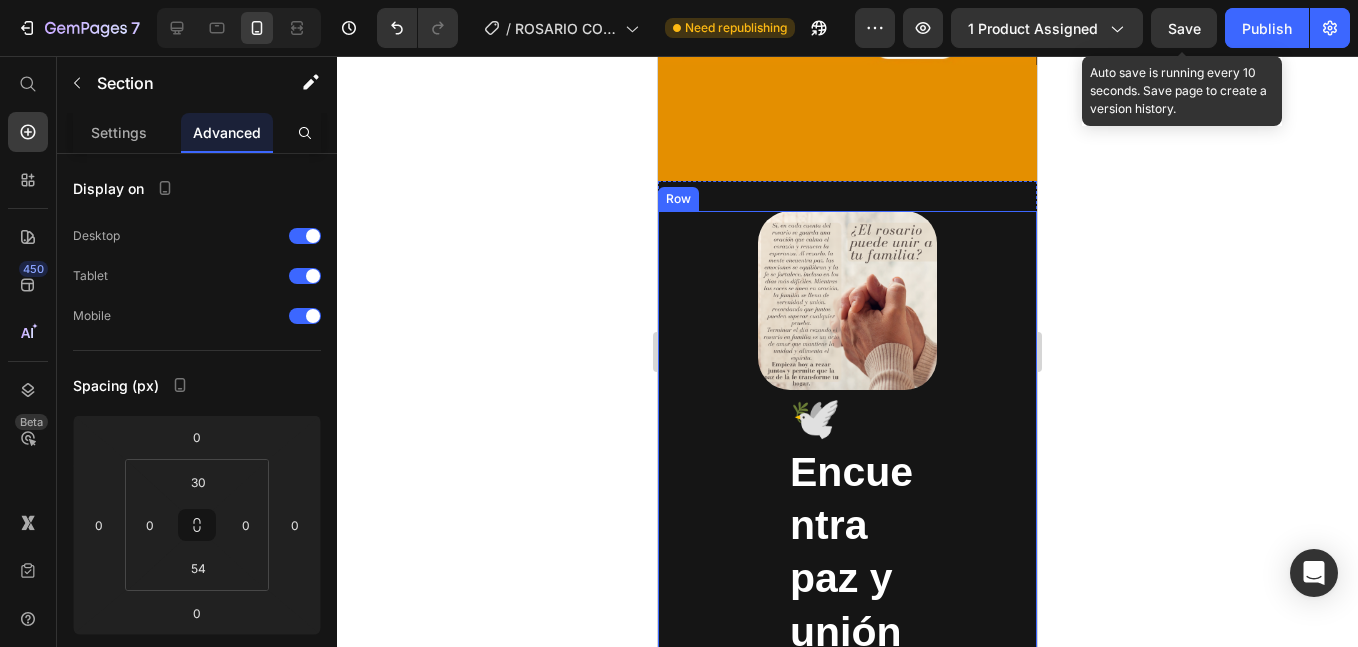 click on "Image 🕊️ Encuentra paz y unión en familia con el rosario Heading ✅ Reduce el estrés y calma la mente. ✅ Fortalece tu fe en momentos difíciles. ✅ Une a la familia en oración y paz. ✅ Ayuda a sanar dolores emocionales. ✅ Llena tu hogar de serenidad y esperanza. 🌿  Reza con fe y permite que la paz llene tu hogar. Text Block
Custom Code
Custom Code Row" at bounding box center [847, 756] 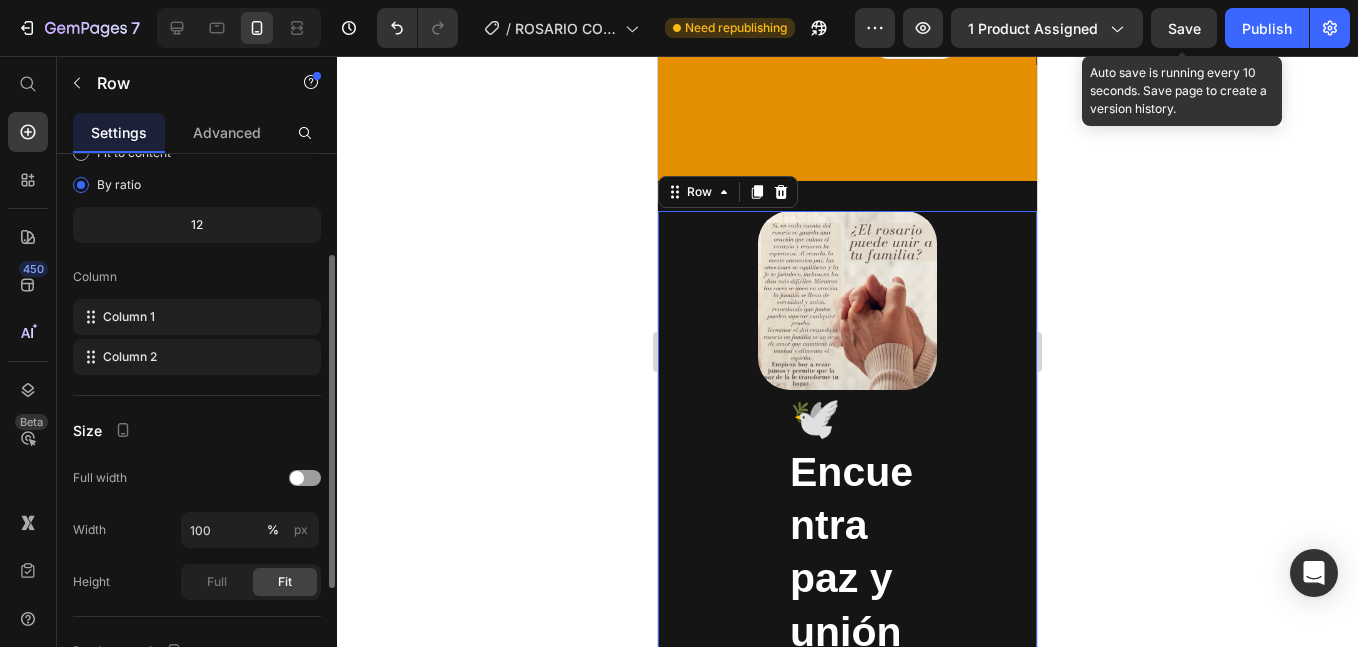 scroll, scrollTop: 334, scrollLeft: 0, axis: vertical 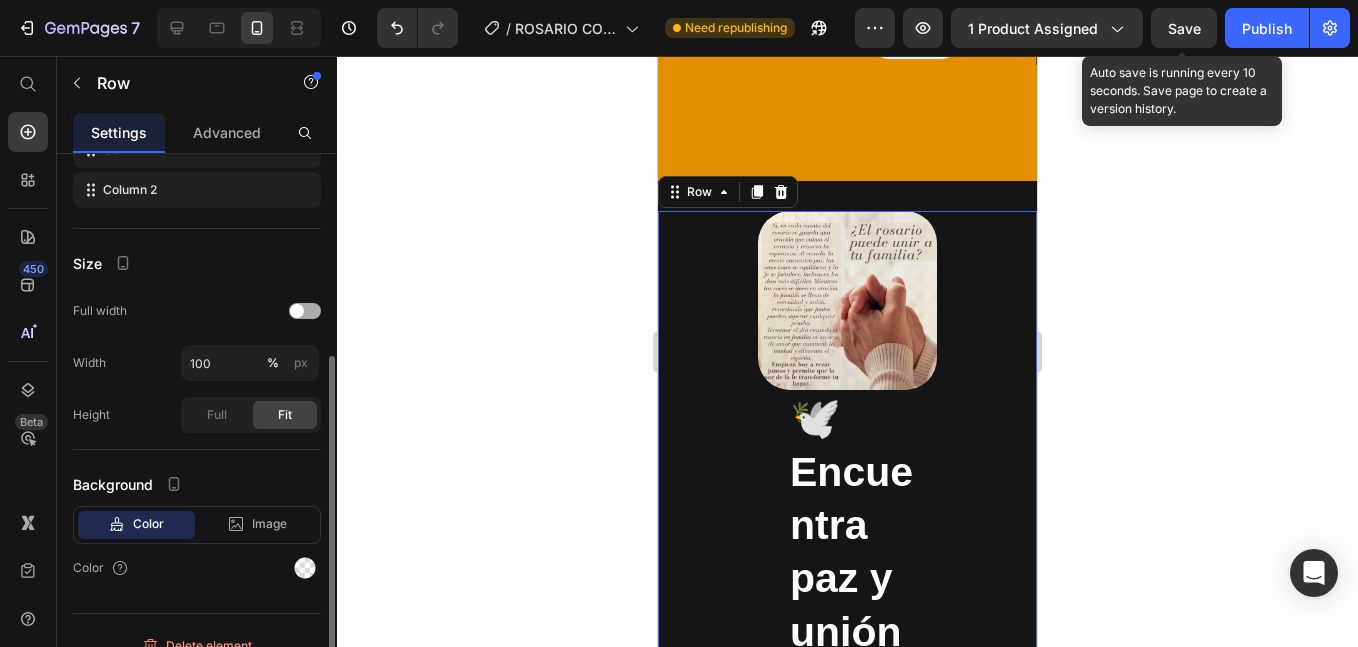 click on "Full width" 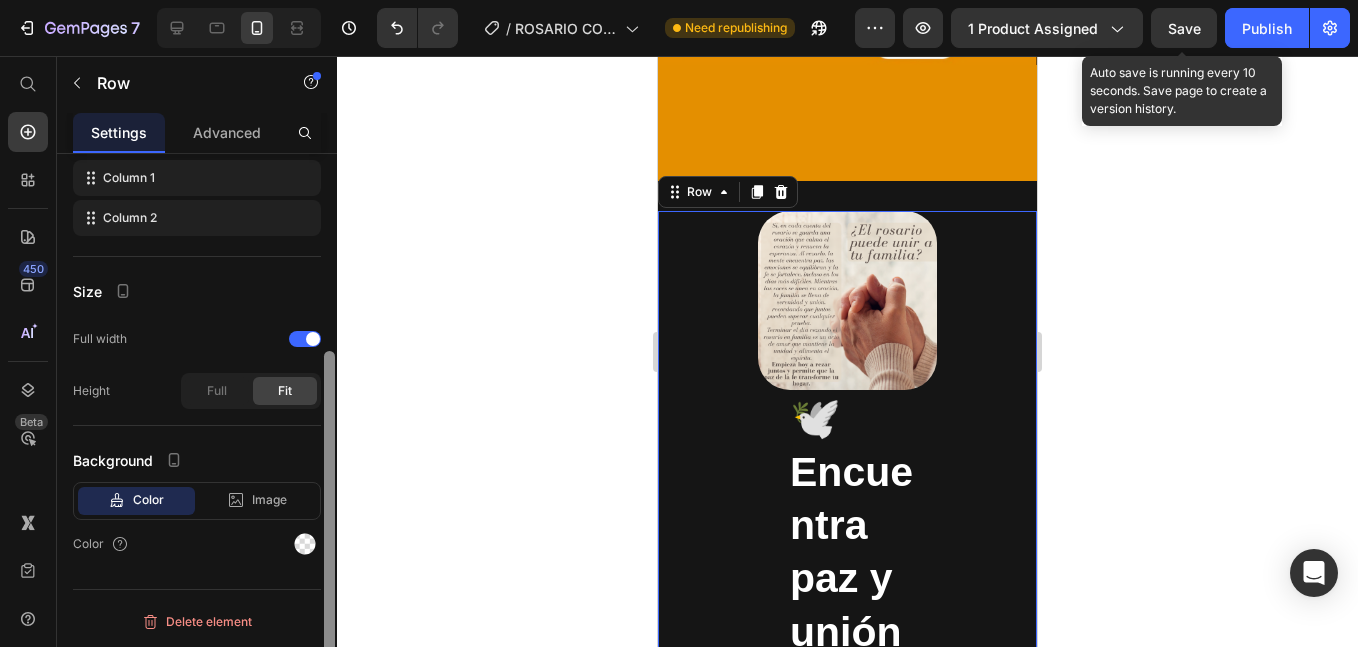 scroll, scrollTop: 306, scrollLeft: 0, axis: vertical 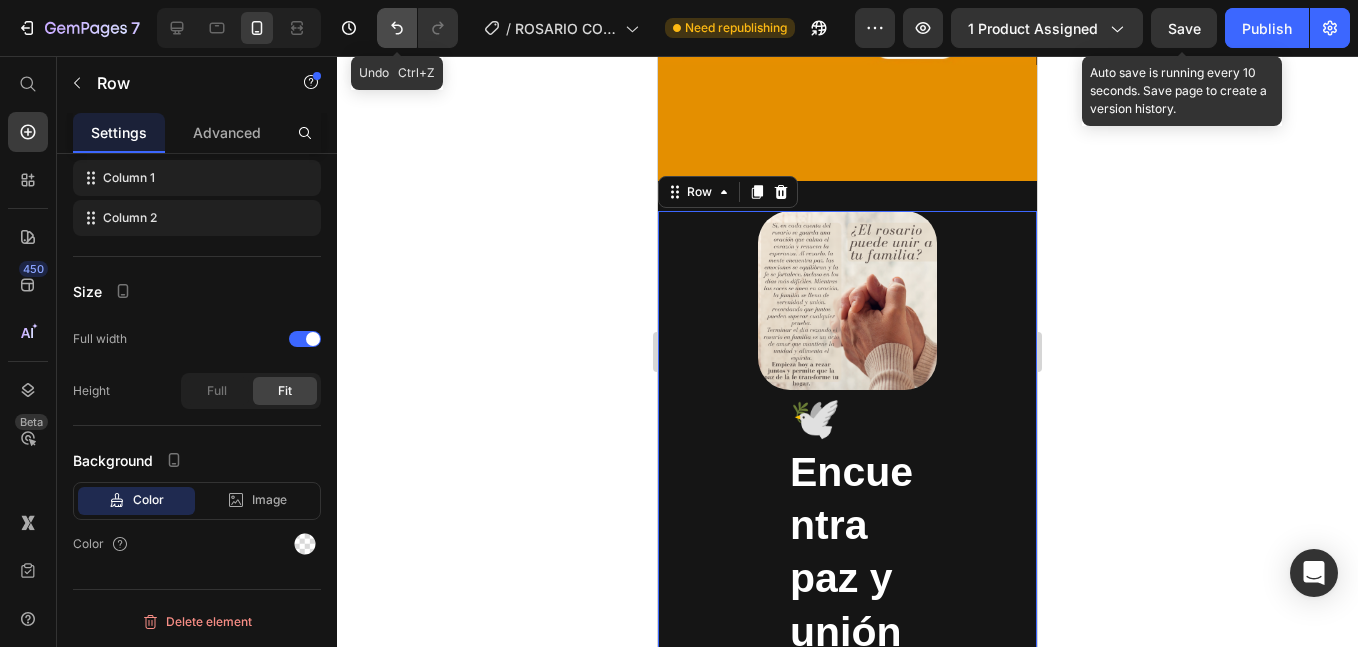 click 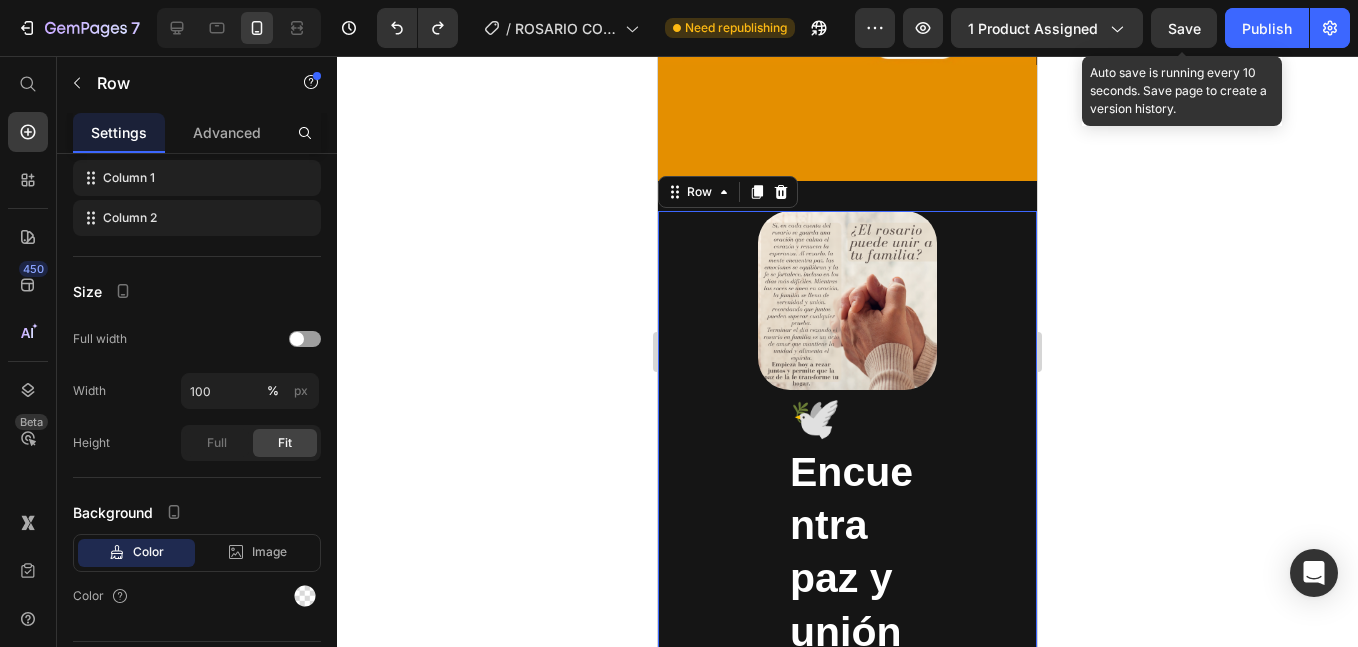 click 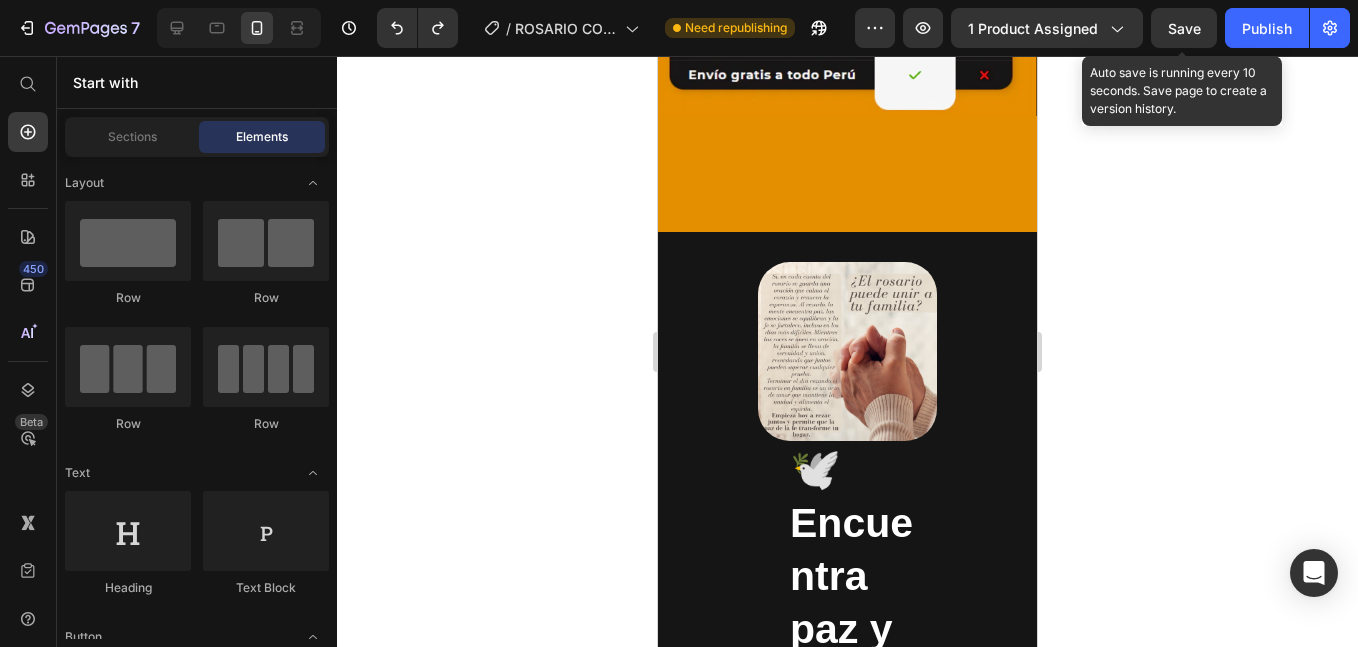 scroll, scrollTop: 4716, scrollLeft: 0, axis: vertical 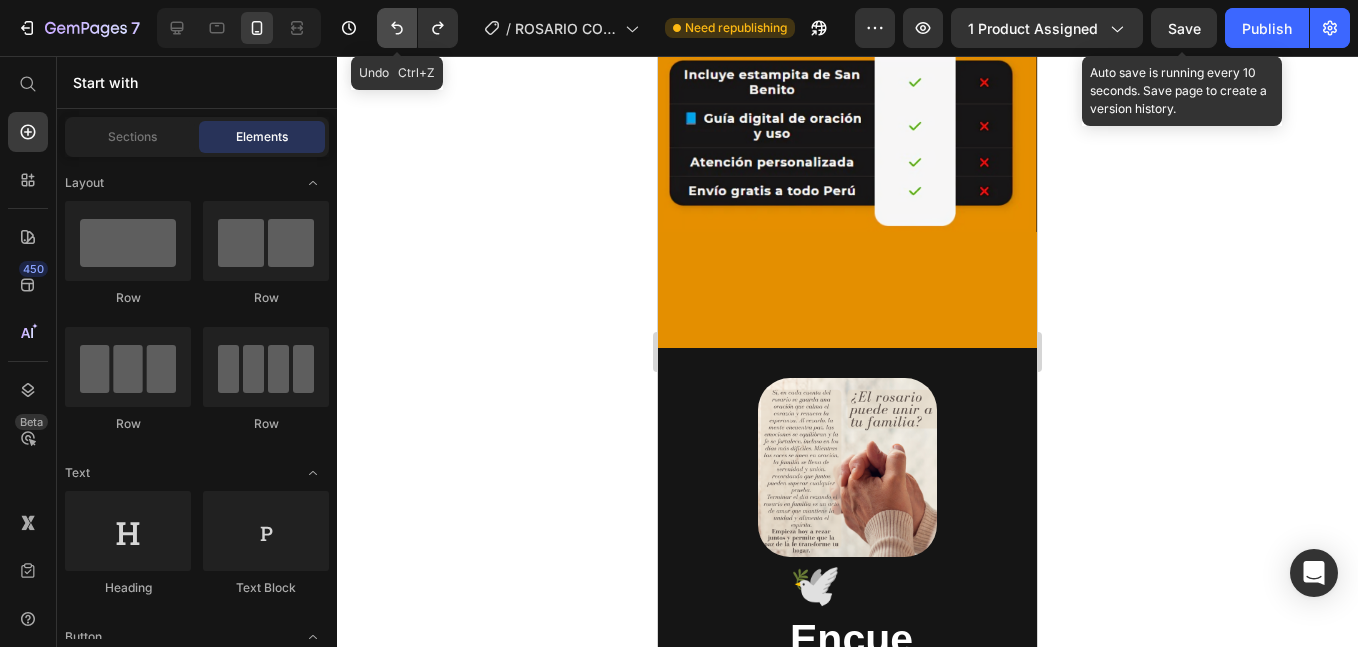 click 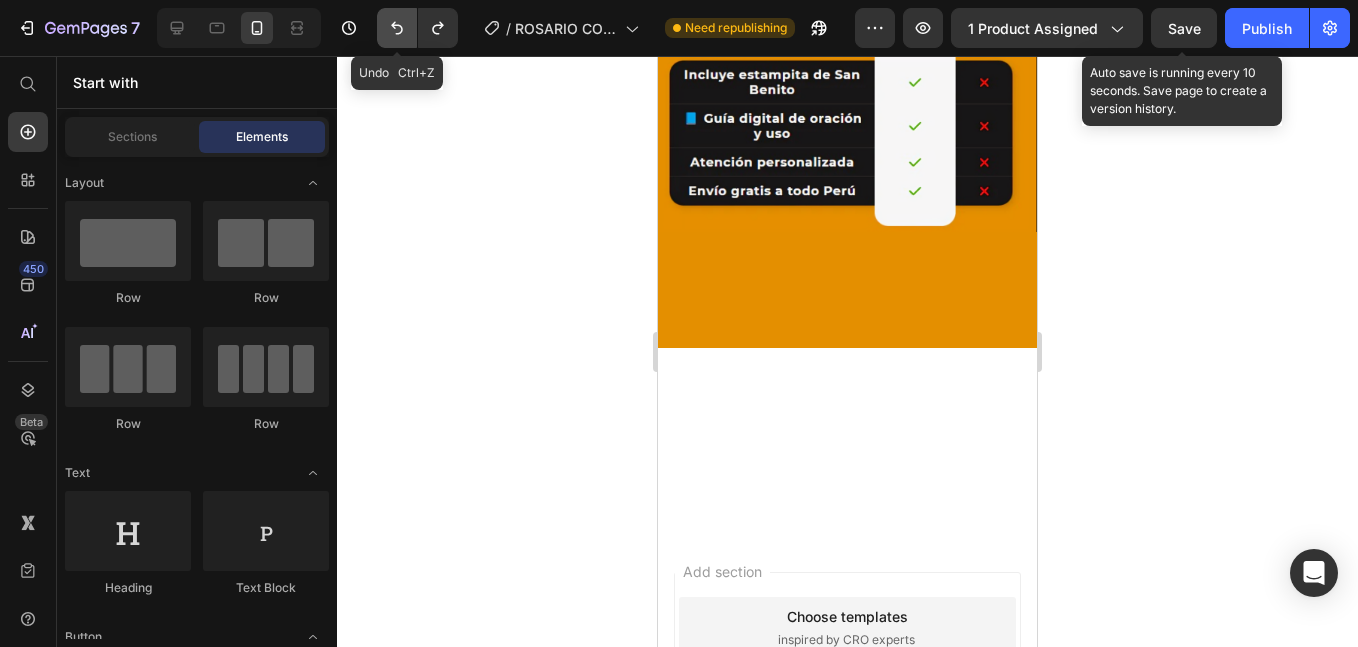 click 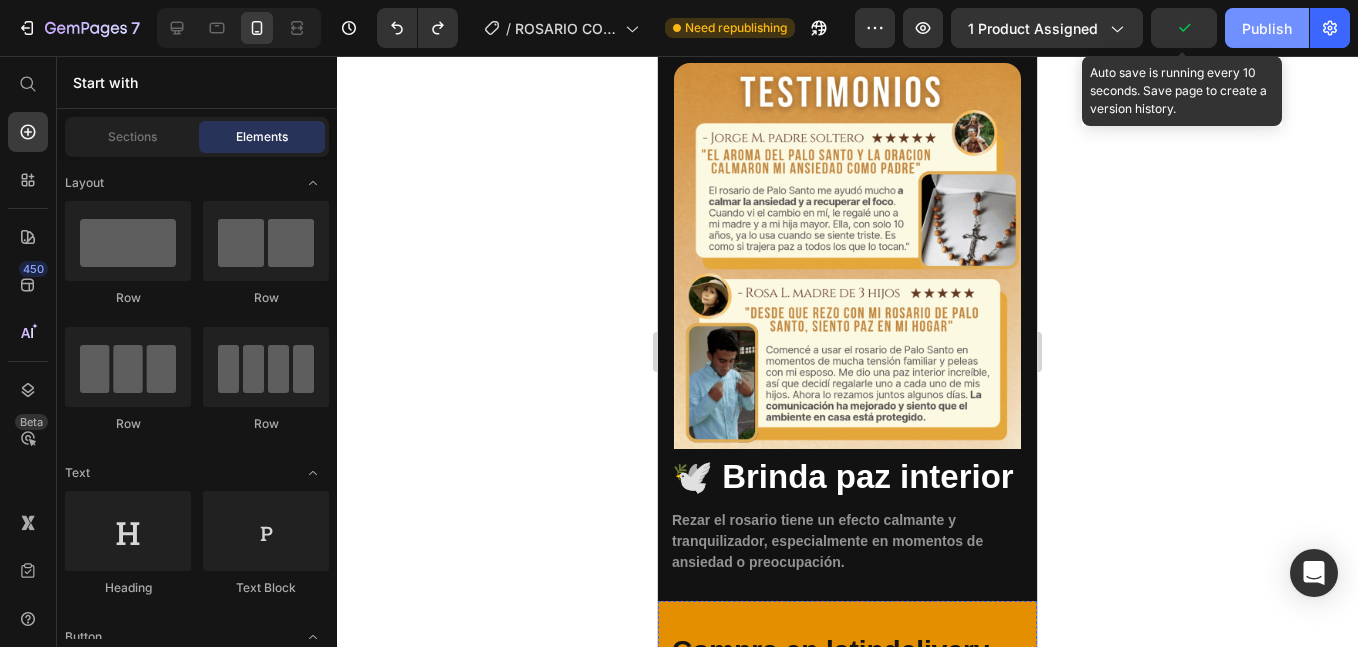 scroll, scrollTop: 4310, scrollLeft: 0, axis: vertical 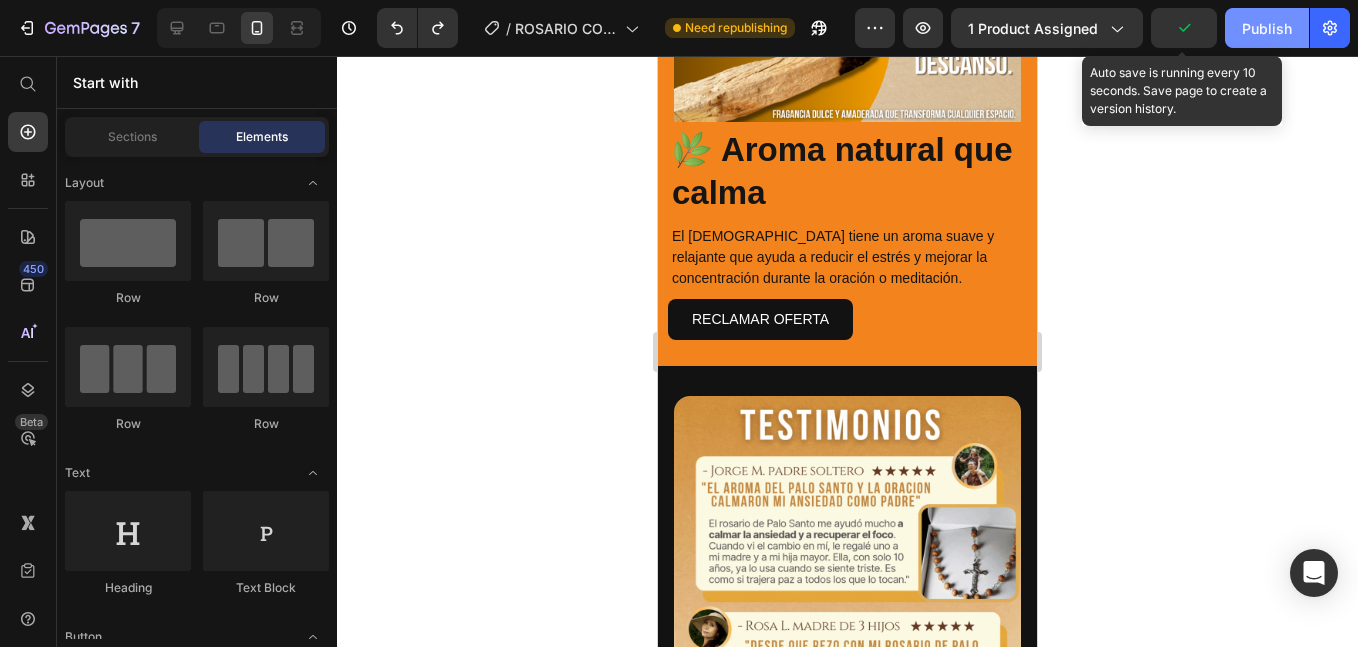 click on "Publish" at bounding box center [1267, 28] 